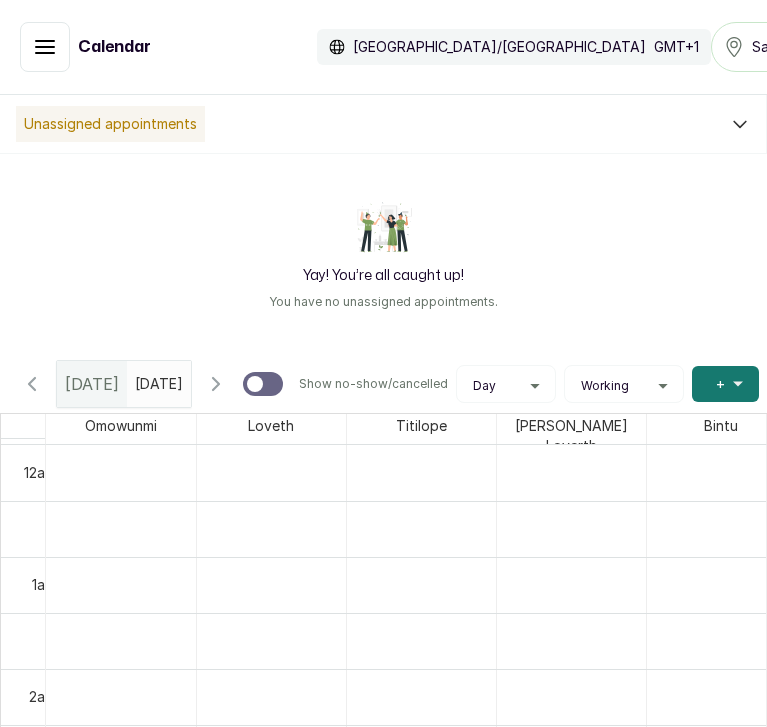 scroll, scrollTop: 0, scrollLeft: 0, axis: both 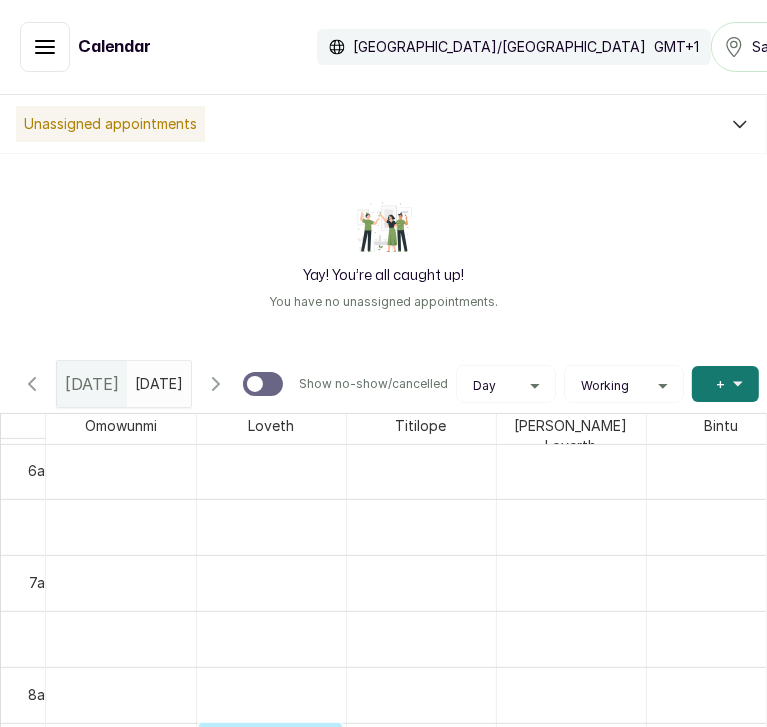 type on "yyyy-MM-dd" 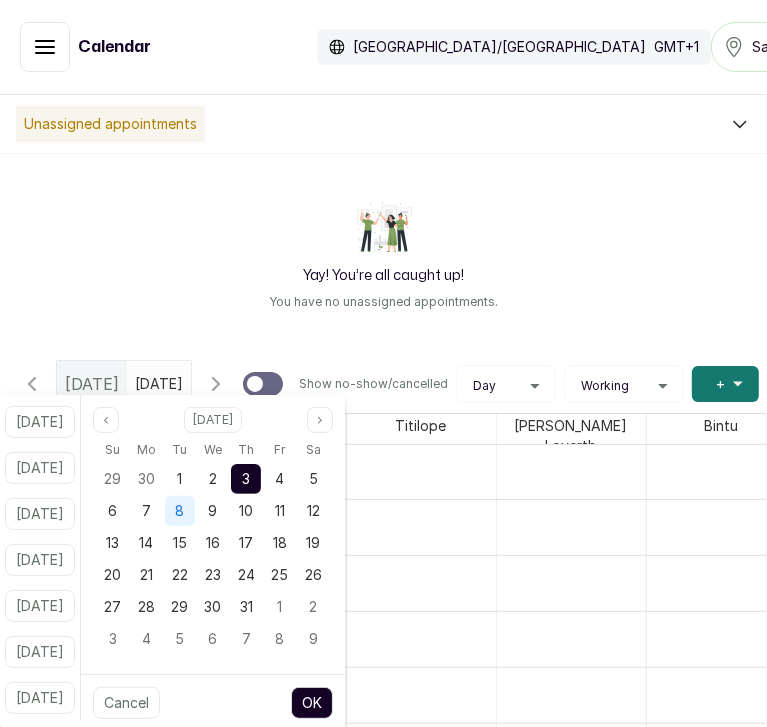 click on "8" at bounding box center (179, 510) 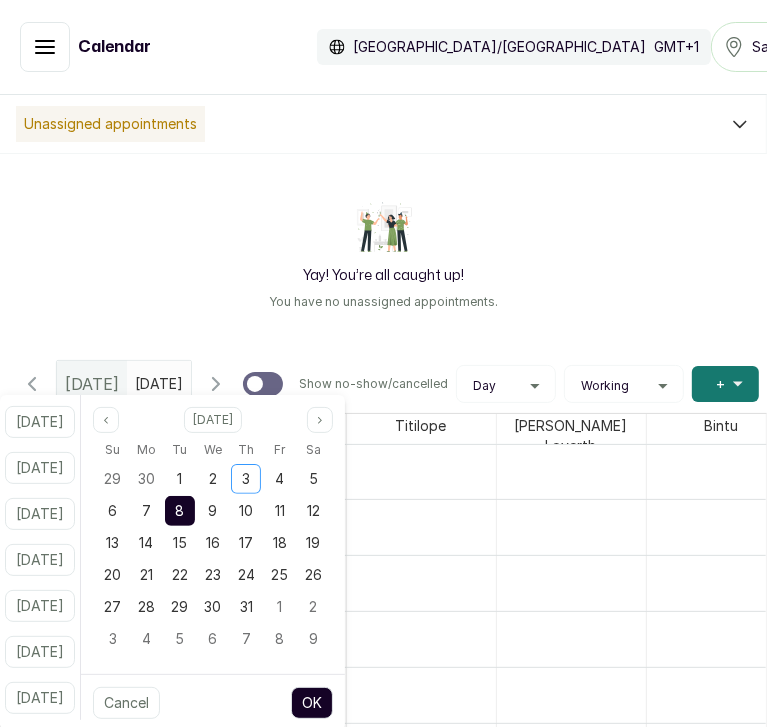 click on "OK" at bounding box center [312, 703] 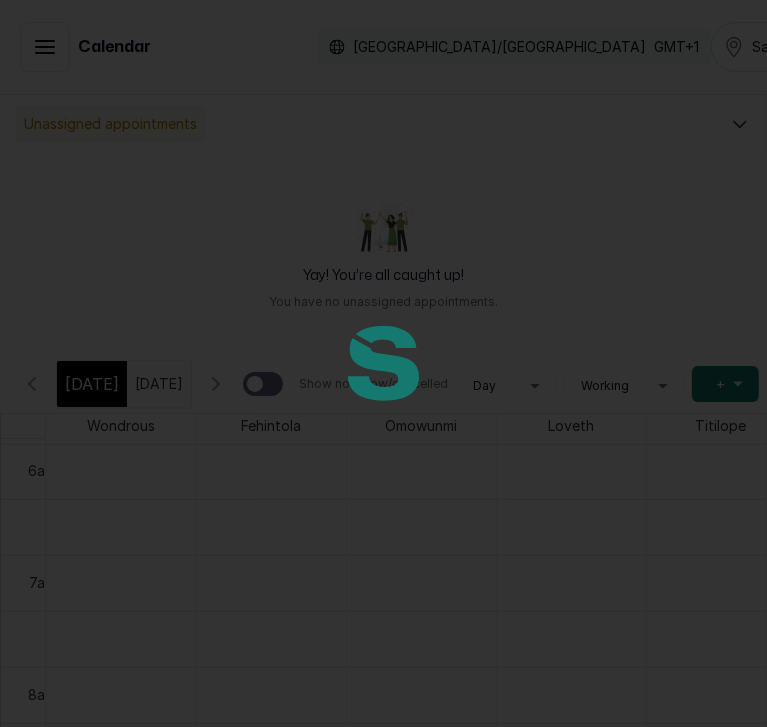 scroll, scrollTop: 0, scrollLeft: 27, axis: horizontal 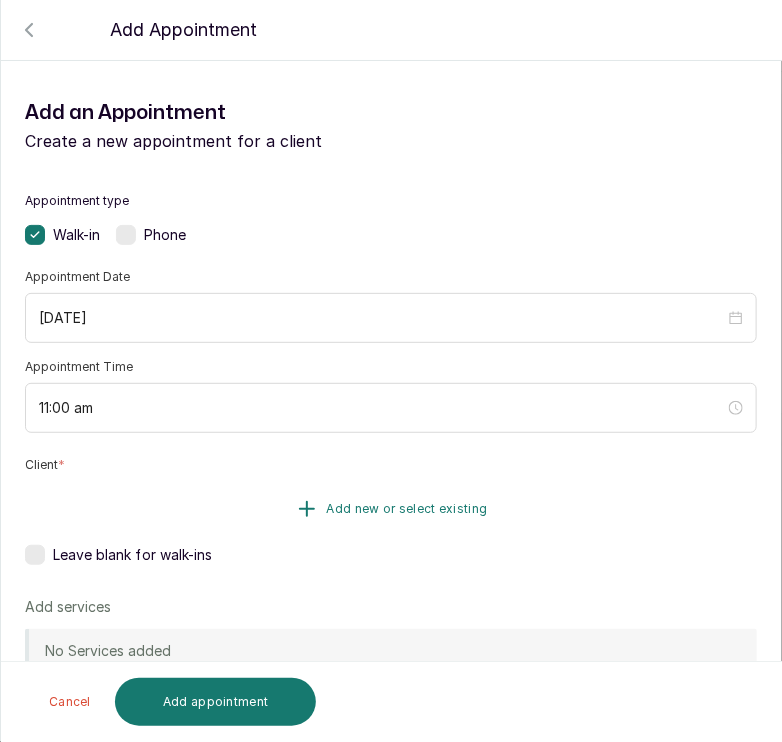 click on "Add new or select existing" at bounding box center [407, 509] 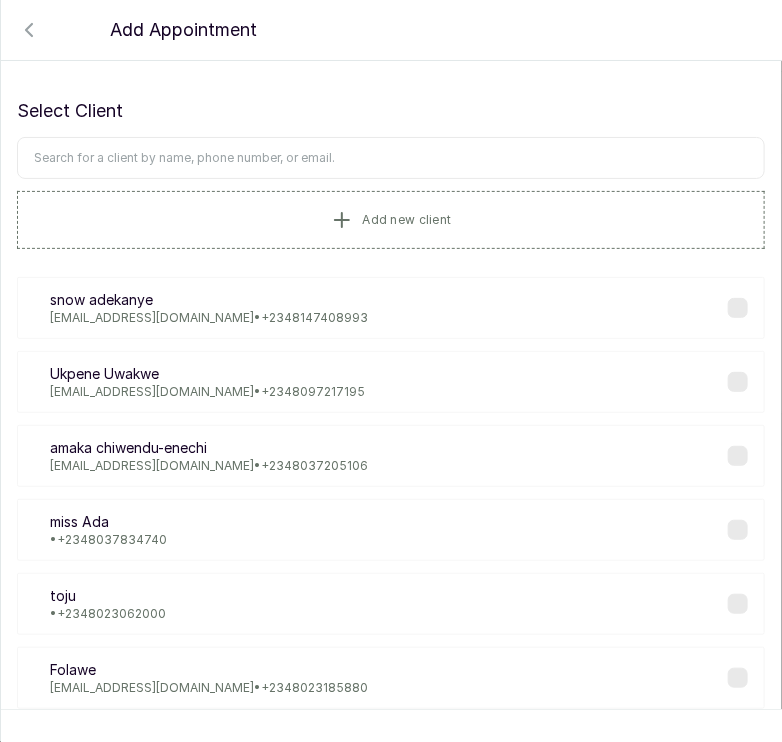 click on "[EMAIL_ADDRESS][DOMAIN_NAME]  •  [PHONE_NUMBER]" at bounding box center (209, 318) 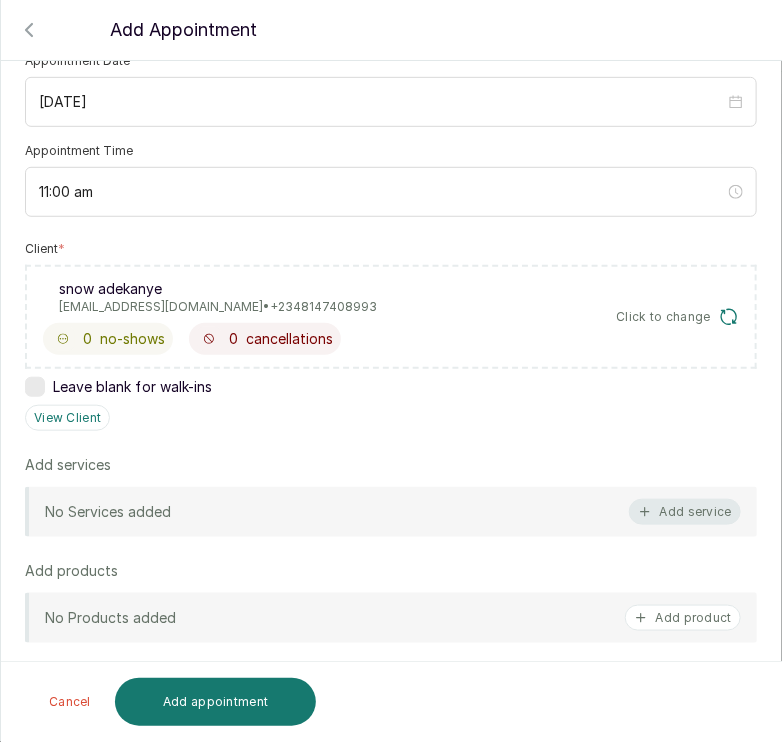click on "Add service" at bounding box center [685, 512] 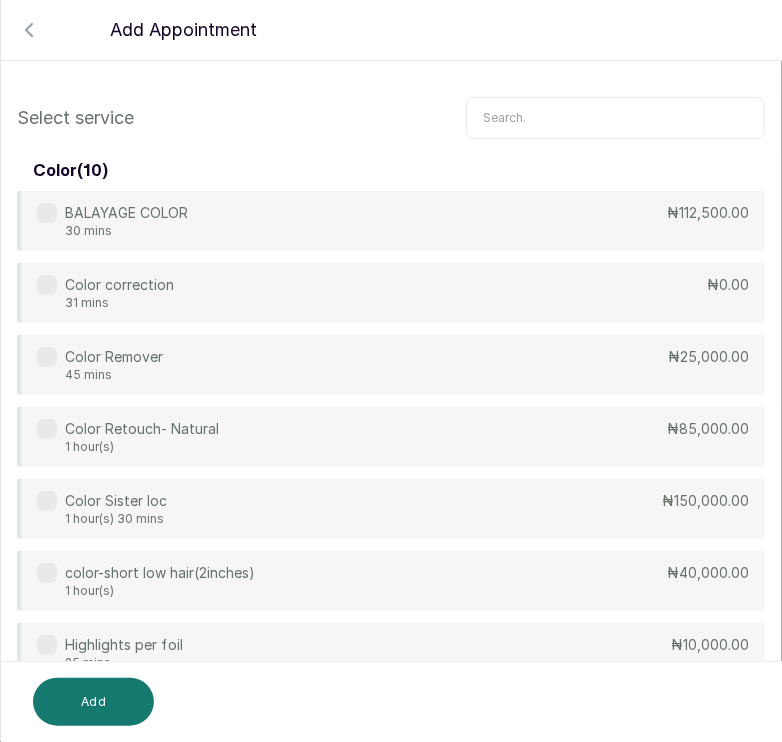 click at bounding box center (615, 118) 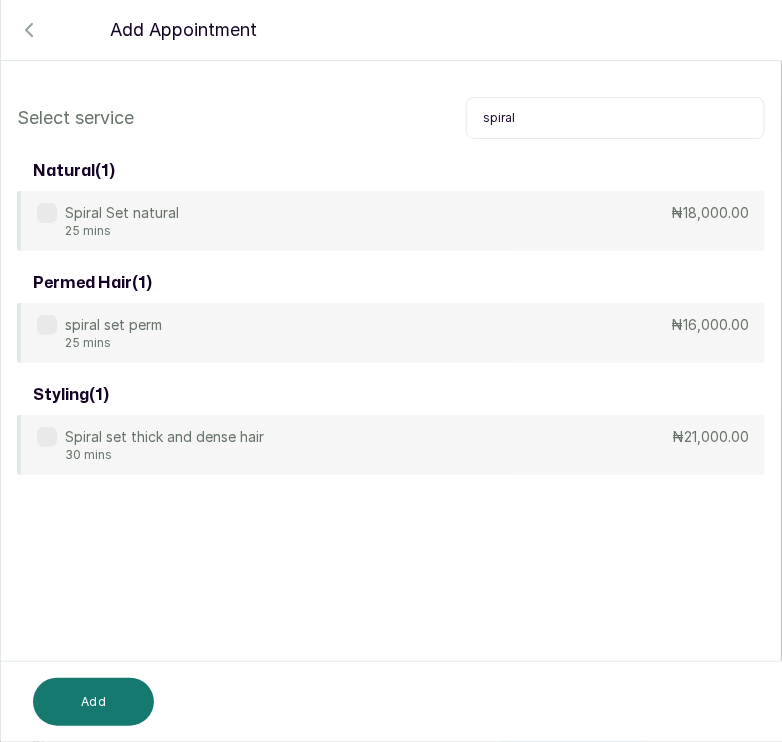 type on "spiral" 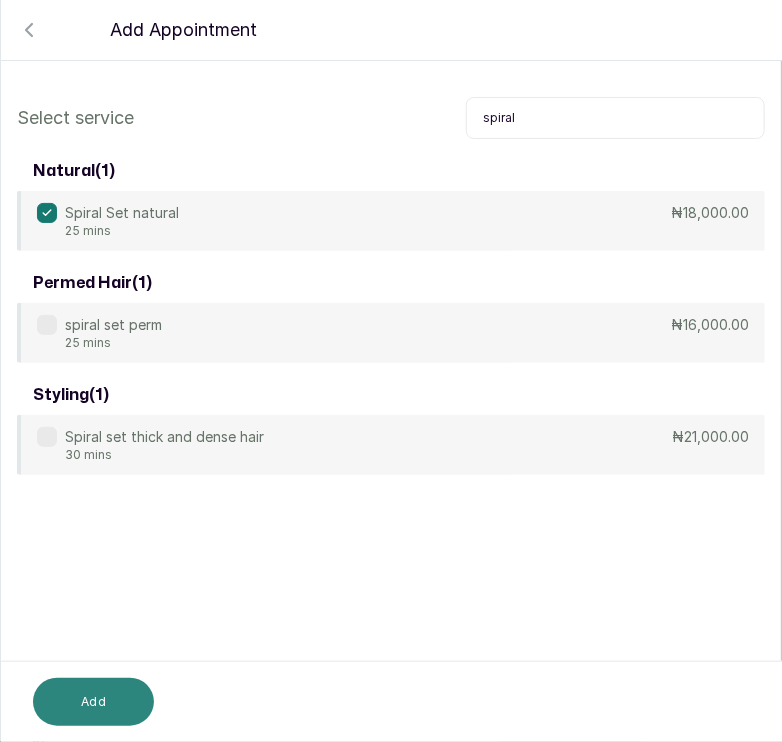 click on "Add" at bounding box center [93, 702] 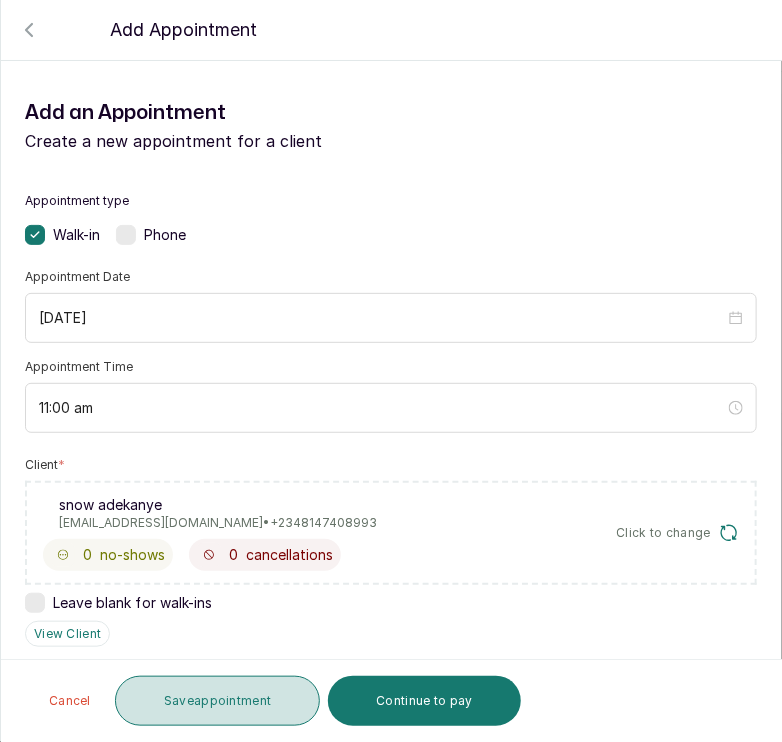 click on "Save  appointment" at bounding box center [218, 701] 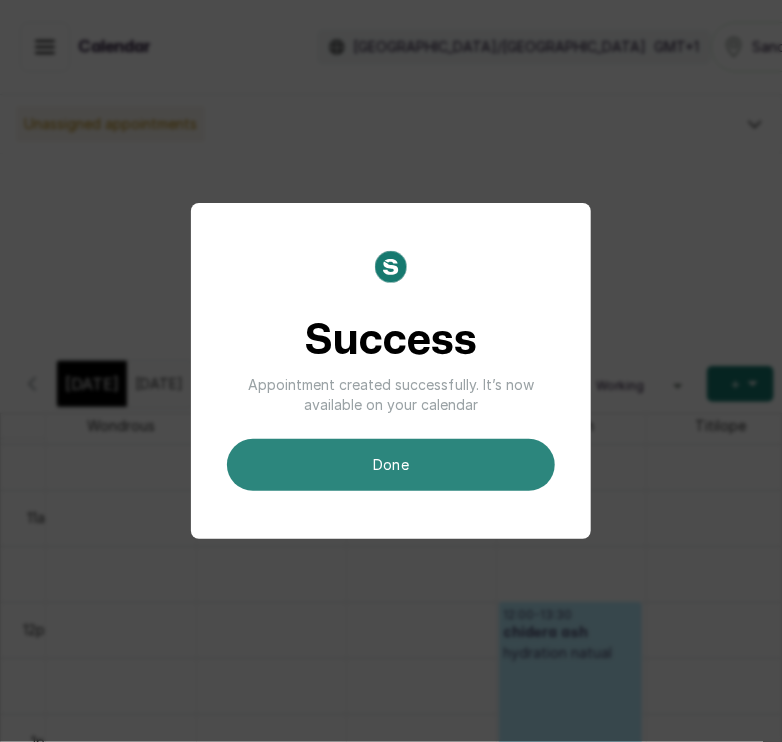 click on "done" at bounding box center [391, 465] 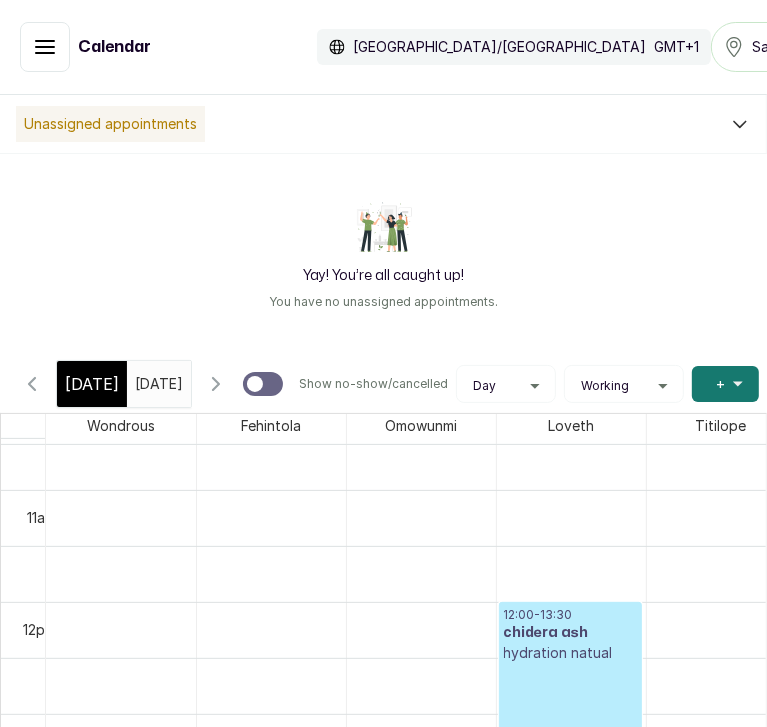 click on "[DATE]" at bounding box center [140, 379] 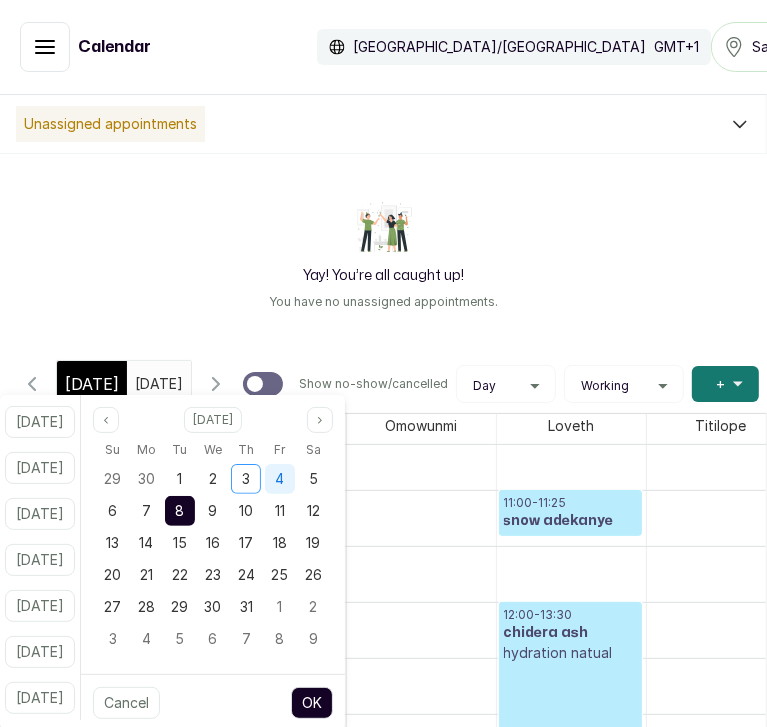 click on "4" at bounding box center [280, 479] 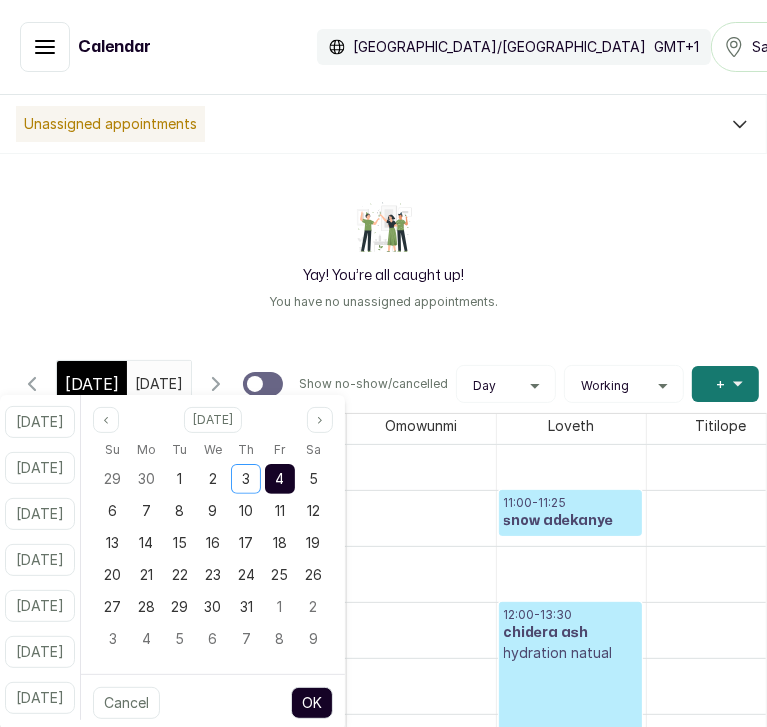 click on "OK" at bounding box center (312, 703) 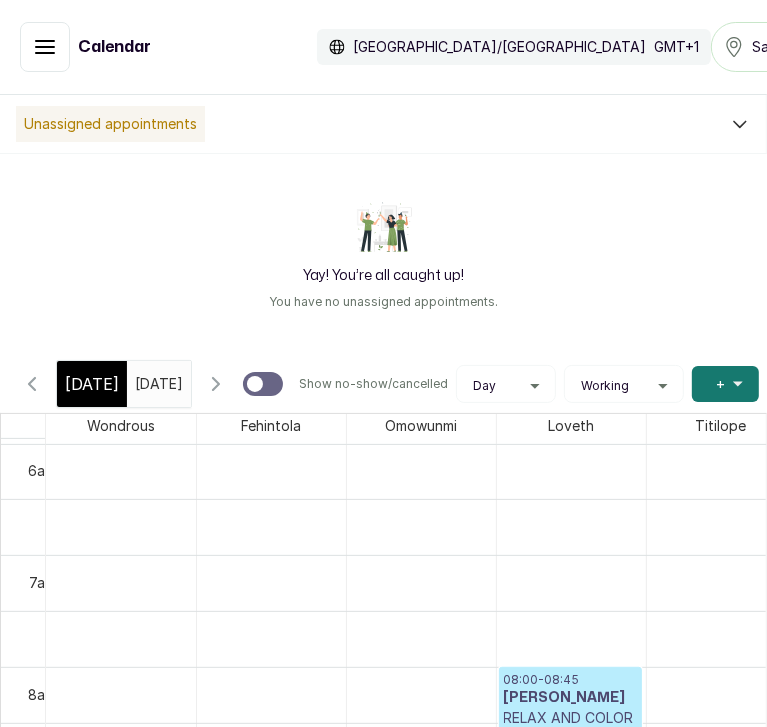 scroll, scrollTop: 0, scrollLeft: 0, axis: both 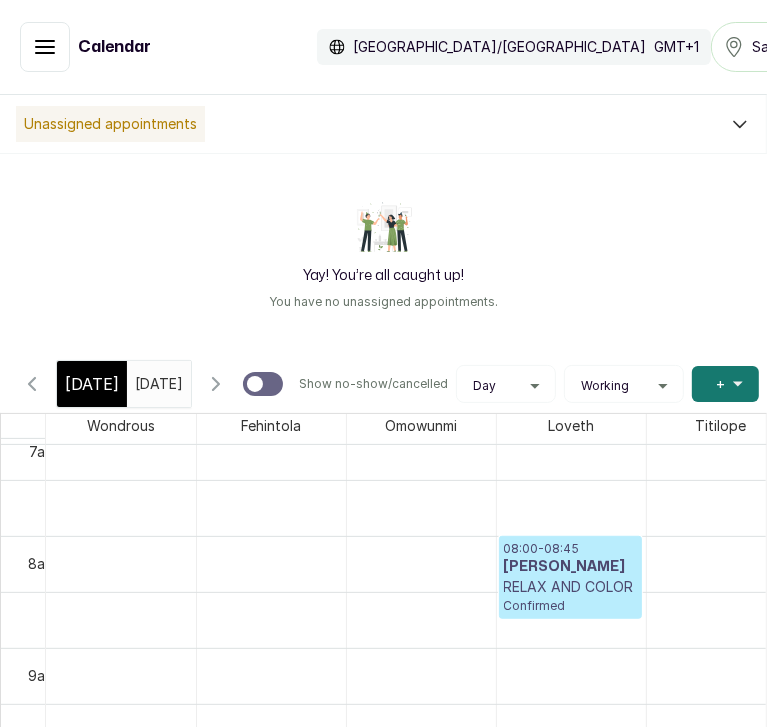 click on "[DATE]" at bounding box center (140, 379) 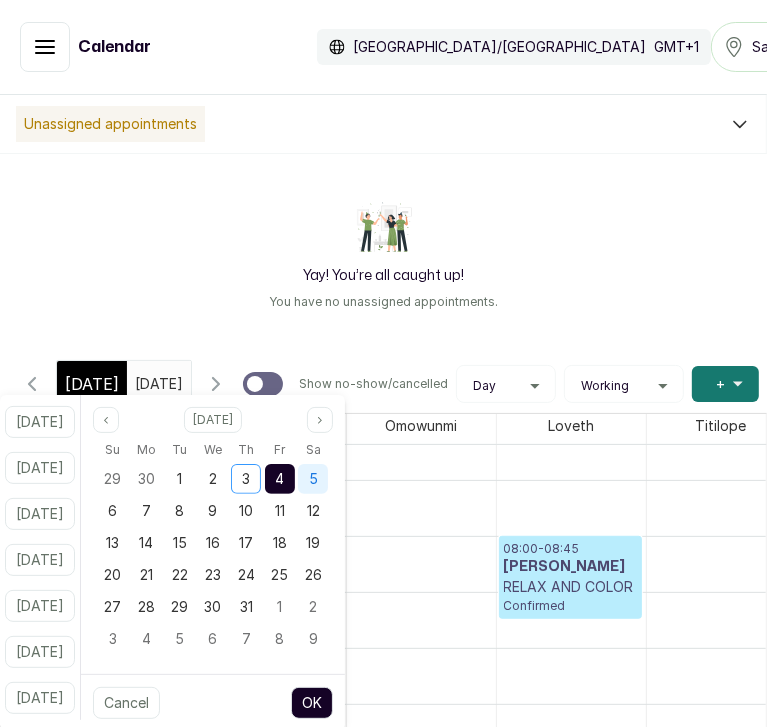 click on "5" at bounding box center [313, 478] 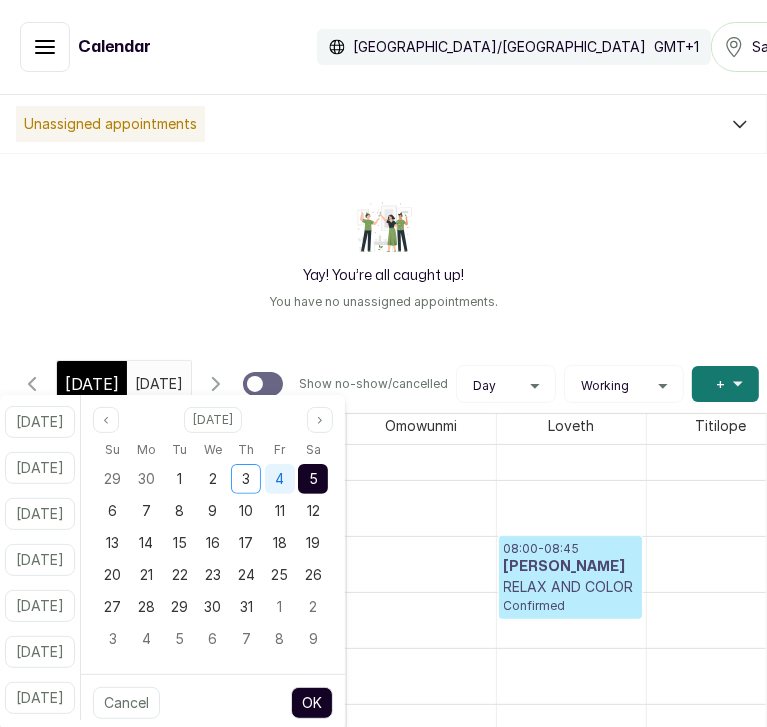 click on "4" at bounding box center [279, 478] 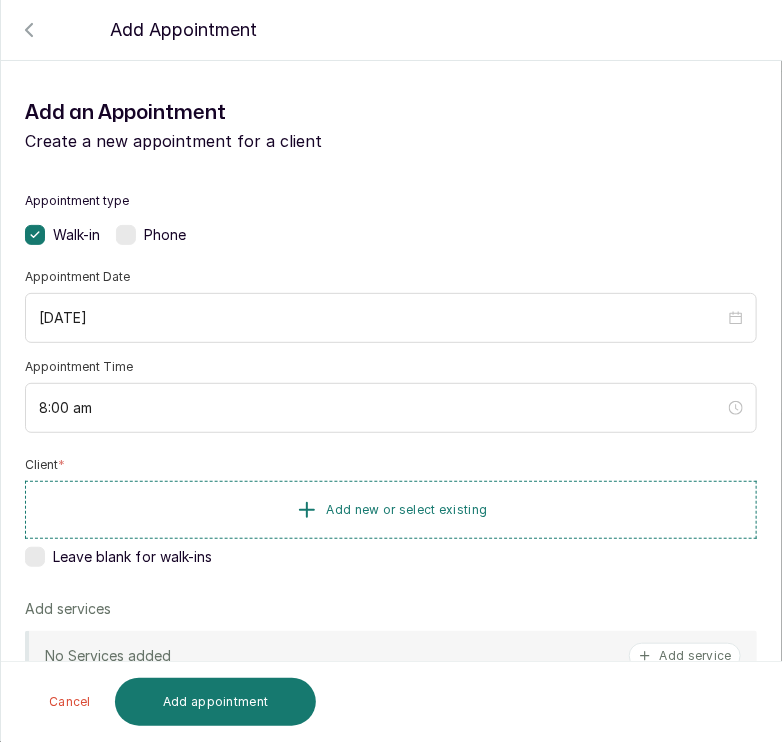 click at bounding box center (391, 82) 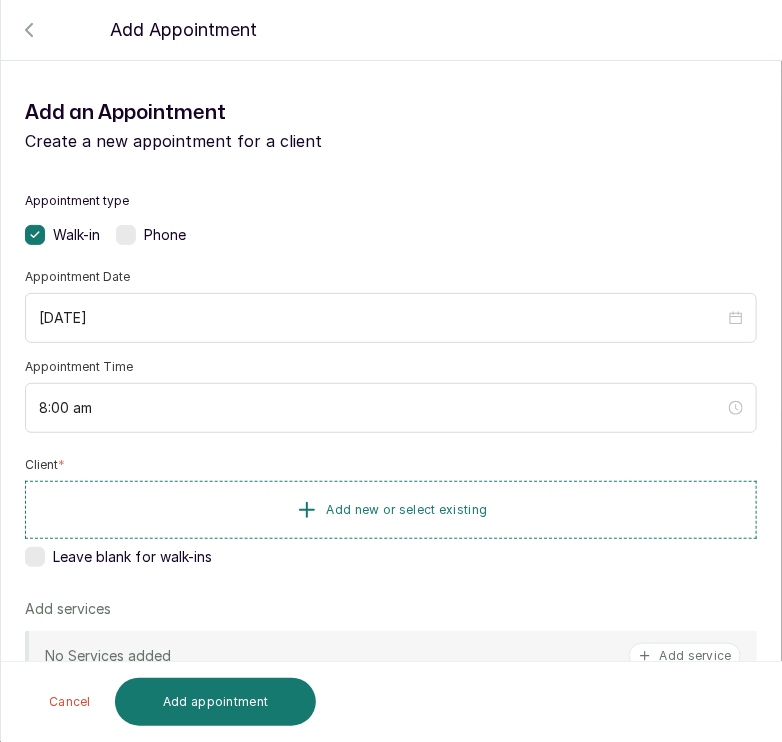 click 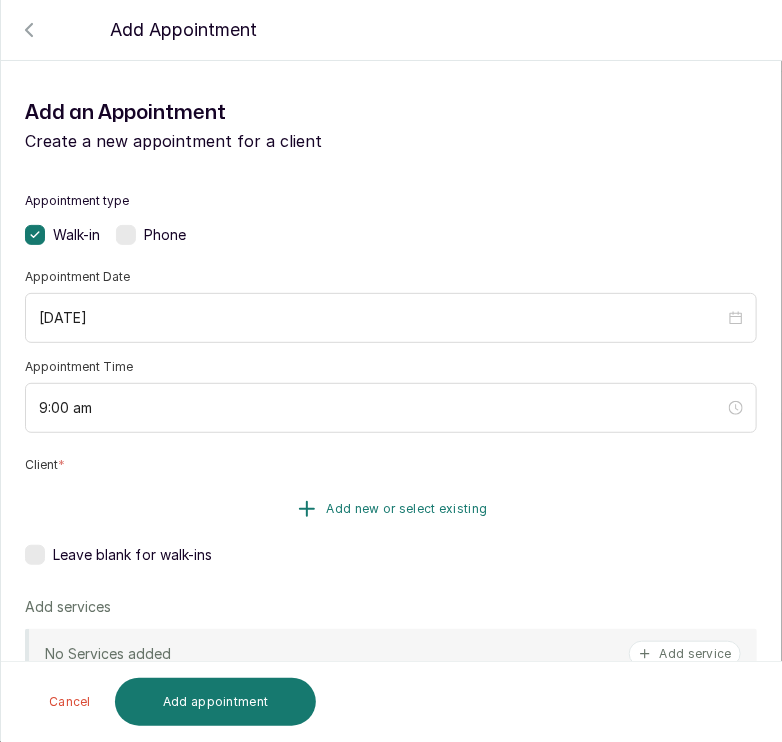 click on "Add new or select existing" at bounding box center (407, 509) 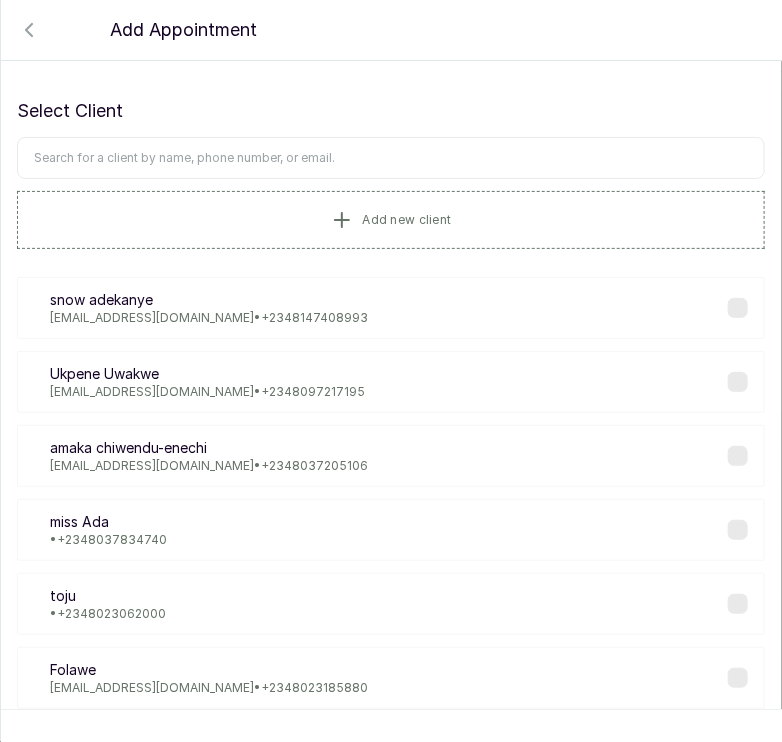 click at bounding box center [391, 158] 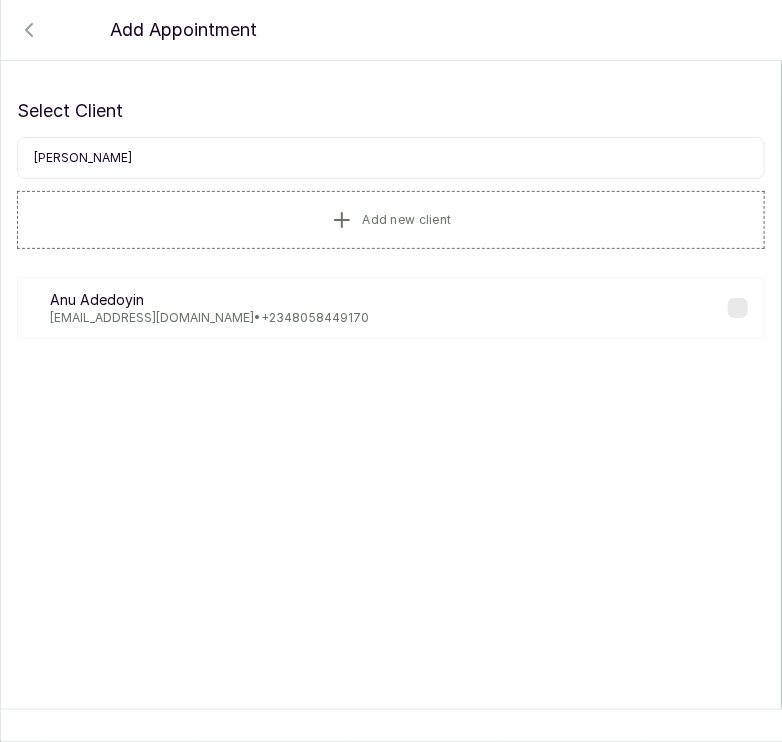type on "[PERSON_NAME]" 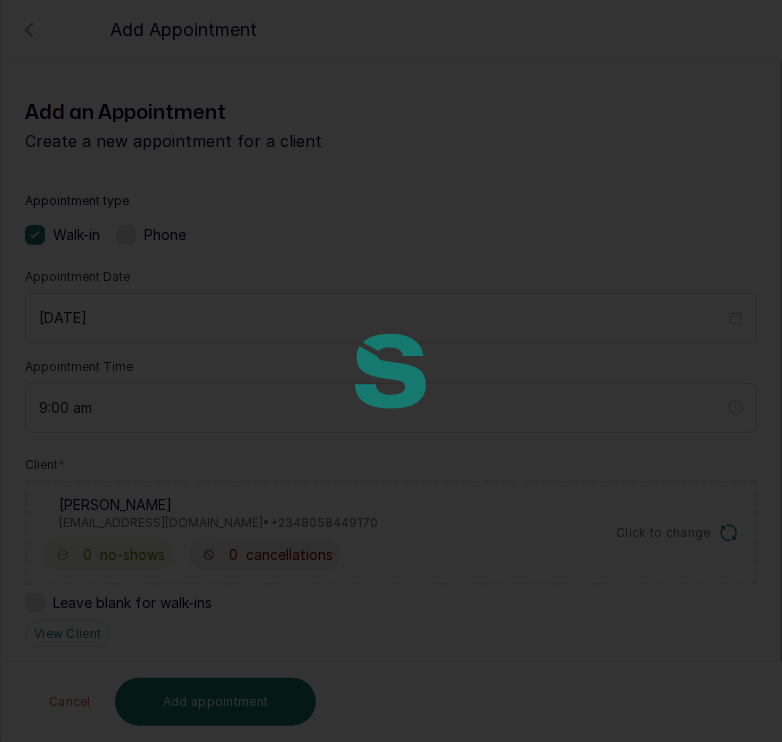 click at bounding box center (391, 371) 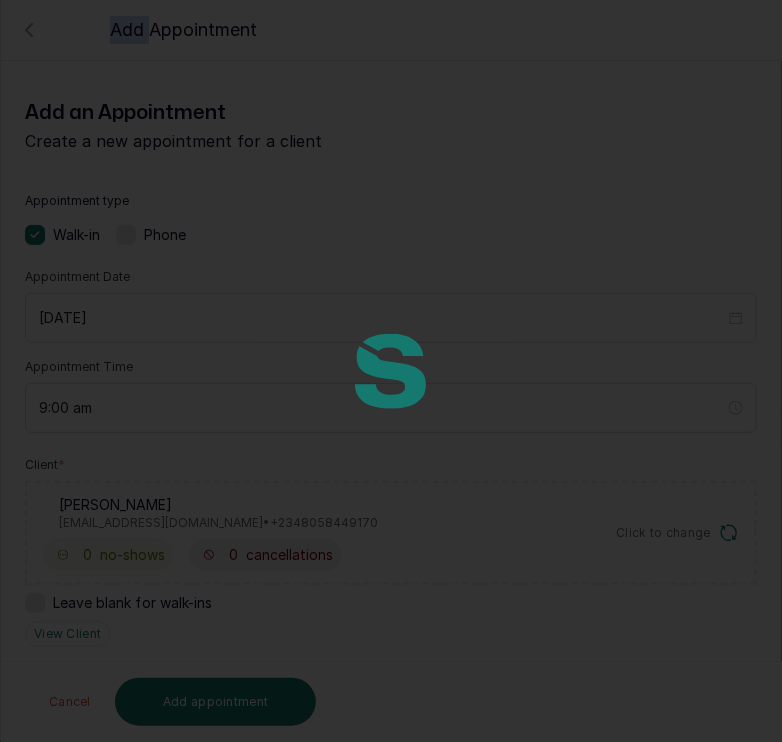 click at bounding box center [391, 371] 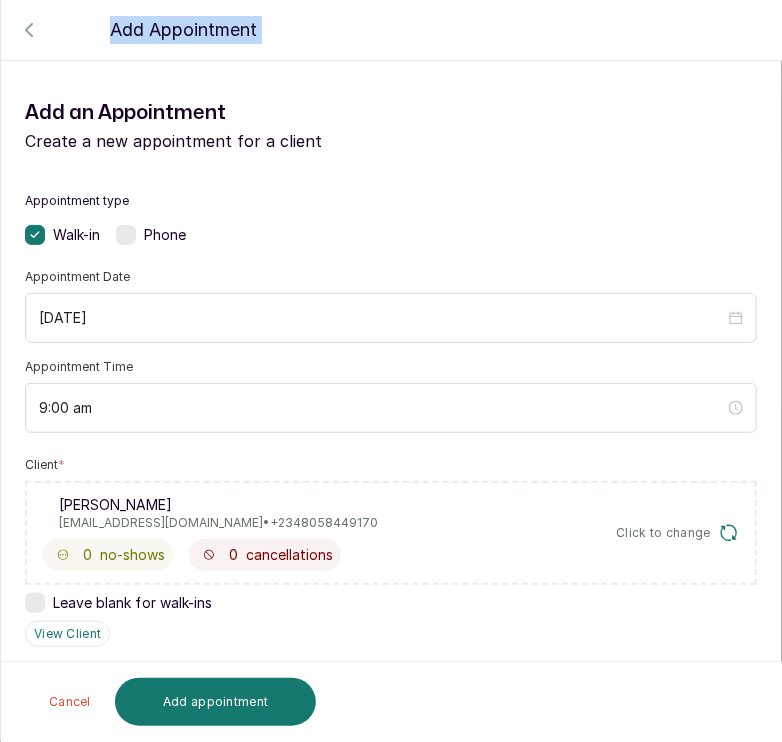 click on "9:00 am" at bounding box center (391, 408) 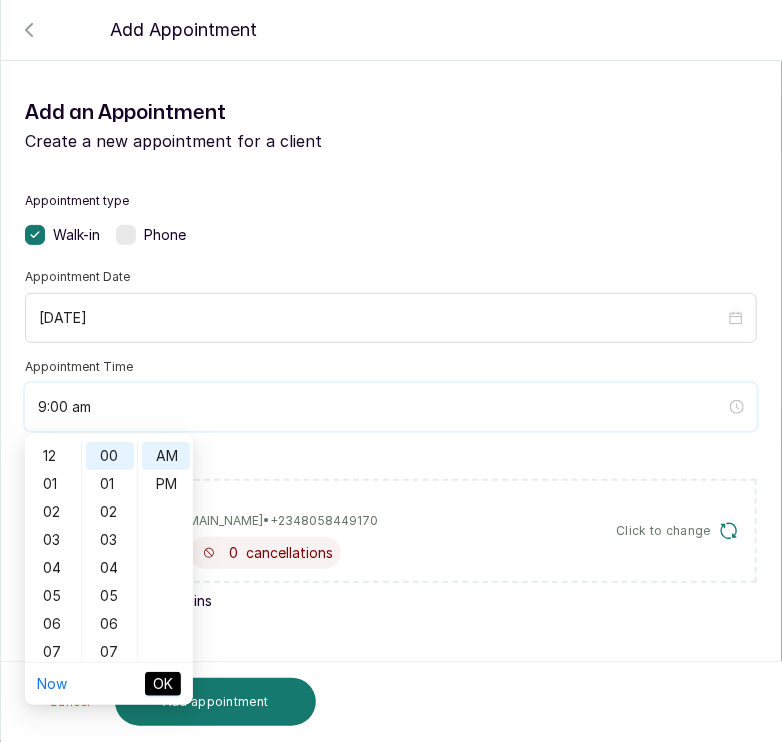scroll, scrollTop: 120, scrollLeft: 0, axis: vertical 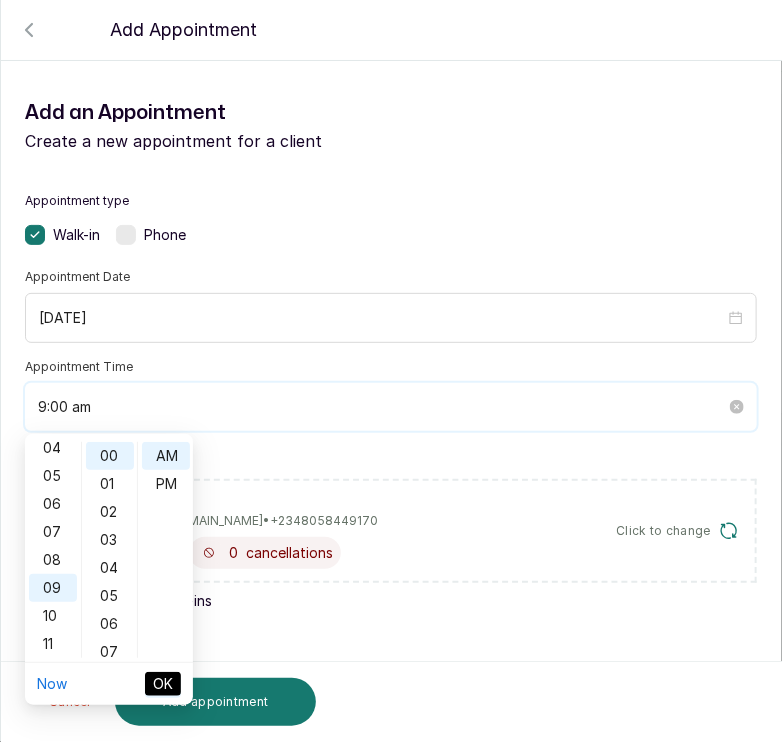 click on "9:00 am" at bounding box center [382, 407] 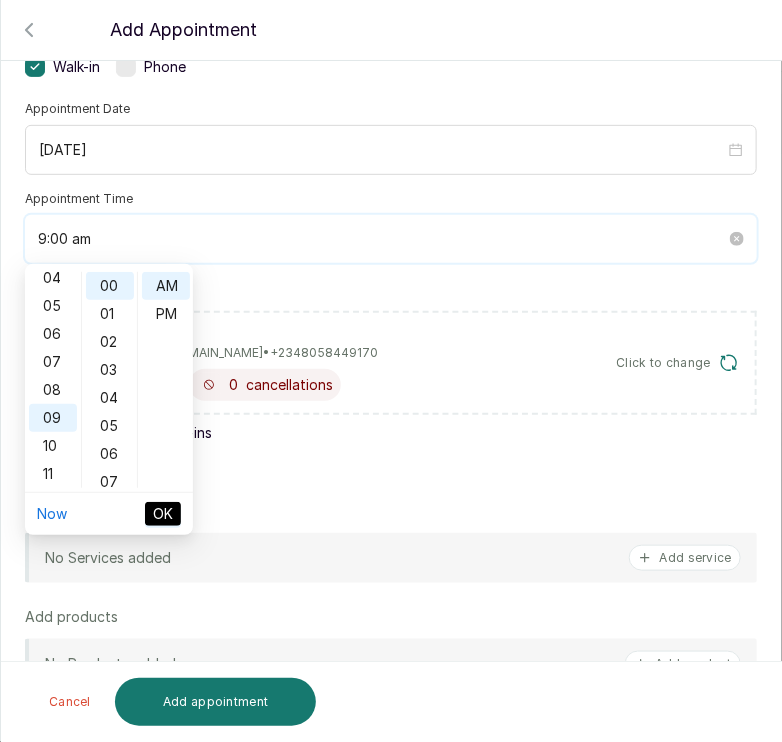 scroll, scrollTop: 172, scrollLeft: 0, axis: vertical 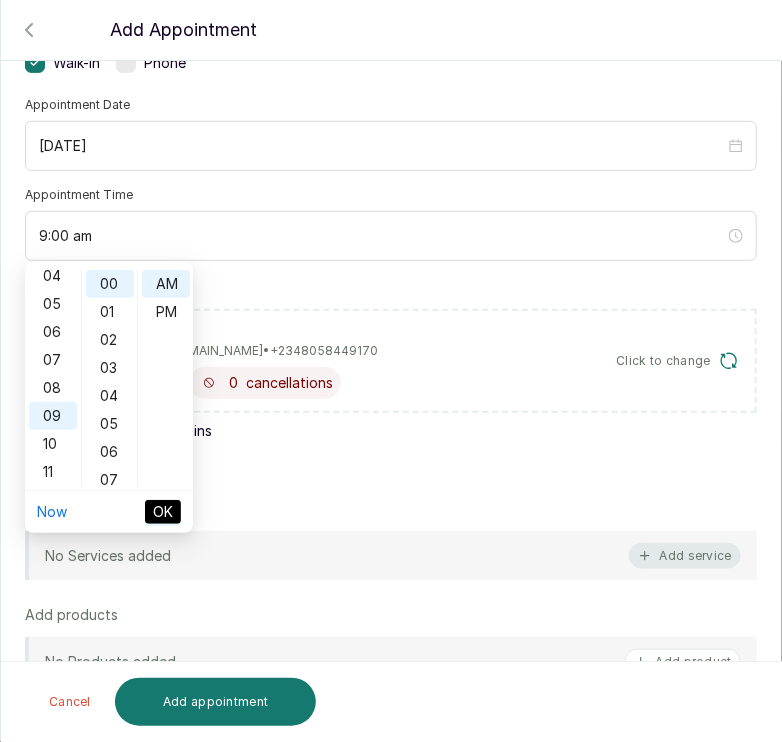 click on "Add service" at bounding box center (685, 556) 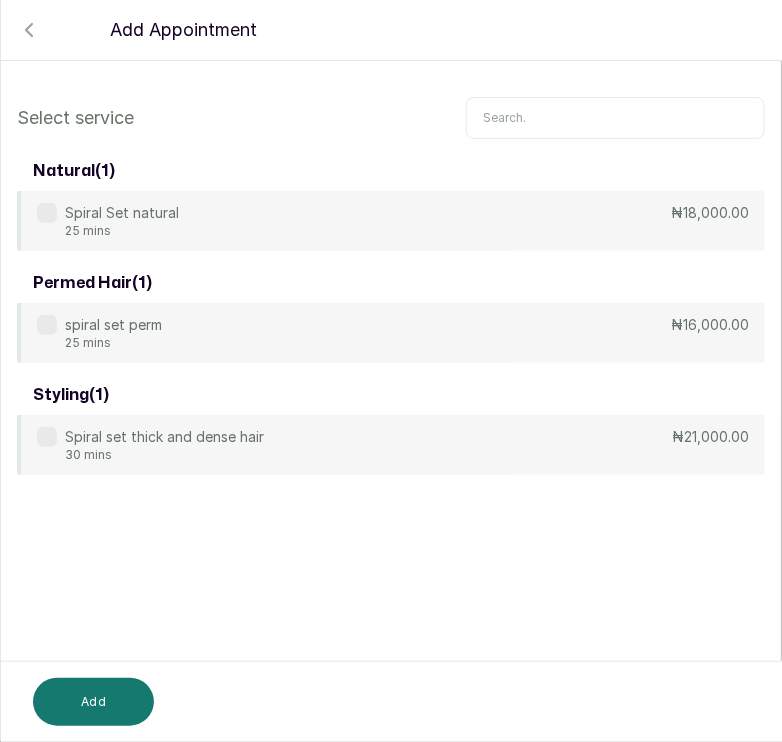 scroll, scrollTop: 0, scrollLeft: 0, axis: both 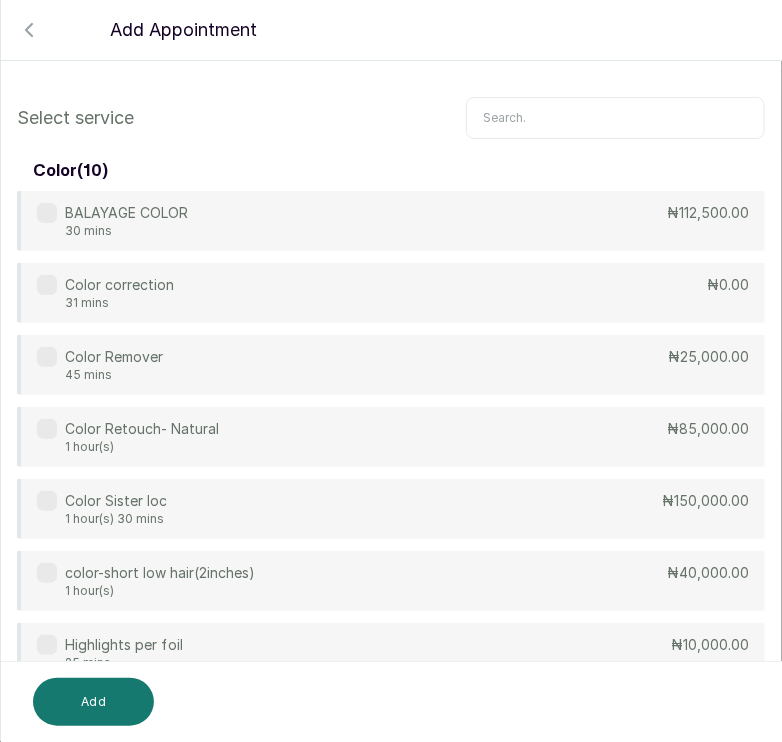 click at bounding box center (615, 118) 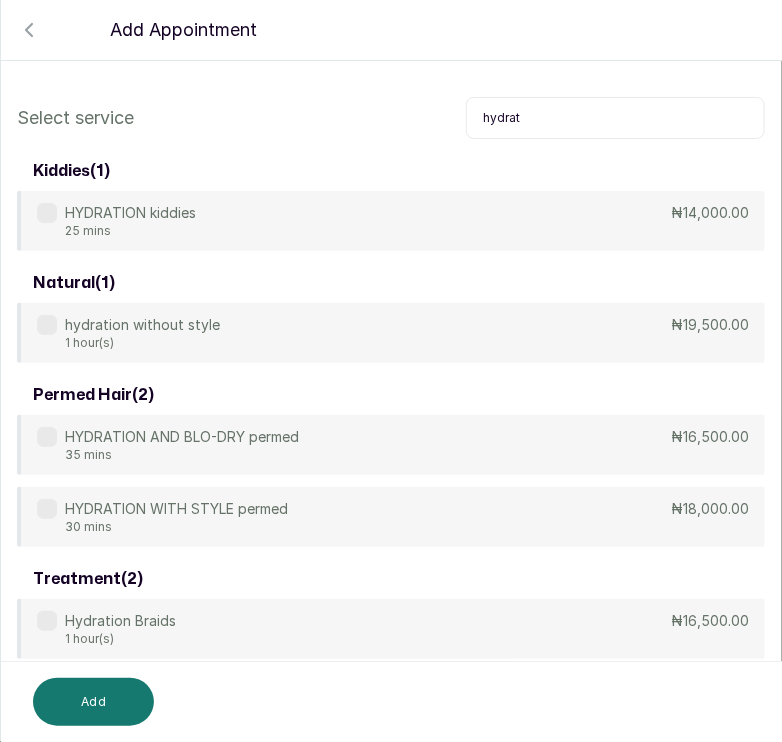 type on "hydrat" 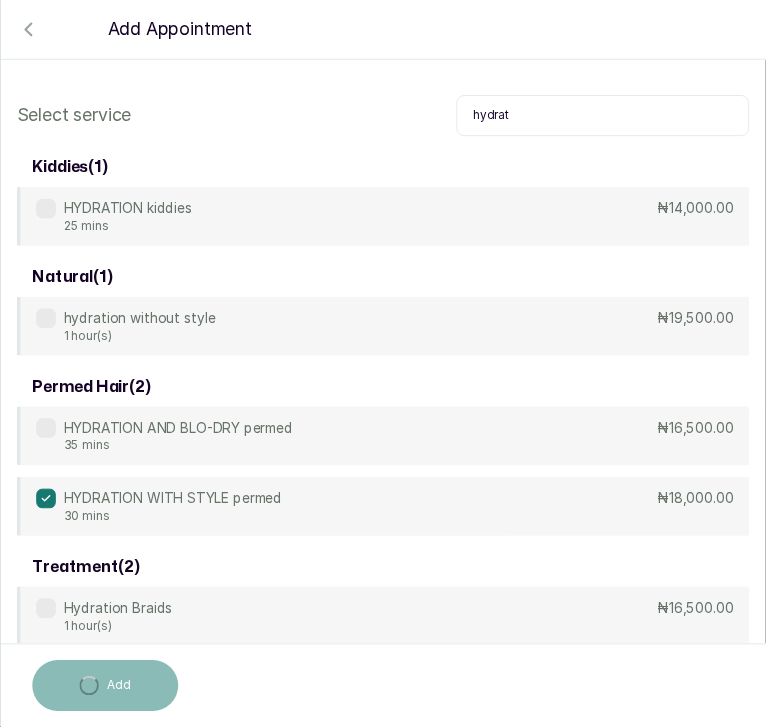 scroll, scrollTop: 84, scrollLeft: 0, axis: vertical 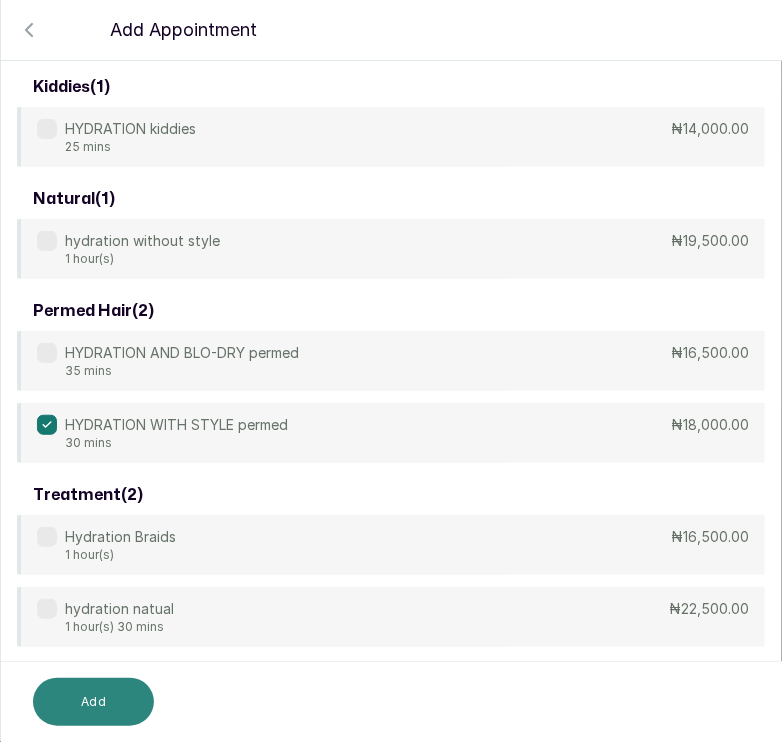 click on "Add" at bounding box center (93, 702) 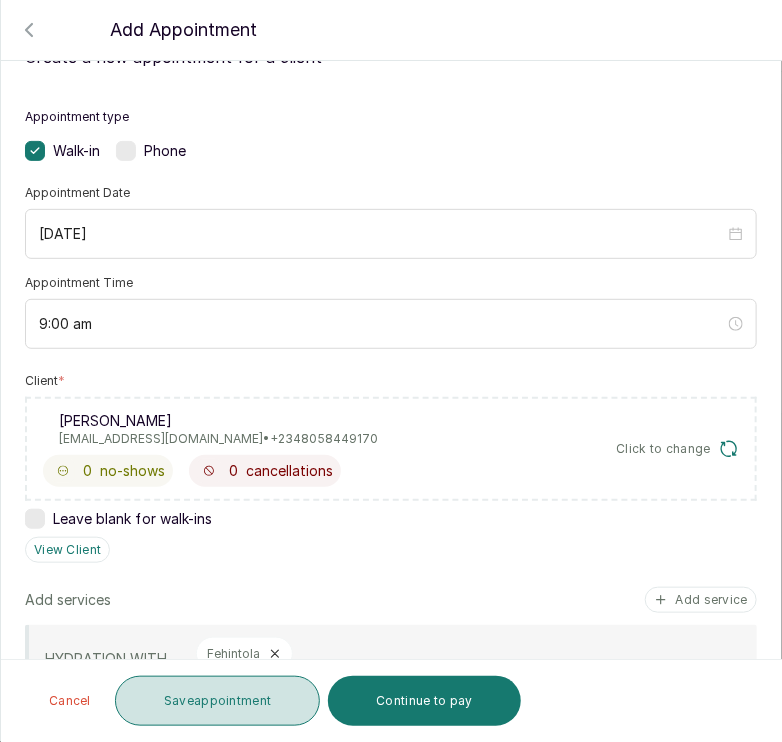 click on "Save  appointment" at bounding box center [218, 701] 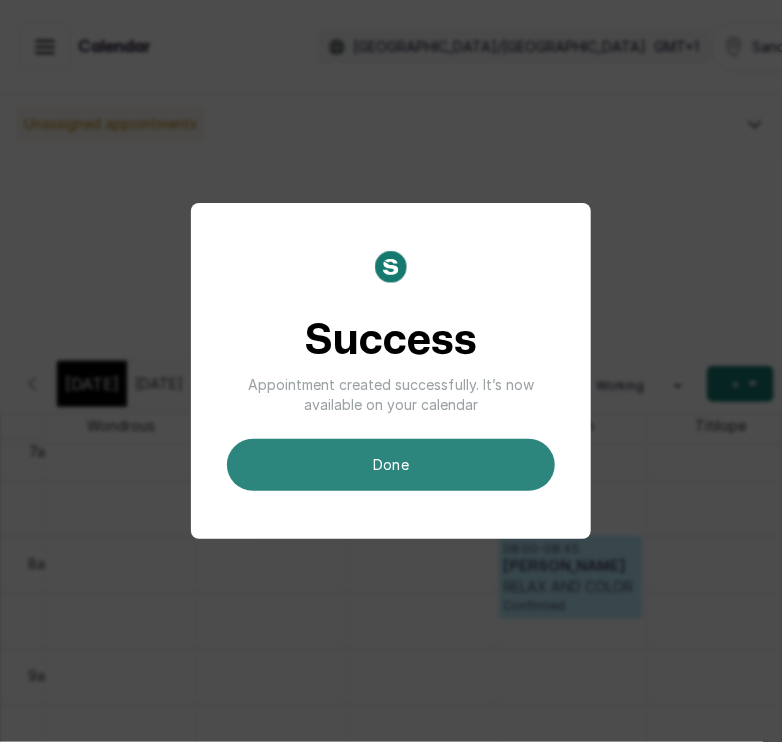 click on "done" at bounding box center [391, 465] 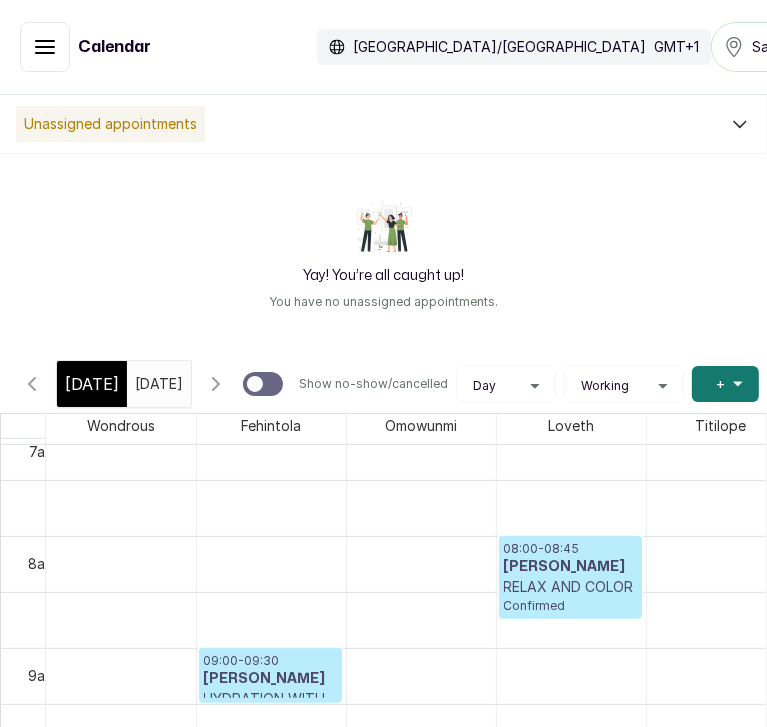 click 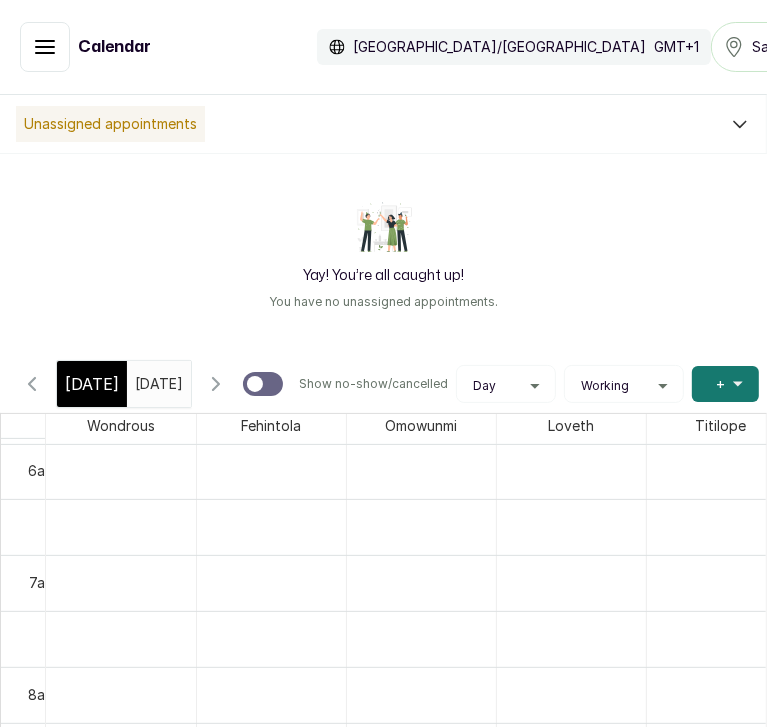 scroll, scrollTop: 750, scrollLeft: 0, axis: vertical 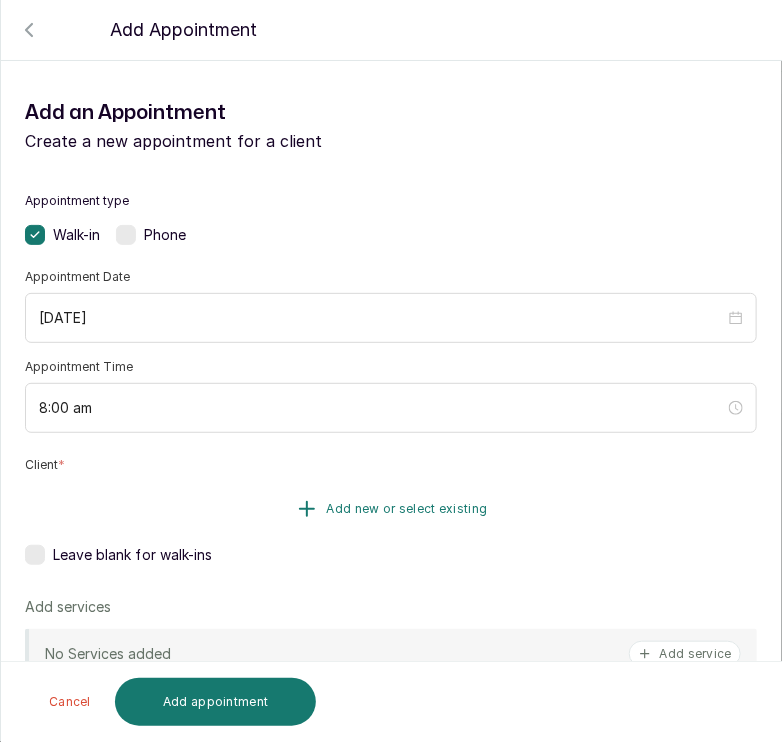 click on "Add new or select existing" at bounding box center (407, 509) 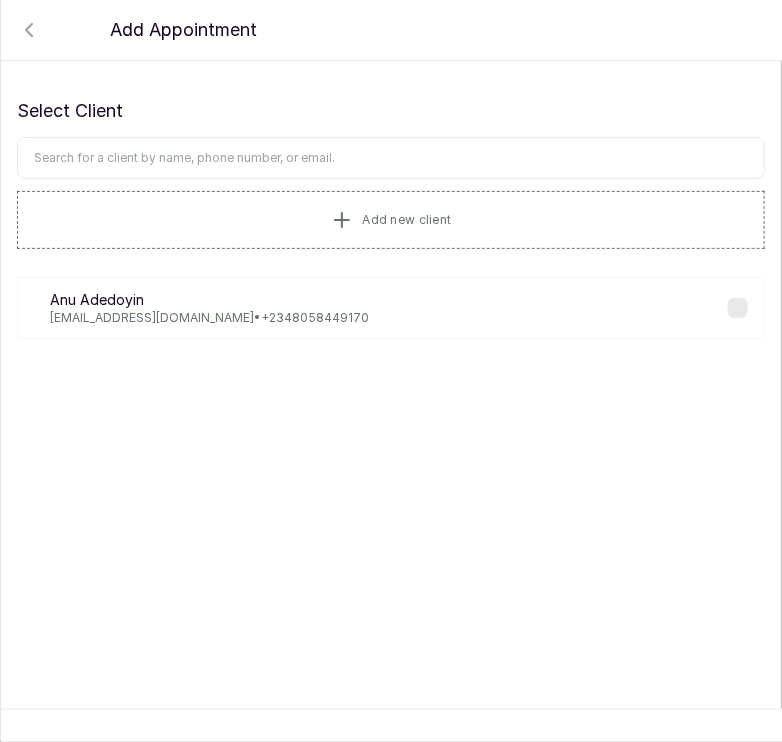 click at bounding box center [391, 158] 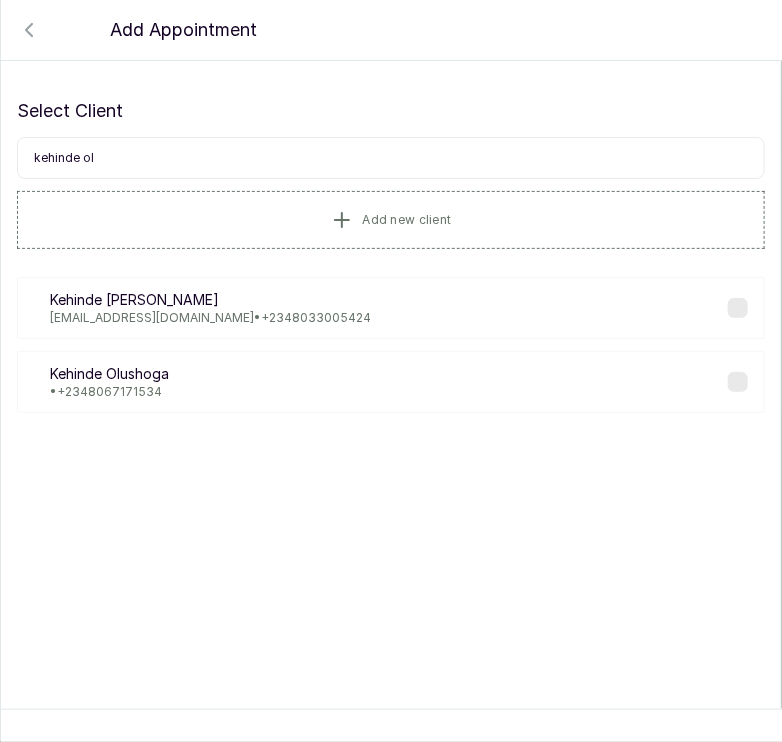 type on "kehinde ol" 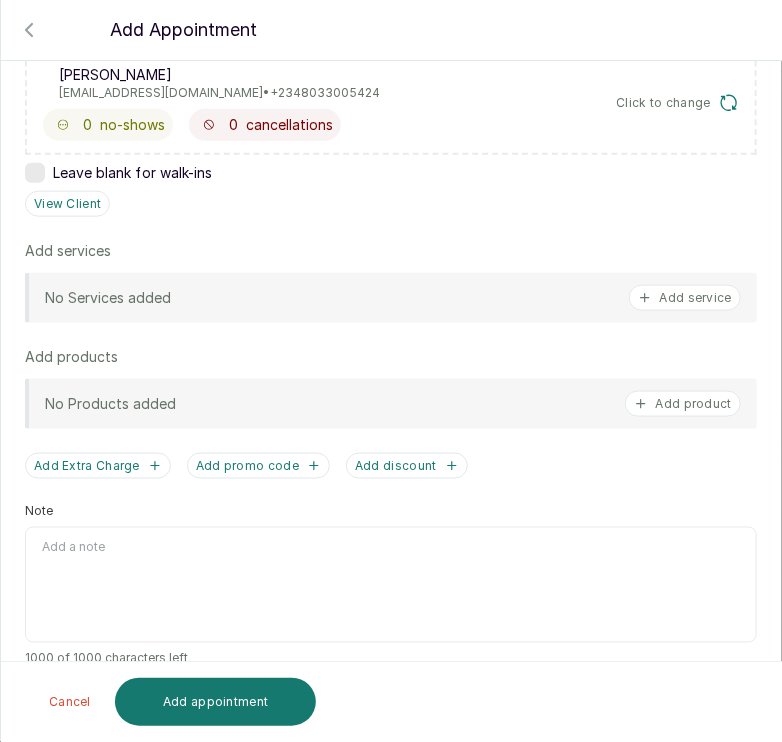 scroll, scrollTop: 446, scrollLeft: 0, axis: vertical 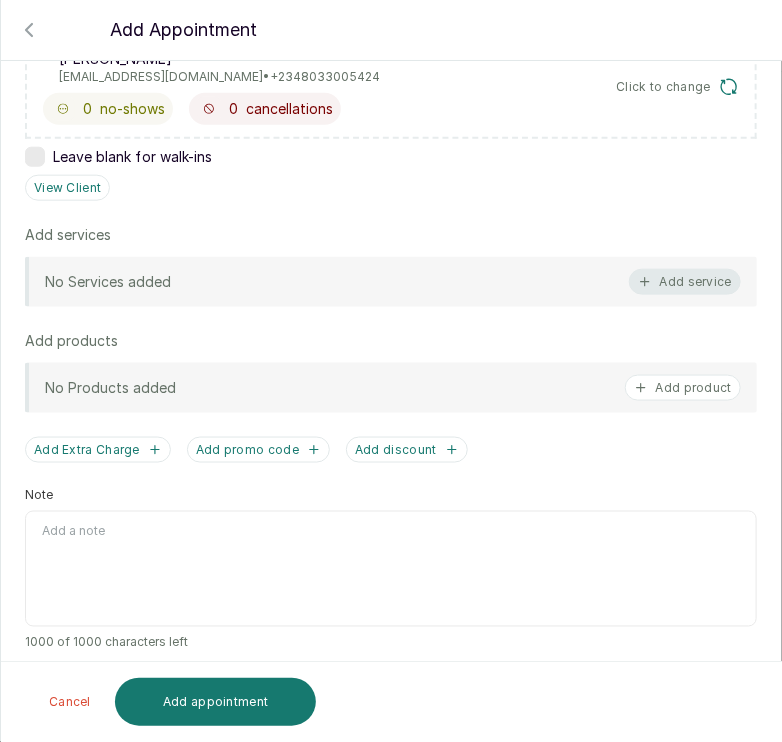 click on "Add service" at bounding box center [685, 282] 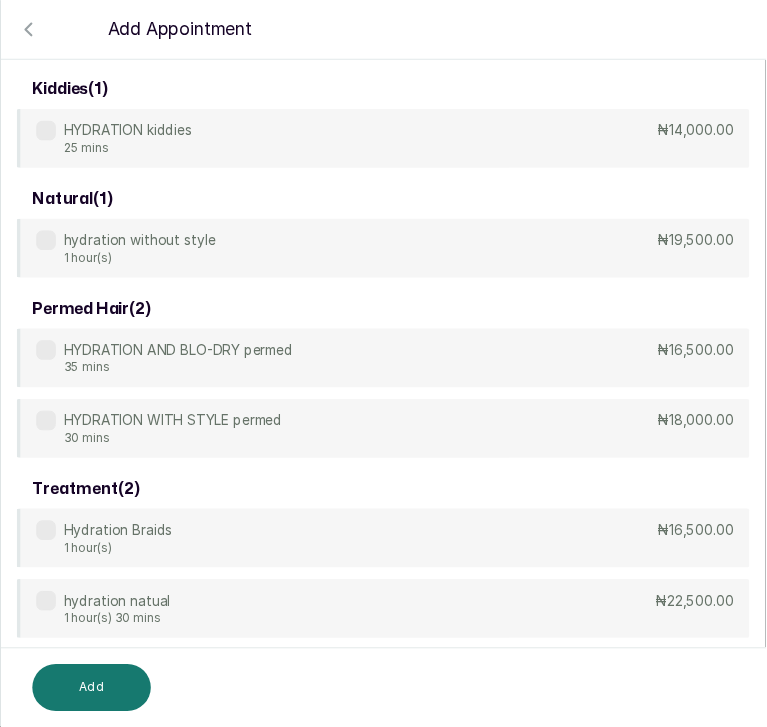 scroll, scrollTop: 0, scrollLeft: 0, axis: both 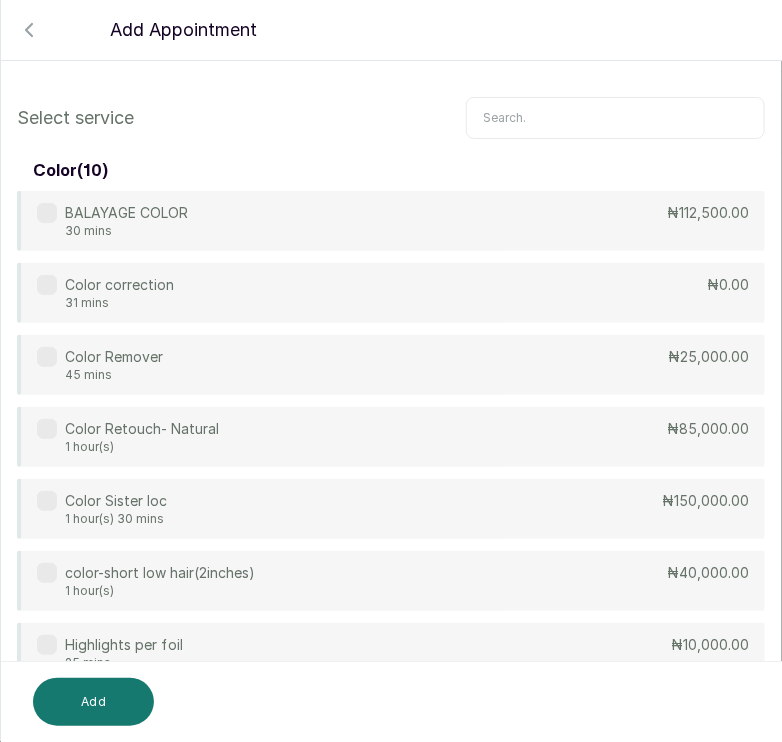 click at bounding box center [615, 118] 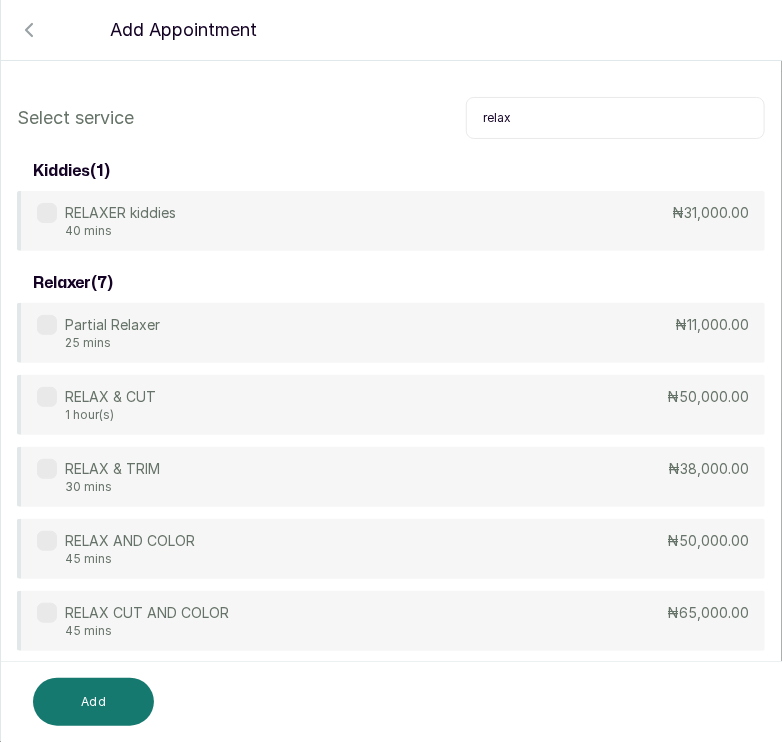 type on "relax" 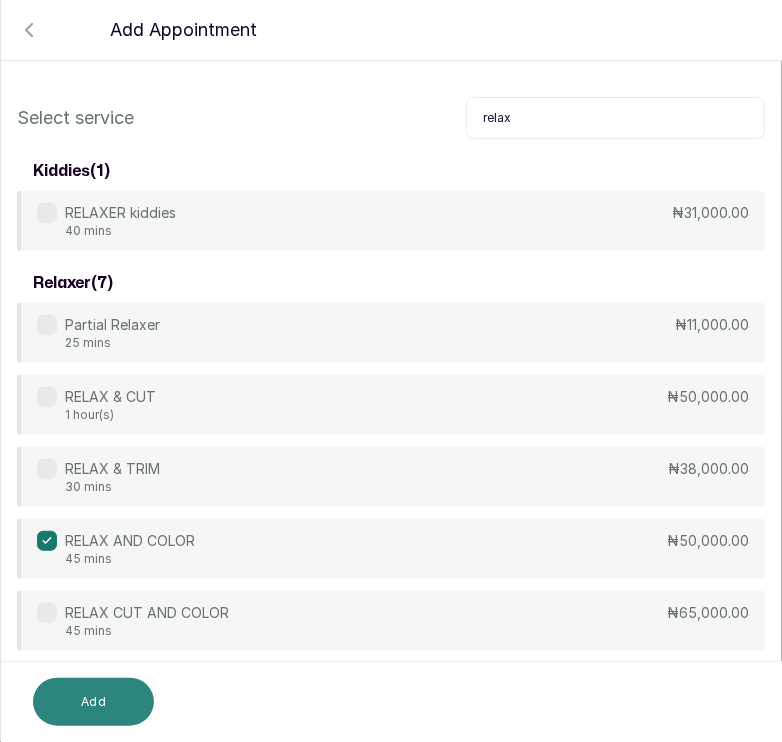 click on "Add" at bounding box center (93, 702) 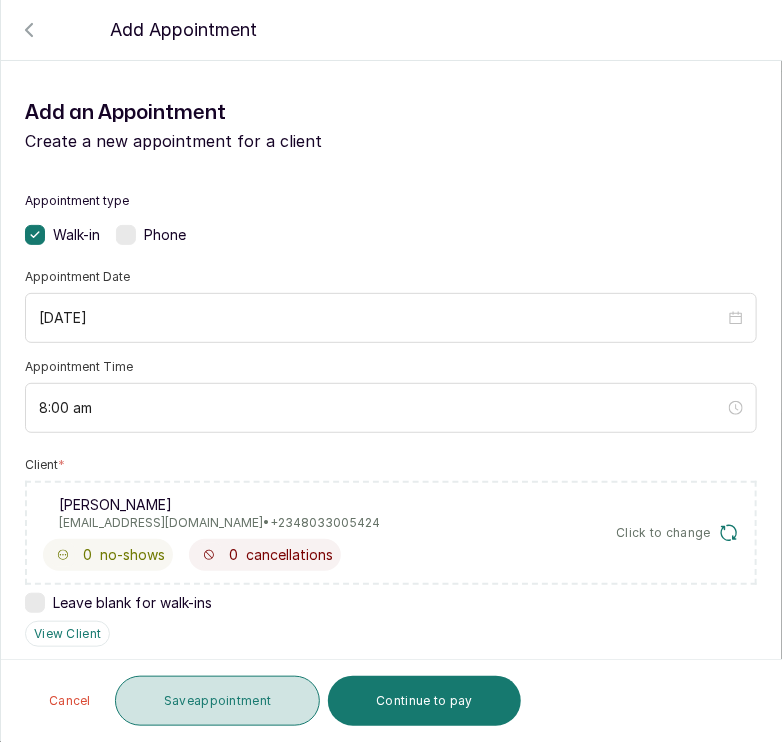 click on "Save  appointment" at bounding box center [218, 701] 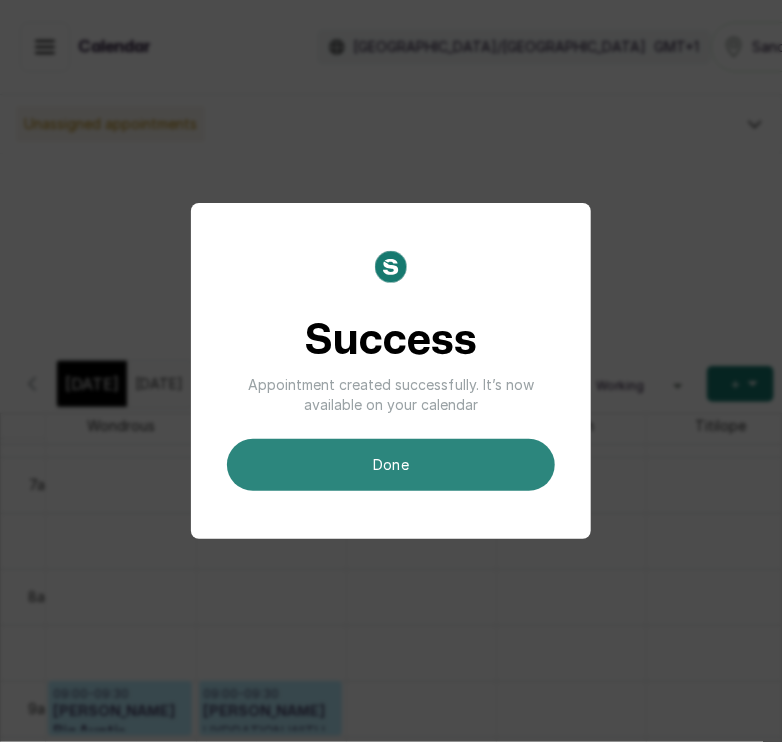 click on "done" at bounding box center (391, 465) 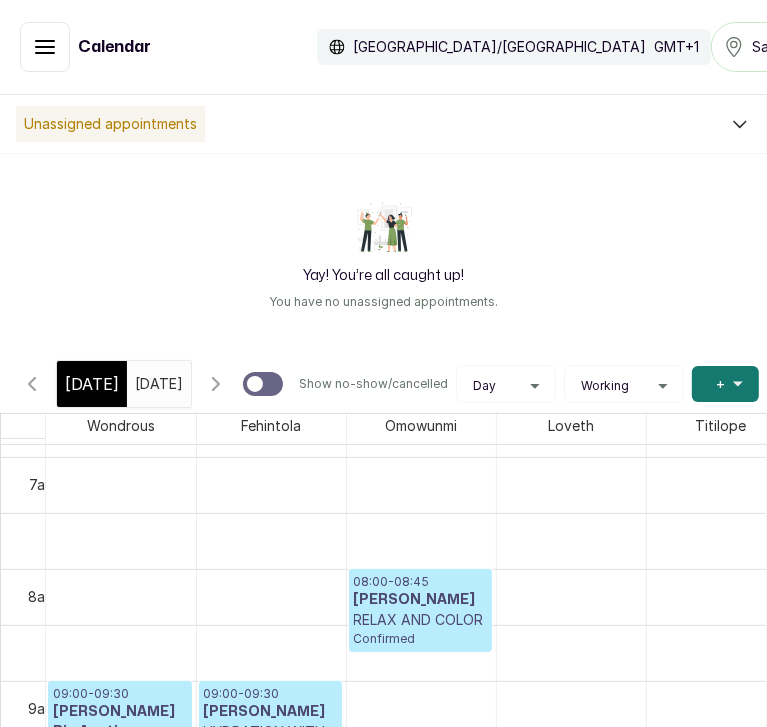 scroll, scrollTop: 858, scrollLeft: 0, axis: vertical 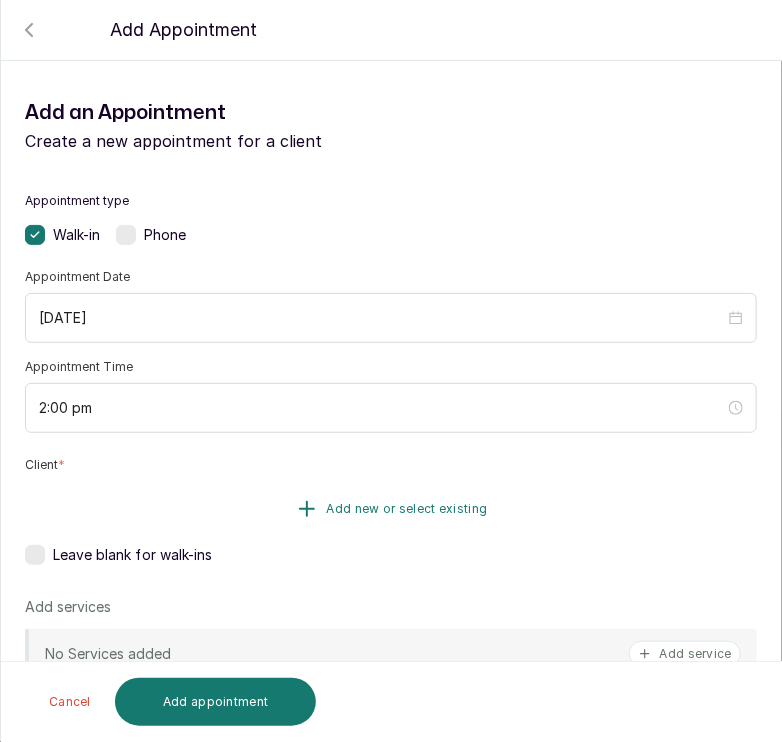 click on "Add new or select existing" at bounding box center (407, 509) 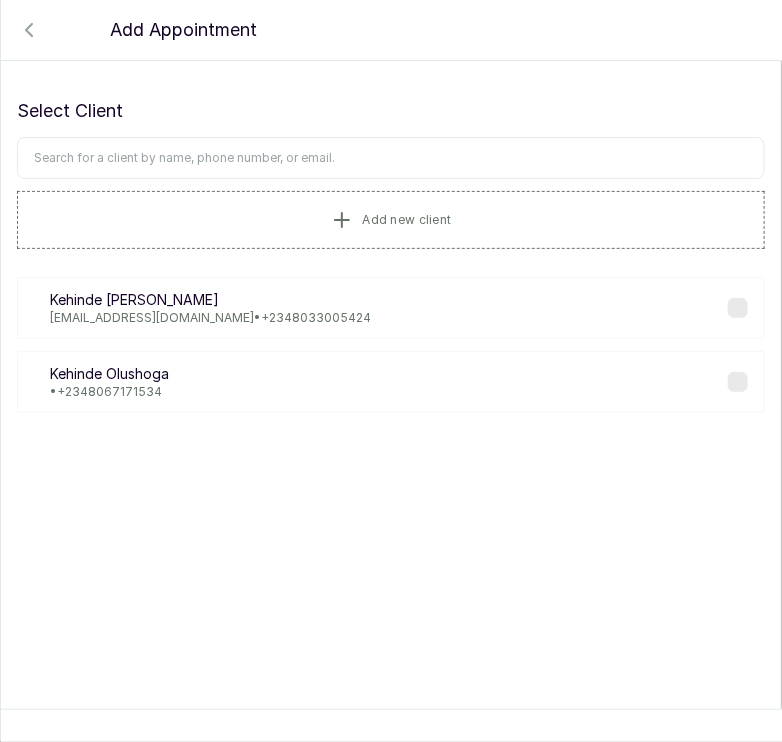 click at bounding box center [391, 158] 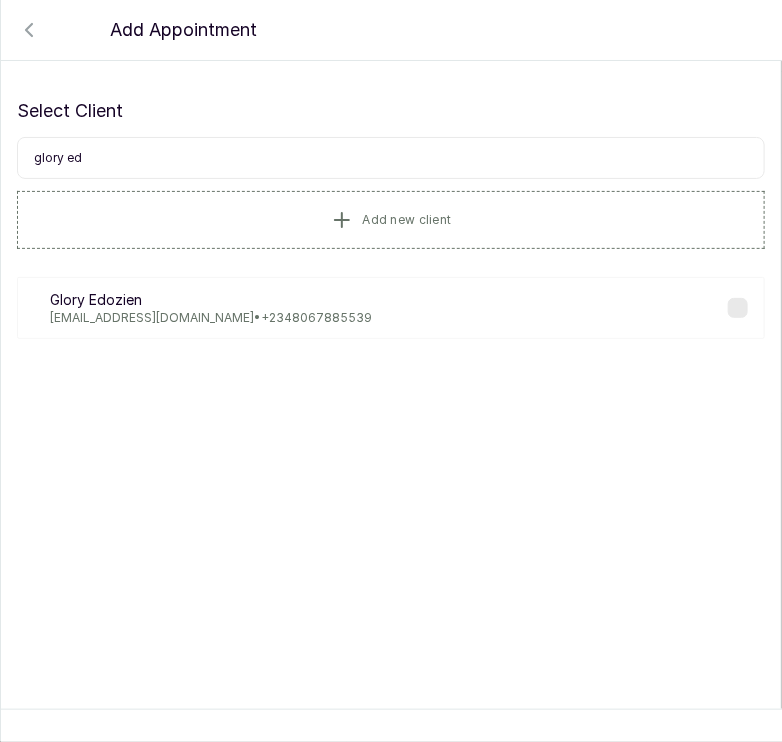 type on "glory ed" 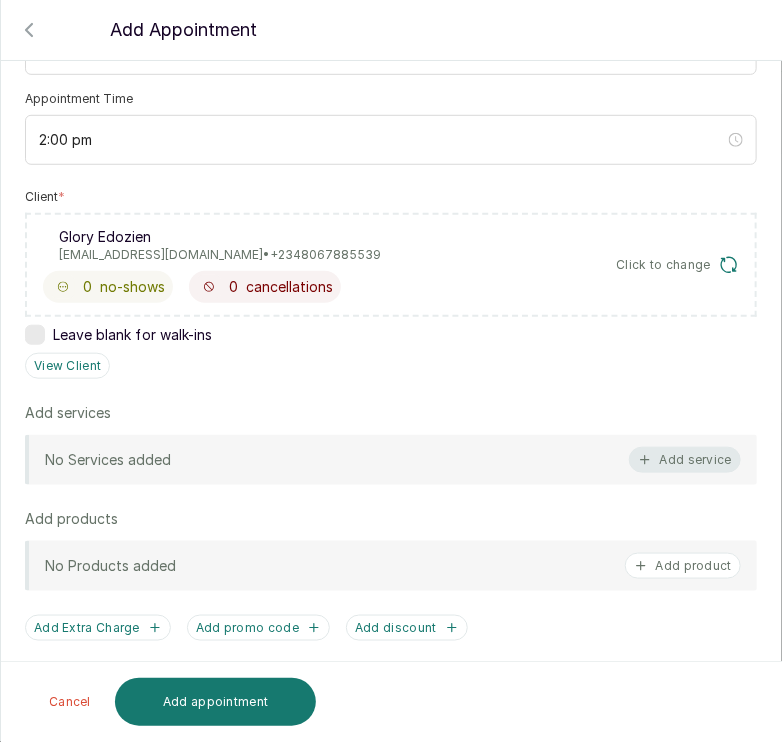 click on "Add service" at bounding box center [685, 460] 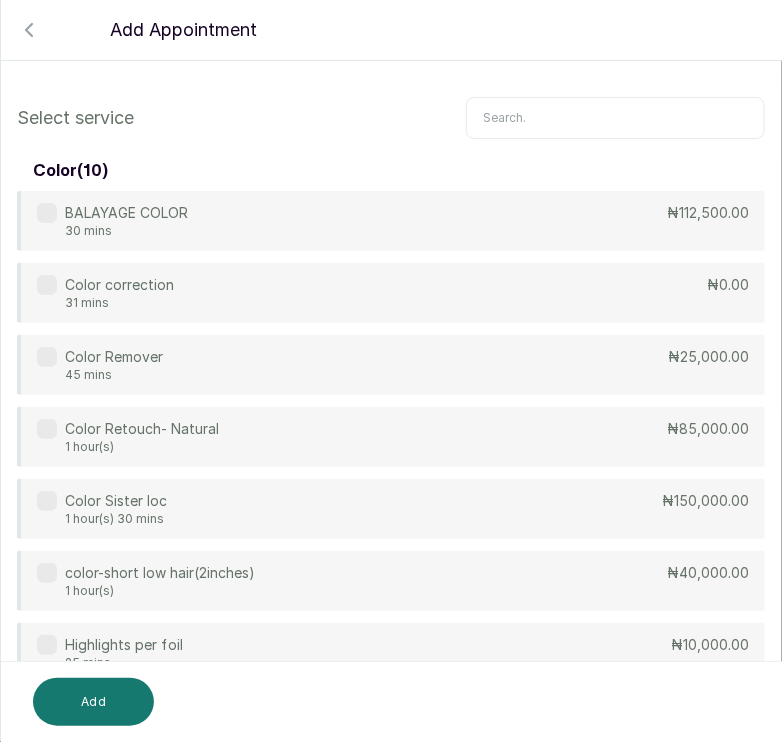 click at bounding box center (615, 118) 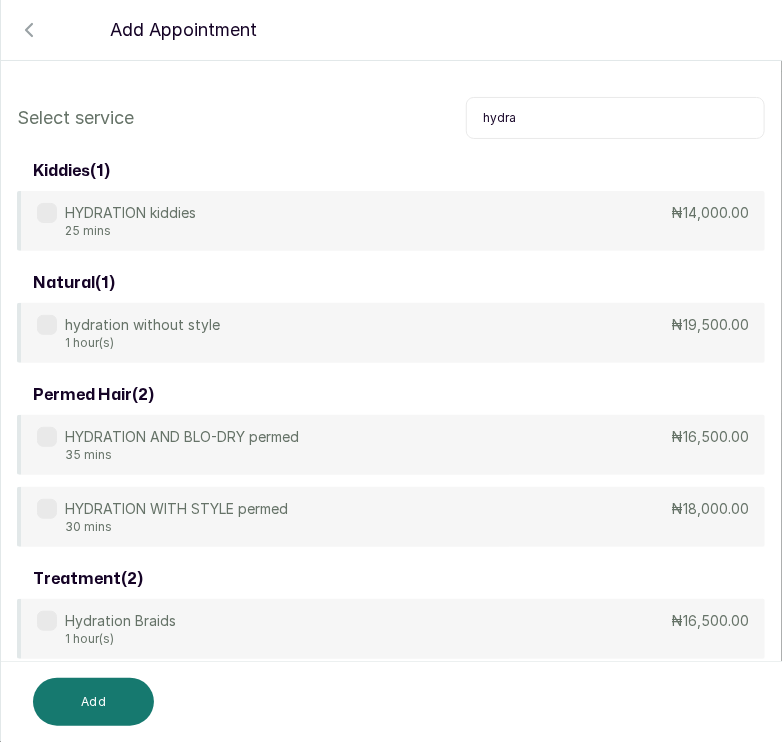 type on "hydra" 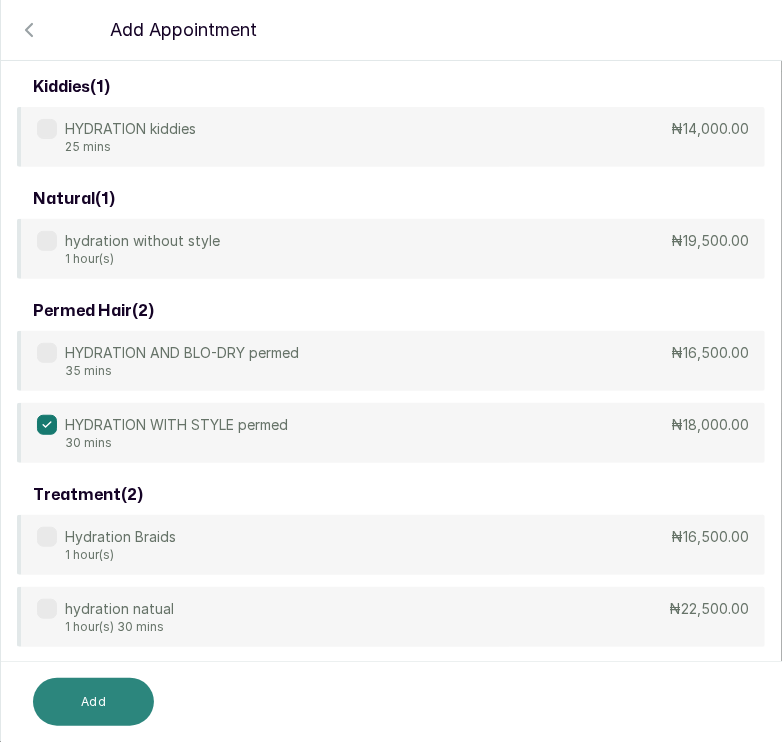click on "Add" at bounding box center (93, 702) 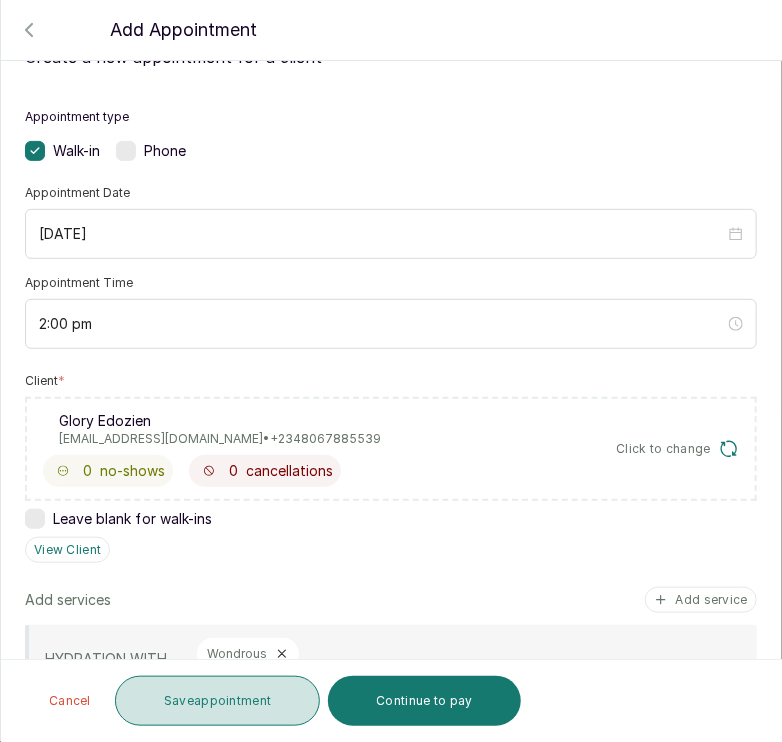 click on "Save  appointment" at bounding box center (218, 701) 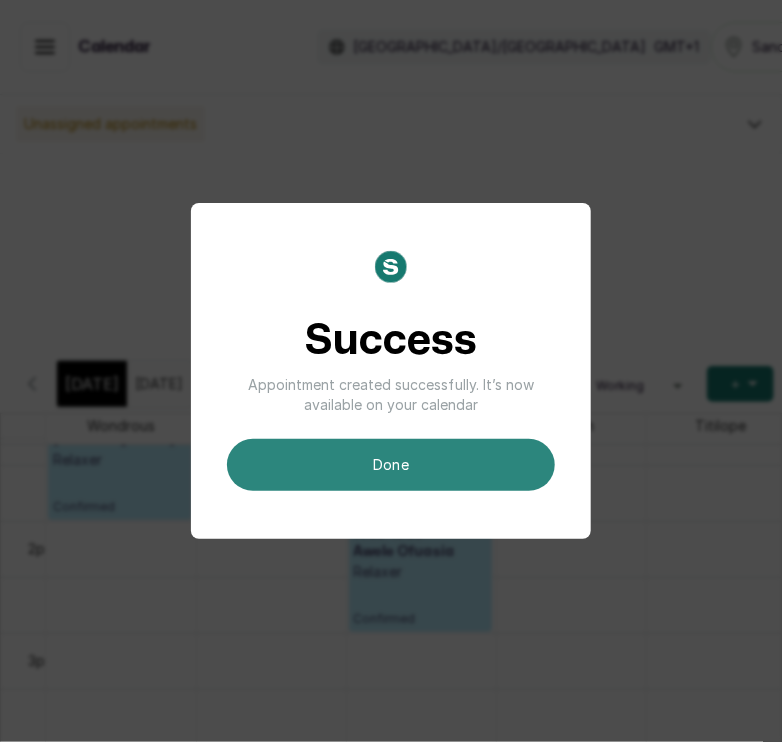 click on "done" at bounding box center (391, 465) 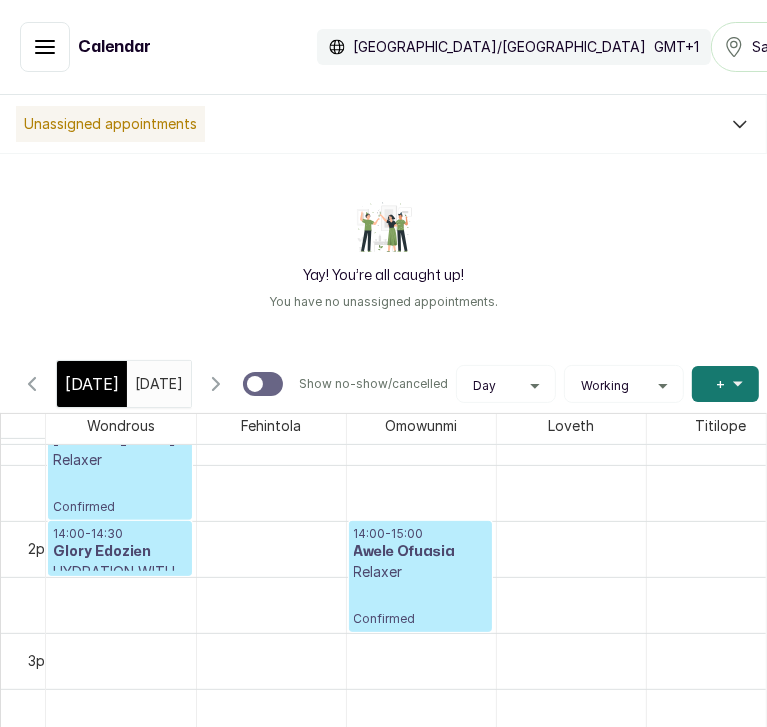 scroll, scrollTop: 1361, scrollLeft: 0, axis: vertical 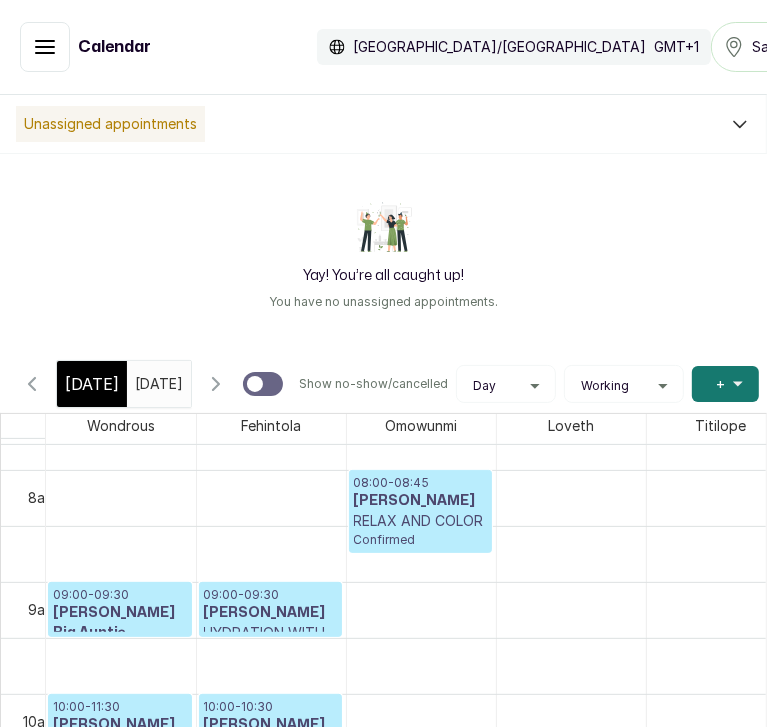 click on "[DATE]" at bounding box center [92, 384] 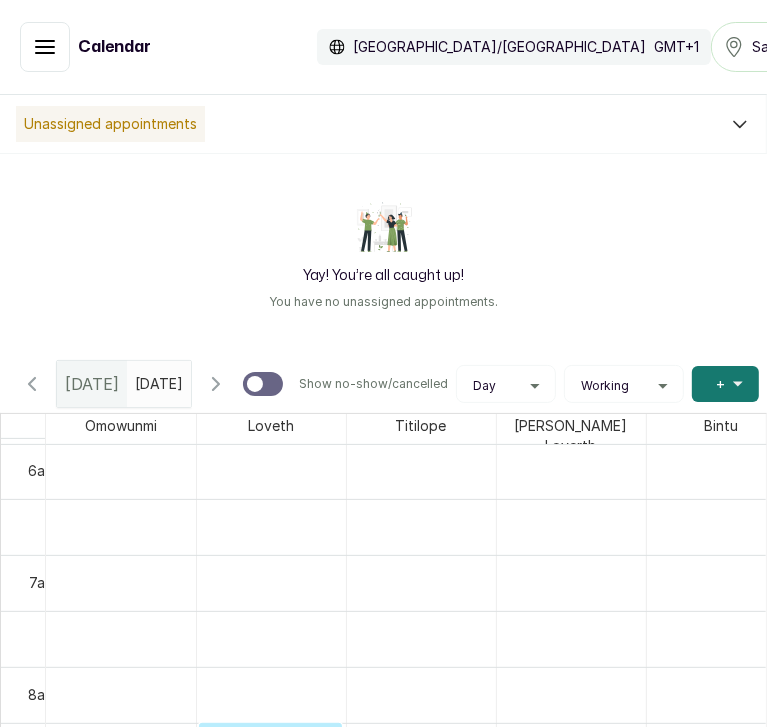 click on "[DATE]" at bounding box center [140, 379] 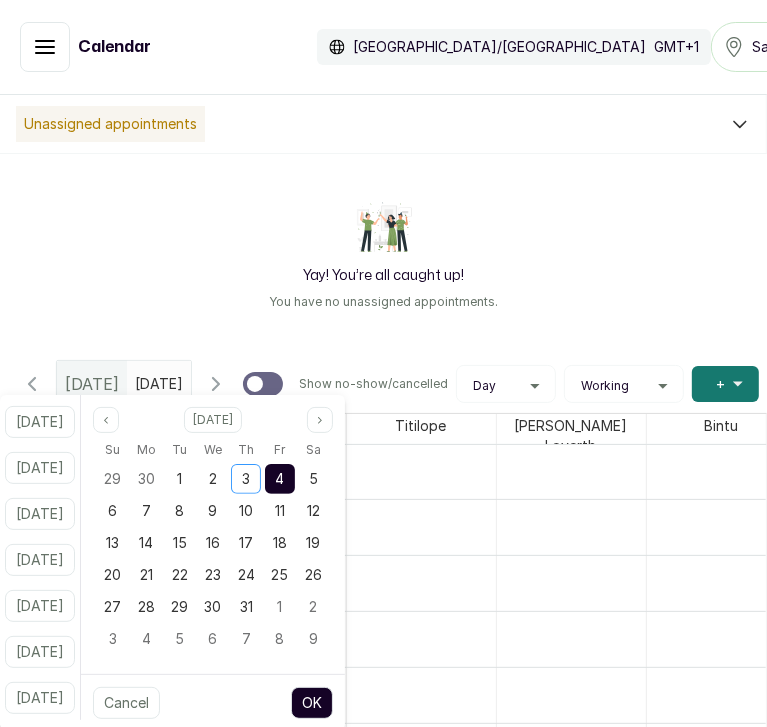 click on "4" at bounding box center [279, 478] 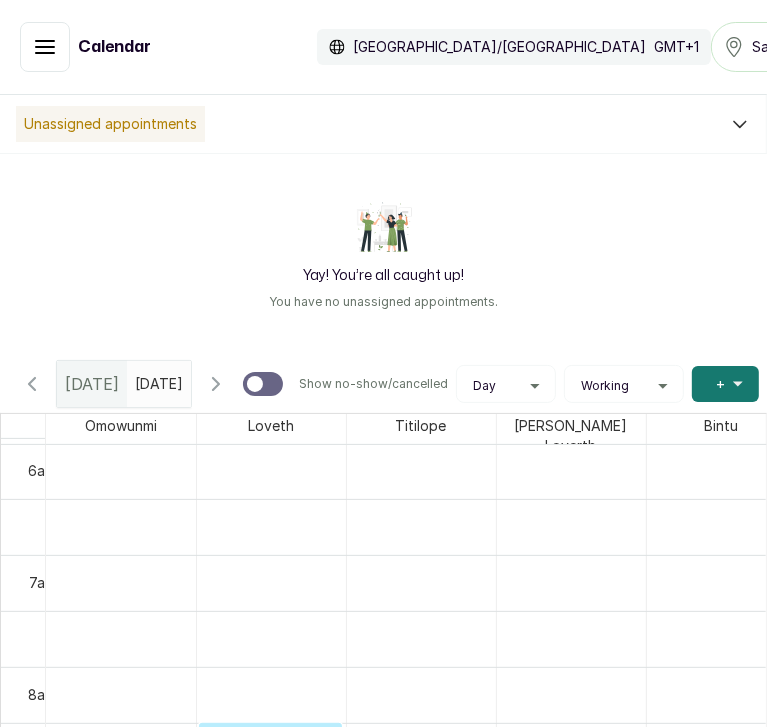 scroll, scrollTop: 0, scrollLeft: 0, axis: both 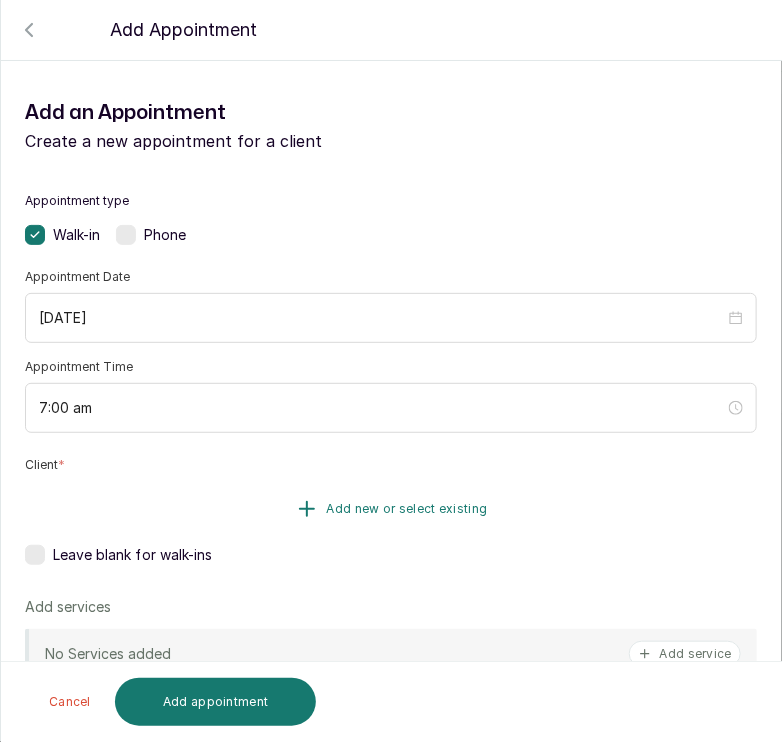 click on "Add new or select existing" at bounding box center (407, 509) 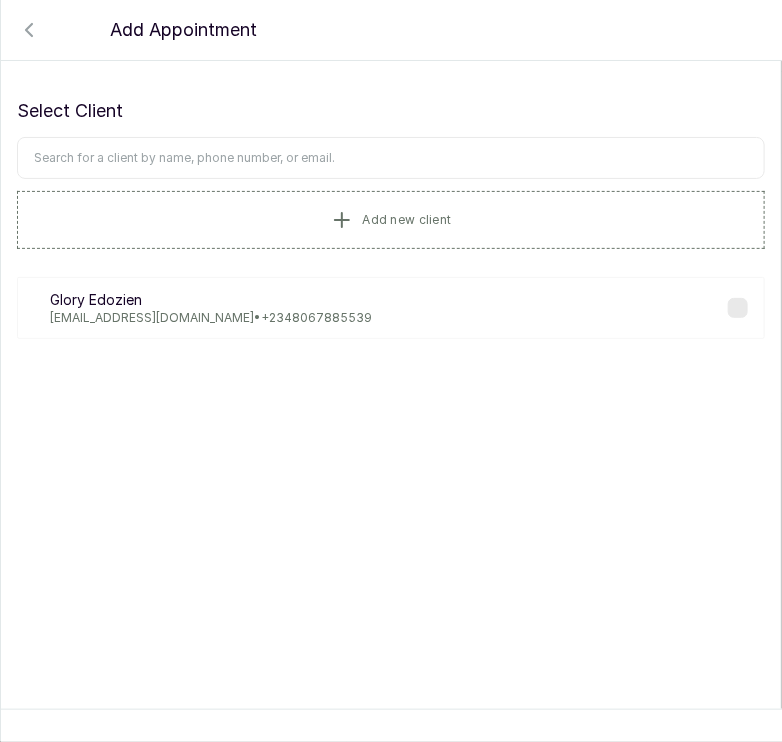 click at bounding box center (391, 158) 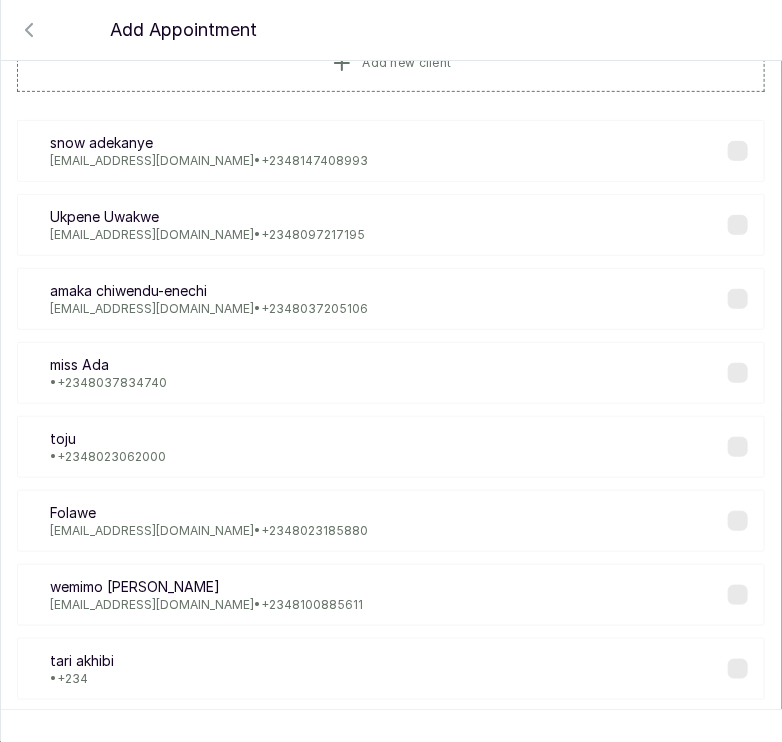 scroll, scrollTop: 0, scrollLeft: 0, axis: both 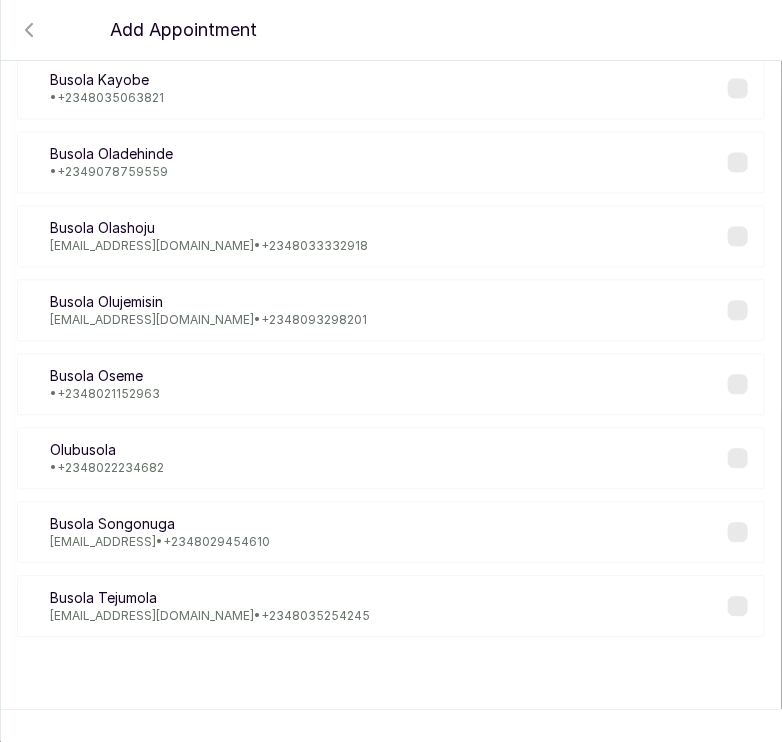 type on "busola" 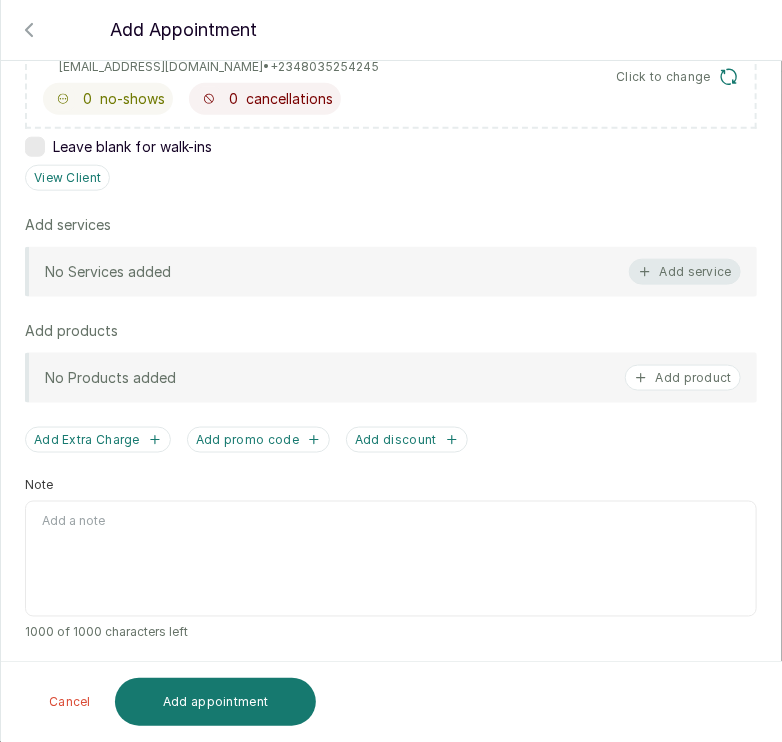click on "Add service" at bounding box center (685, 272) 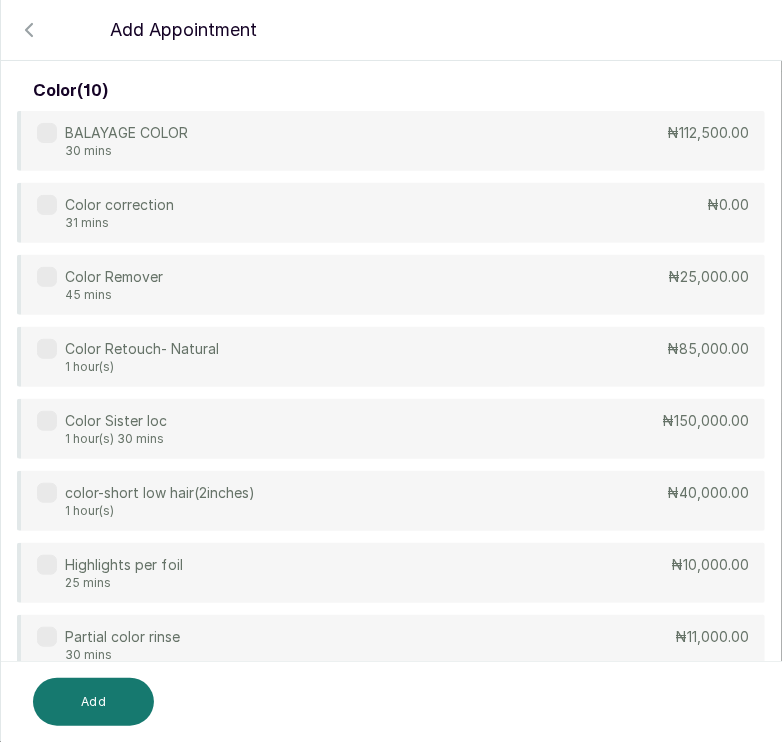 scroll, scrollTop: 0, scrollLeft: 0, axis: both 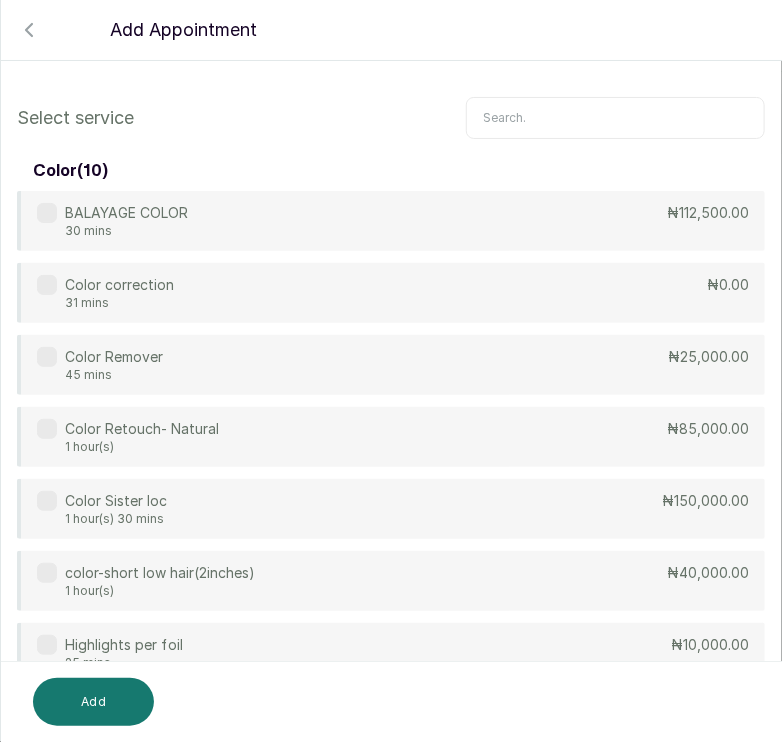 click at bounding box center (615, 118) 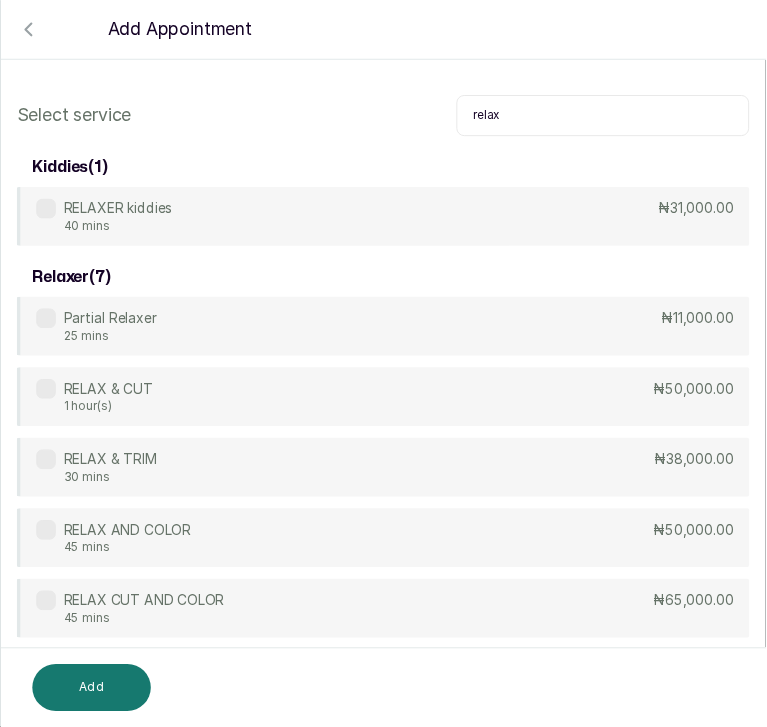 scroll, scrollTop: 148, scrollLeft: 0, axis: vertical 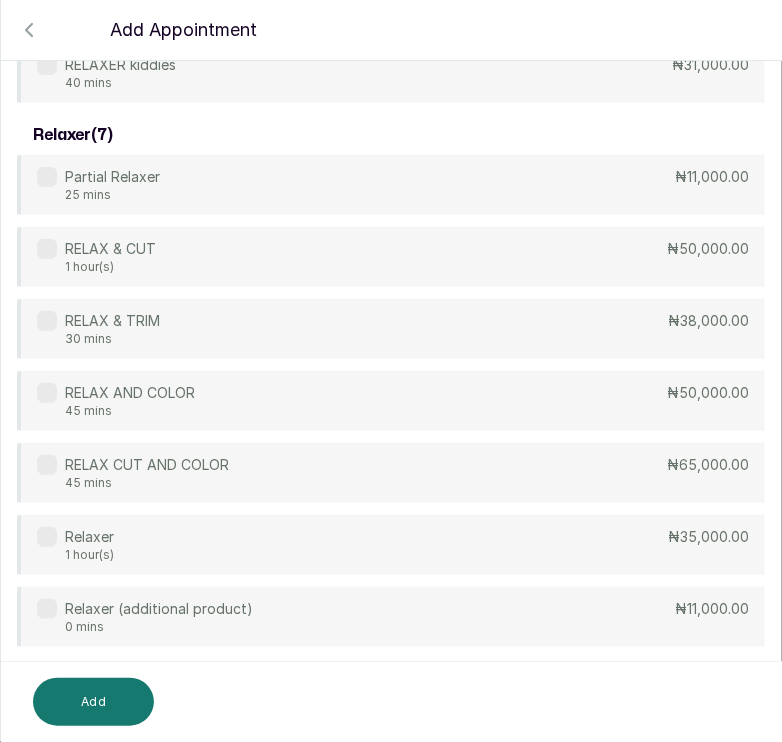 type on "relax" 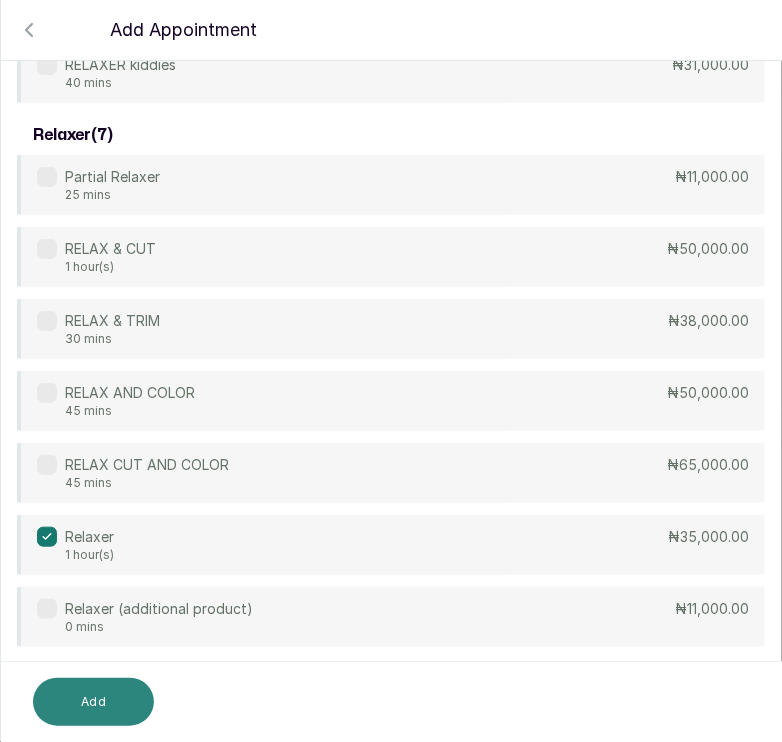 click on "Add" at bounding box center [93, 702] 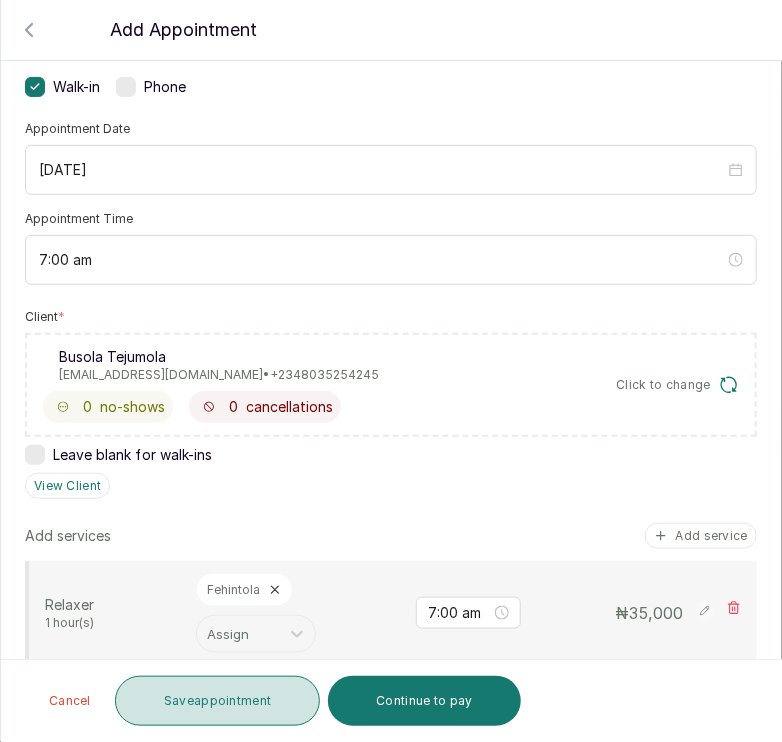 click on "Save  appointment" at bounding box center (218, 701) 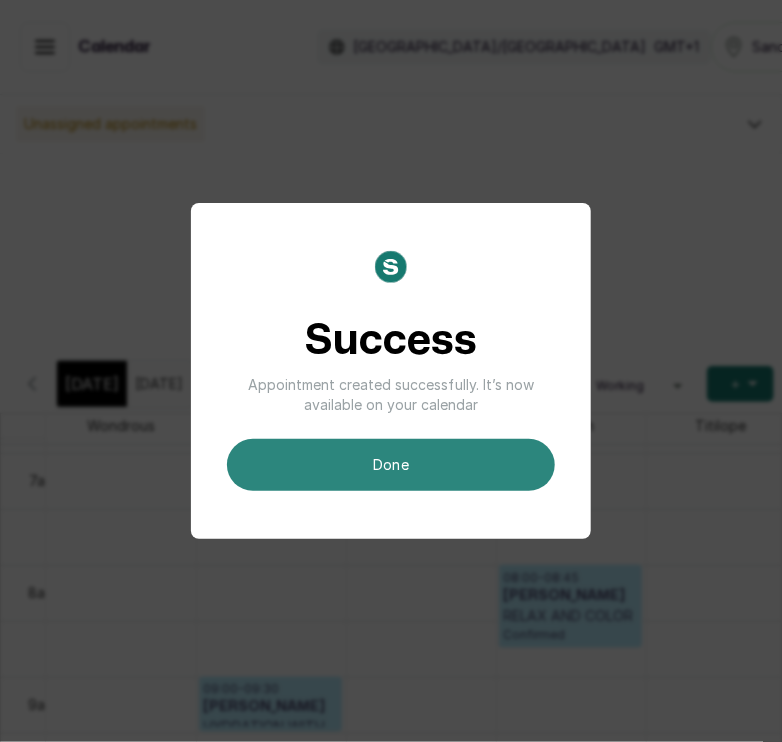 click on "done" at bounding box center (391, 465) 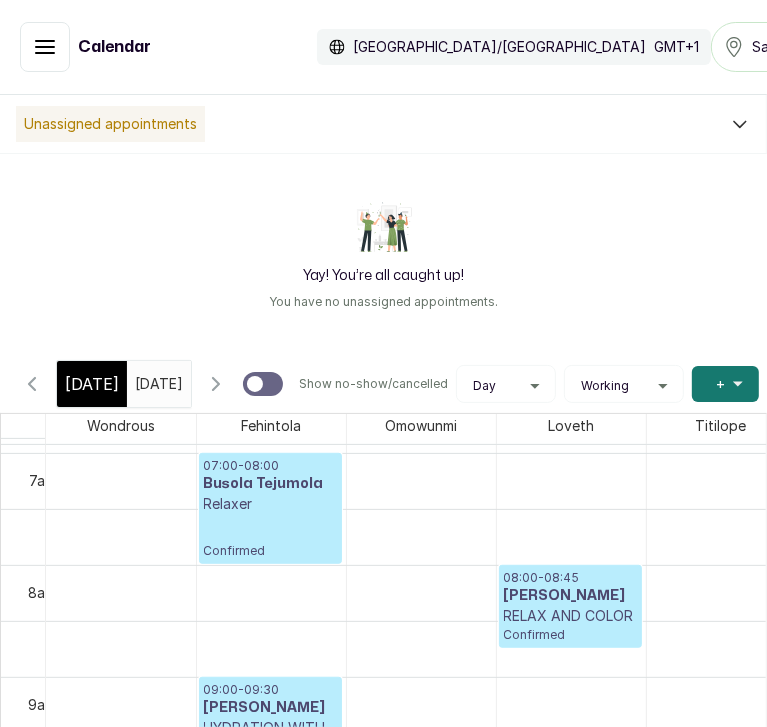 scroll, scrollTop: 925, scrollLeft: 0, axis: vertical 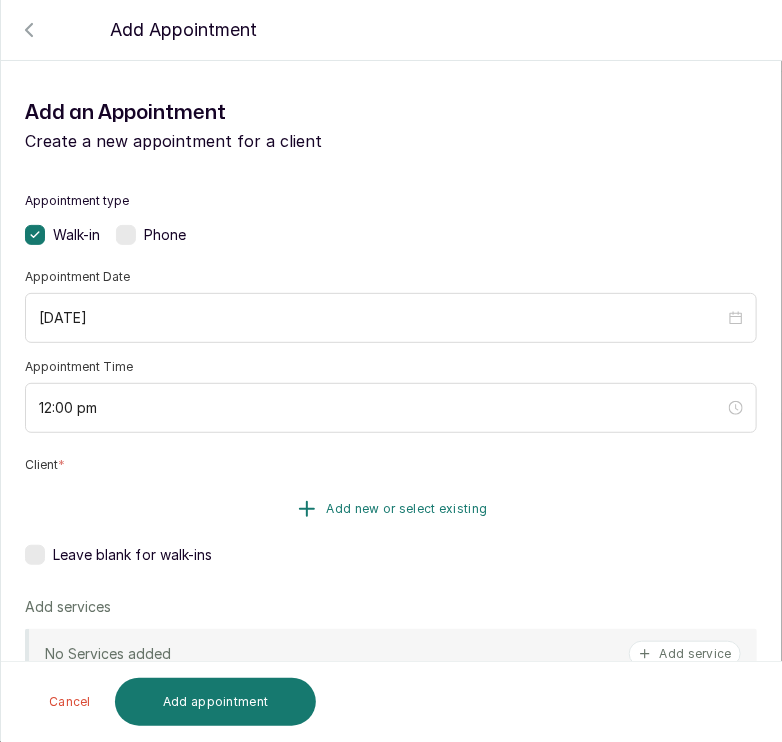 click on "Add new or select existing" at bounding box center [391, 509] 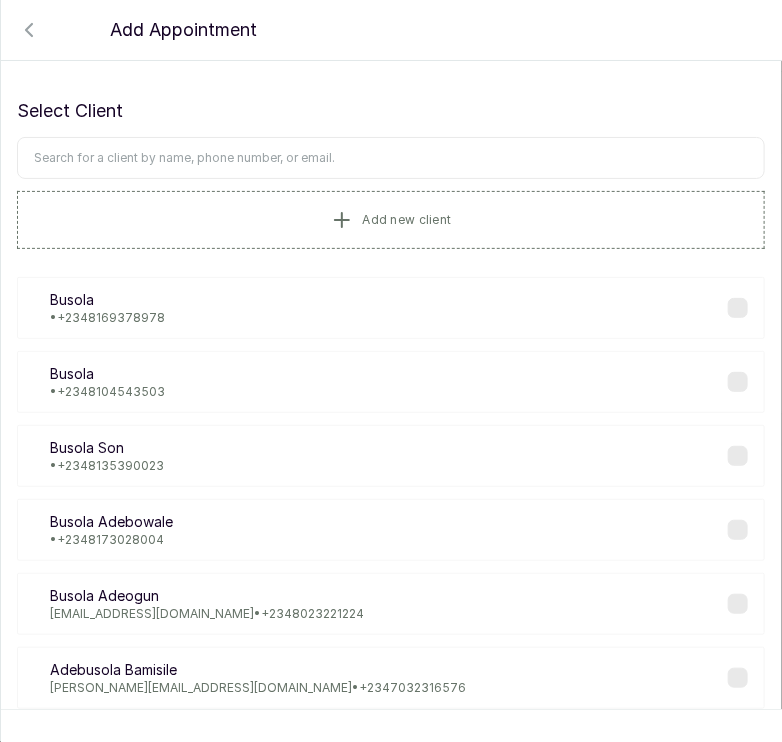 click at bounding box center (391, 158) 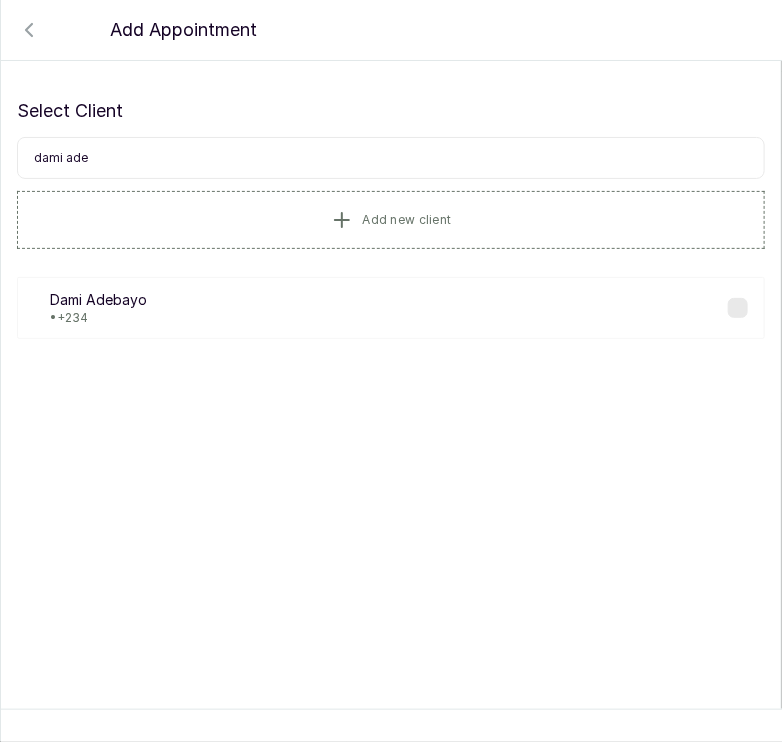 type on "dami ade" 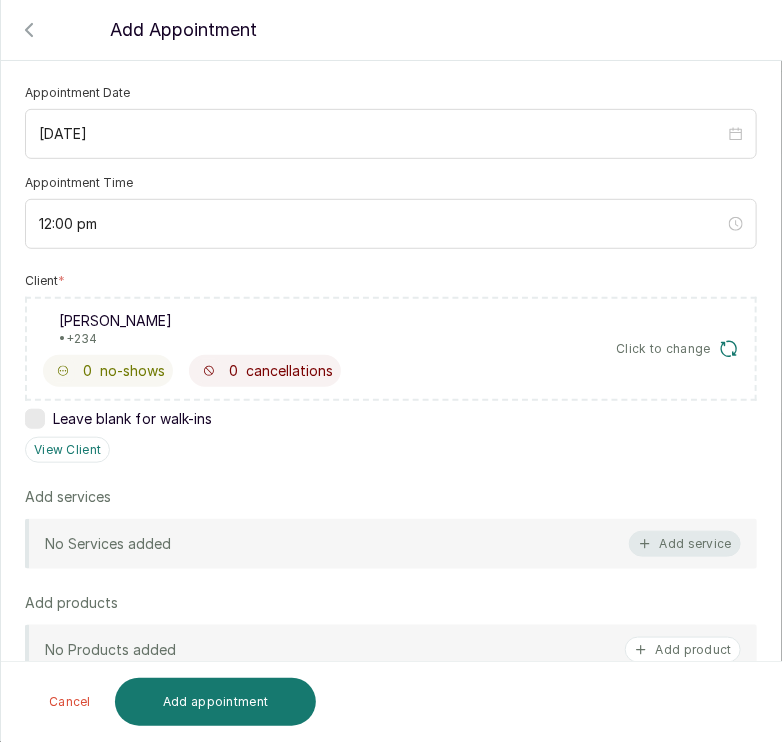 click on "Add service" at bounding box center (685, 544) 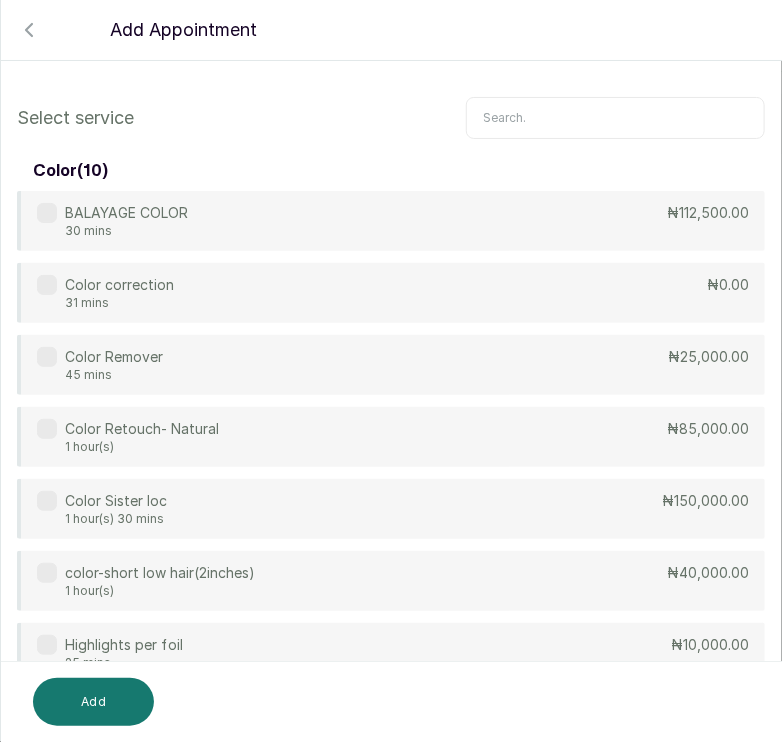 click at bounding box center [615, 118] 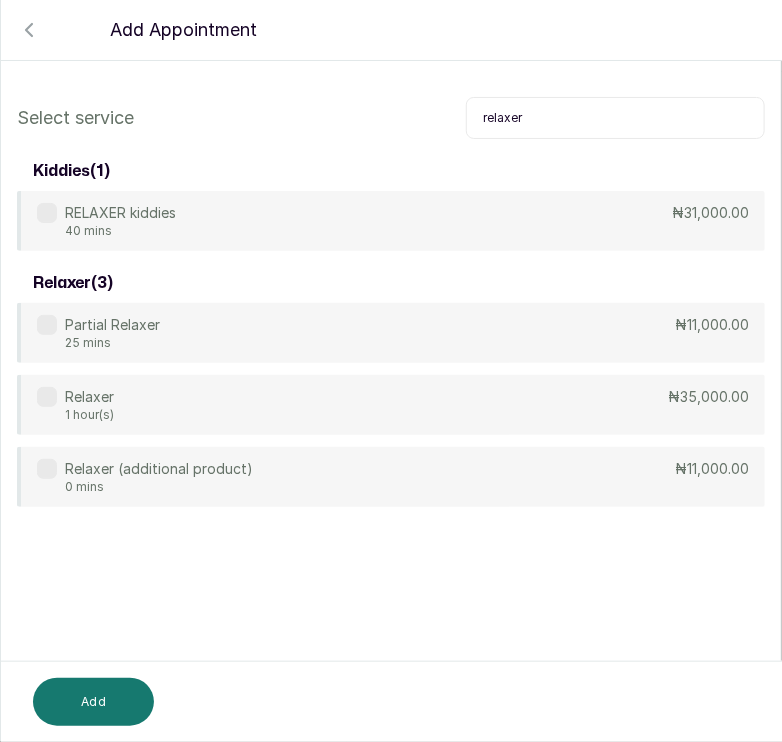 type on "relaxer" 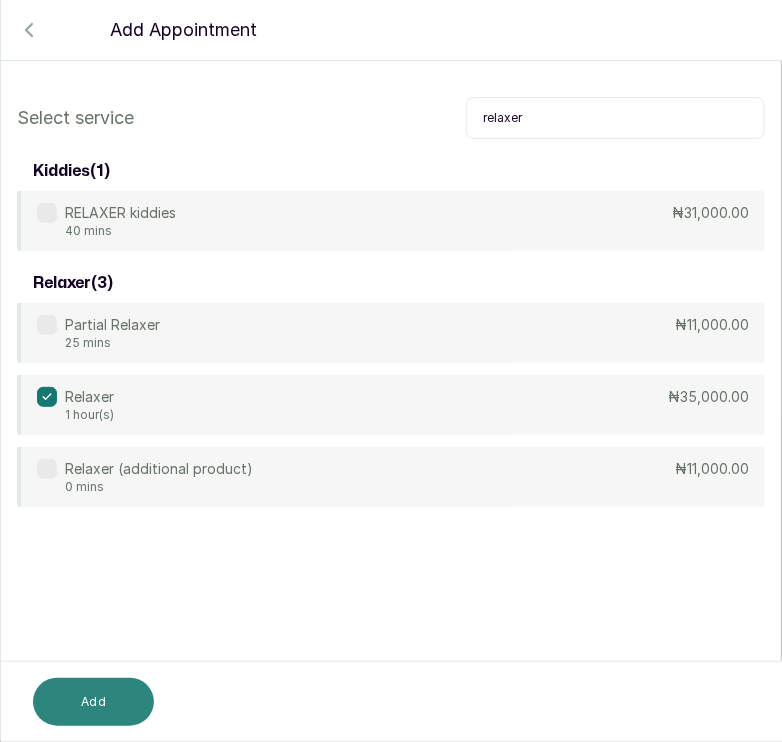 click on "Add" at bounding box center (93, 702) 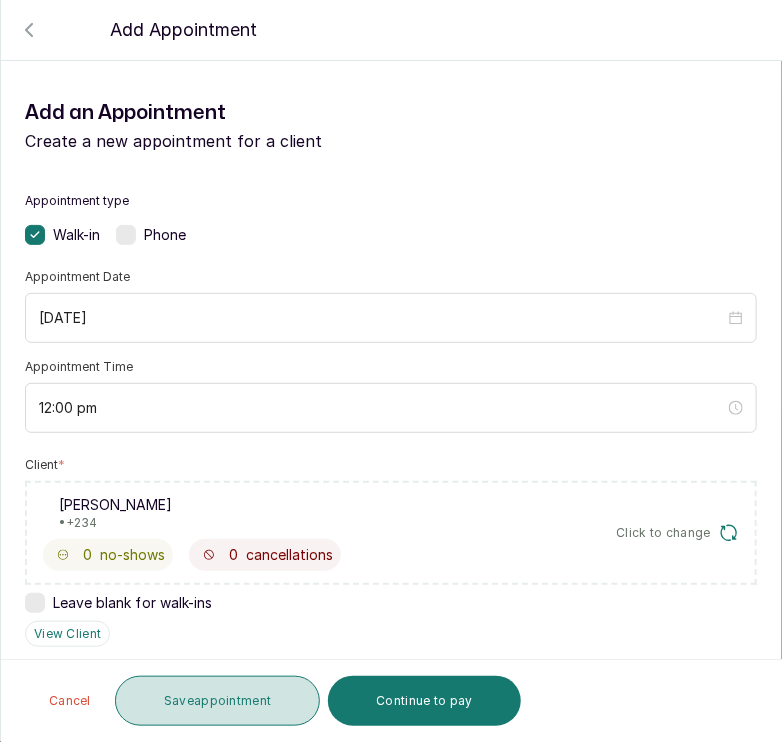 click on "Save  appointment" at bounding box center (218, 701) 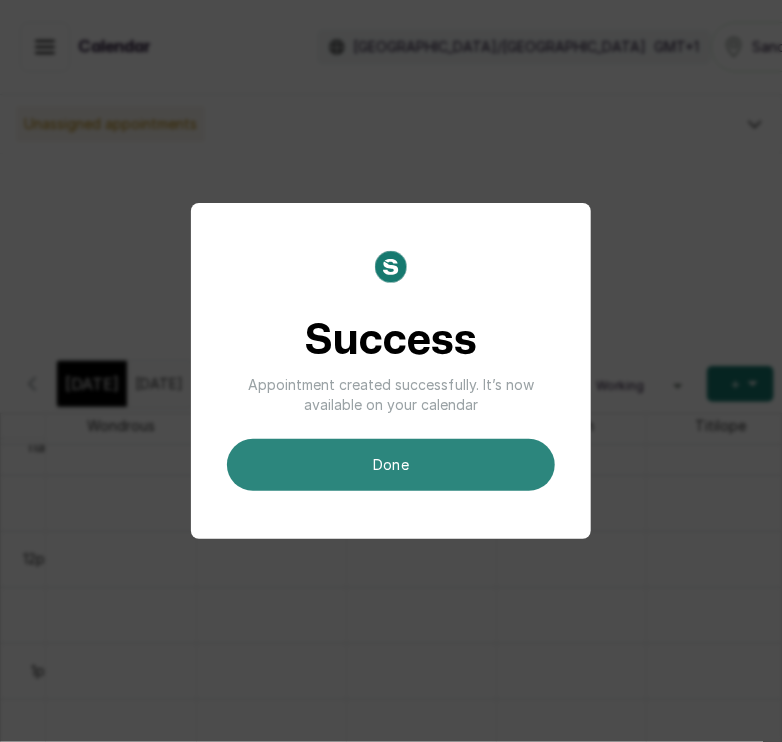 click on "done" at bounding box center (391, 465) 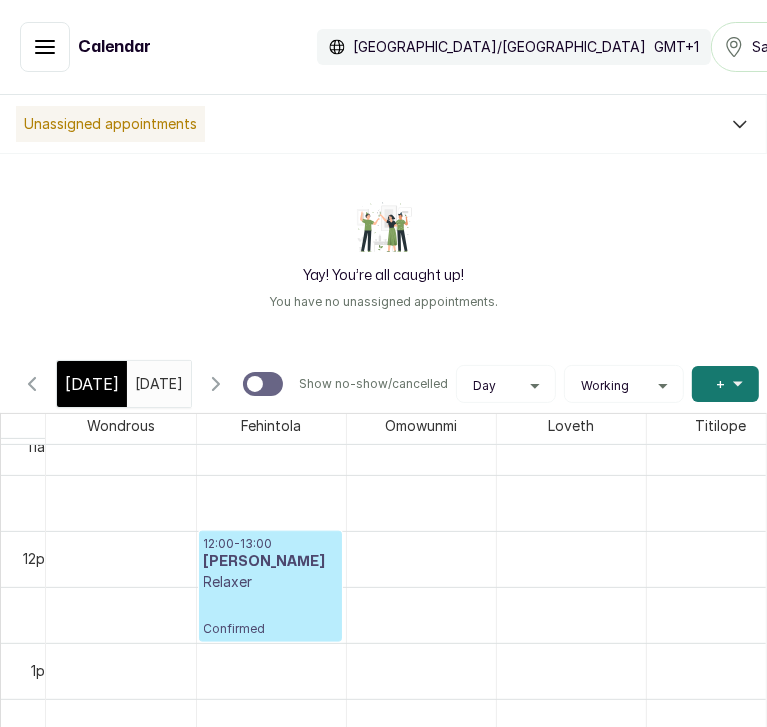 click on "[DATE]" at bounding box center [92, 384] 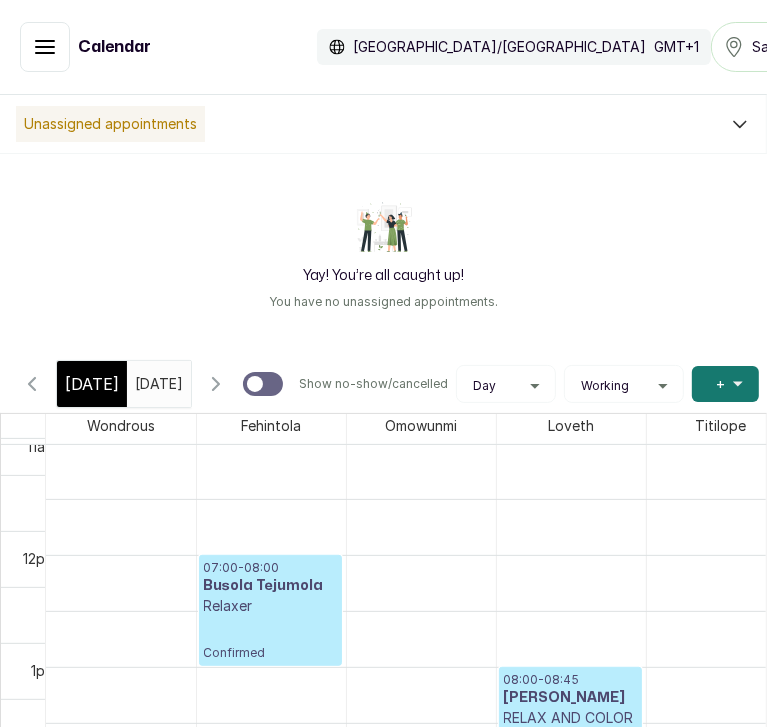 scroll, scrollTop: 674, scrollLeft: 0, axis: vertical 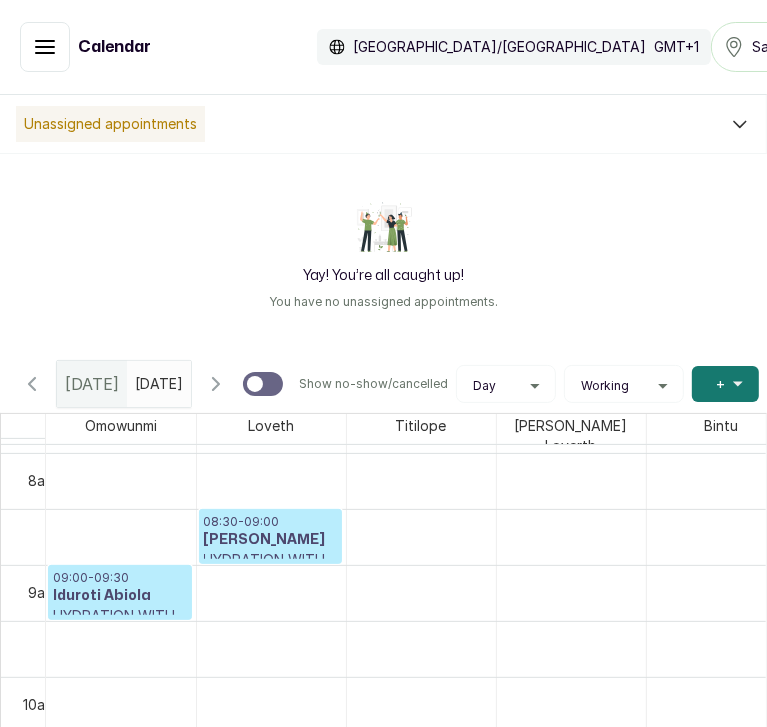 click on "Iduroti Abiola" at bounding box center (120, 596) 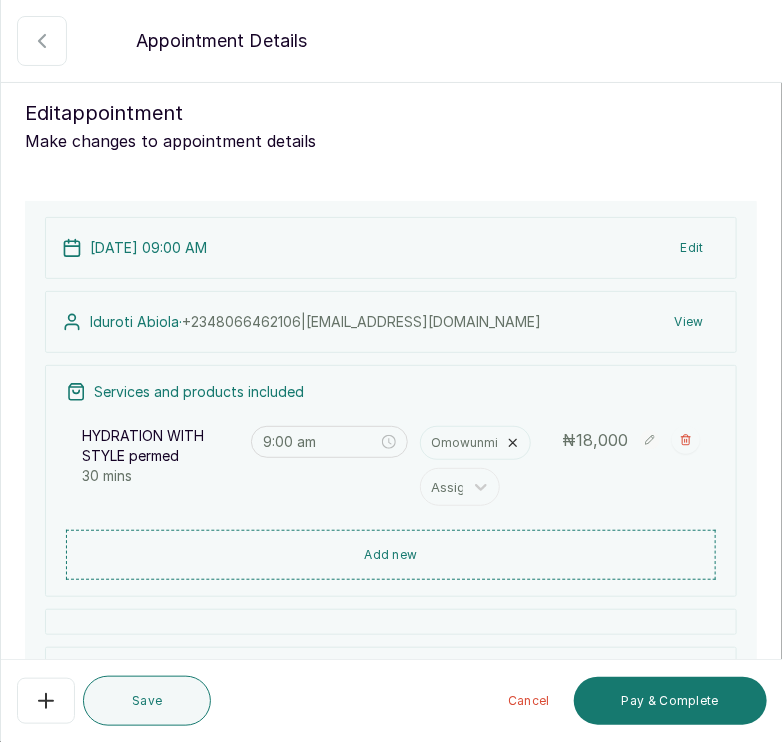 click 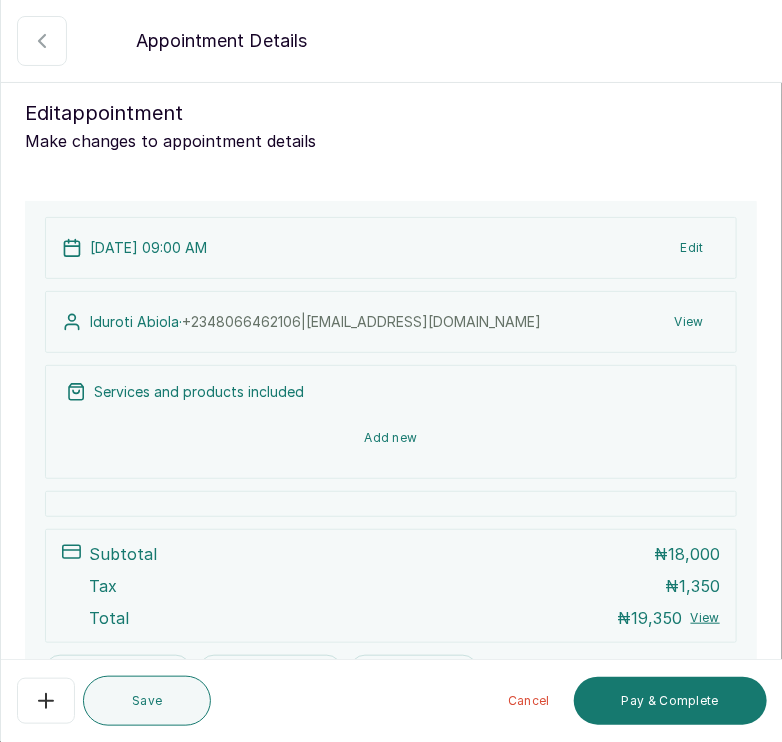 click on "Add new" at bounding box center [391, 438] 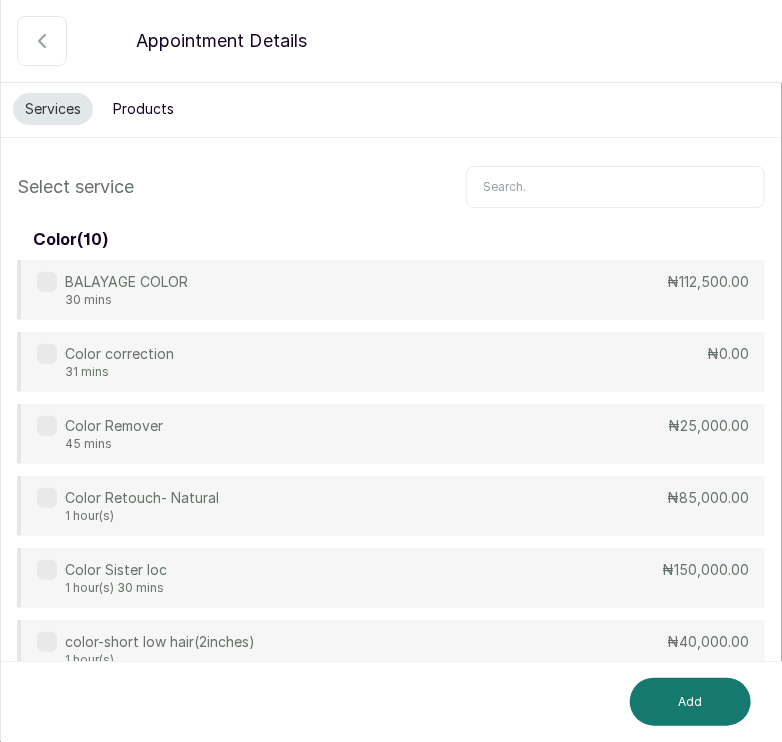 click at bounding box center [615, 187] 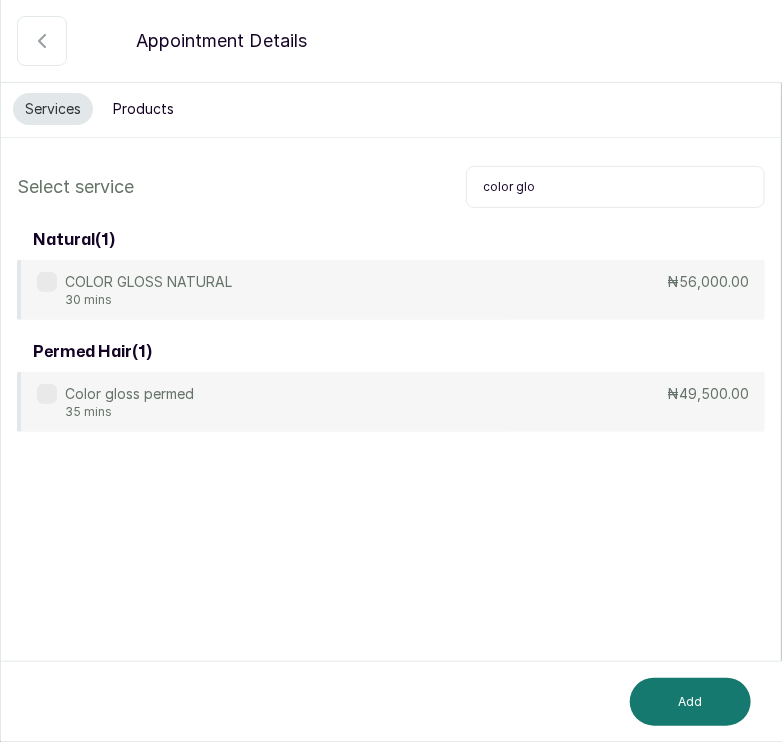 click on "Color gloss permed 35 mins ₦49,500.00" at bounding box center [391, 402] 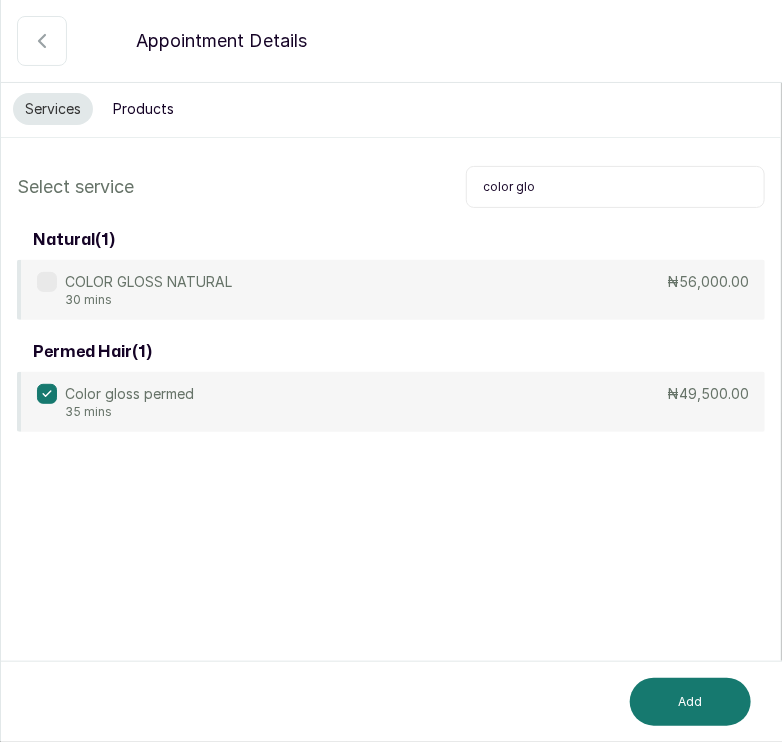 click on "color glo" at bounding box center (615, 187) 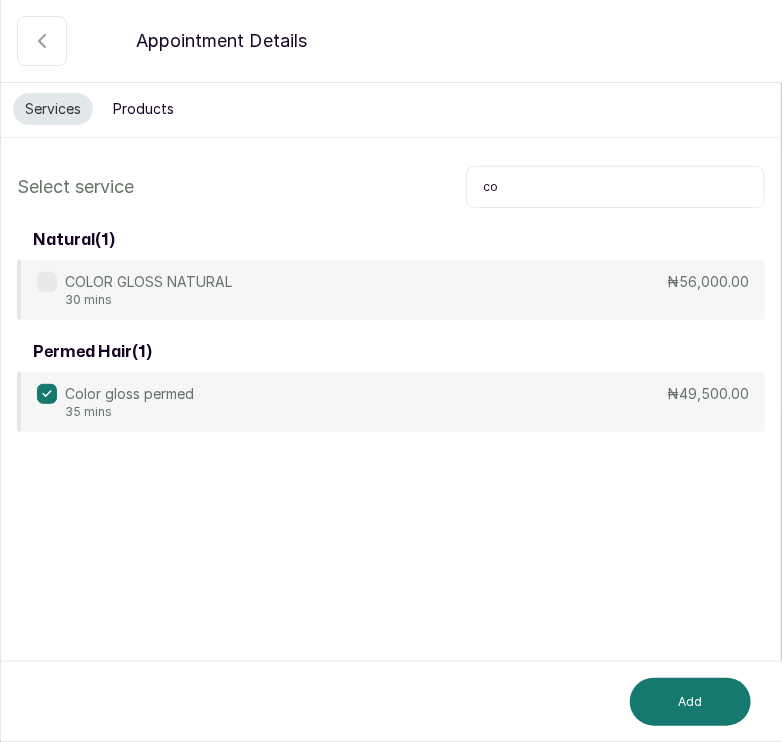 type on "c" 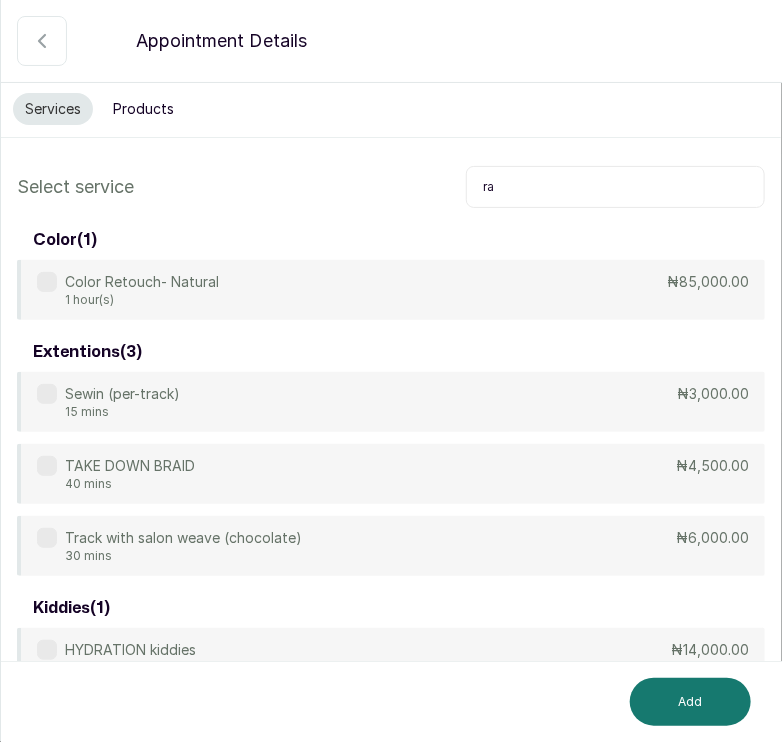 type on "r" 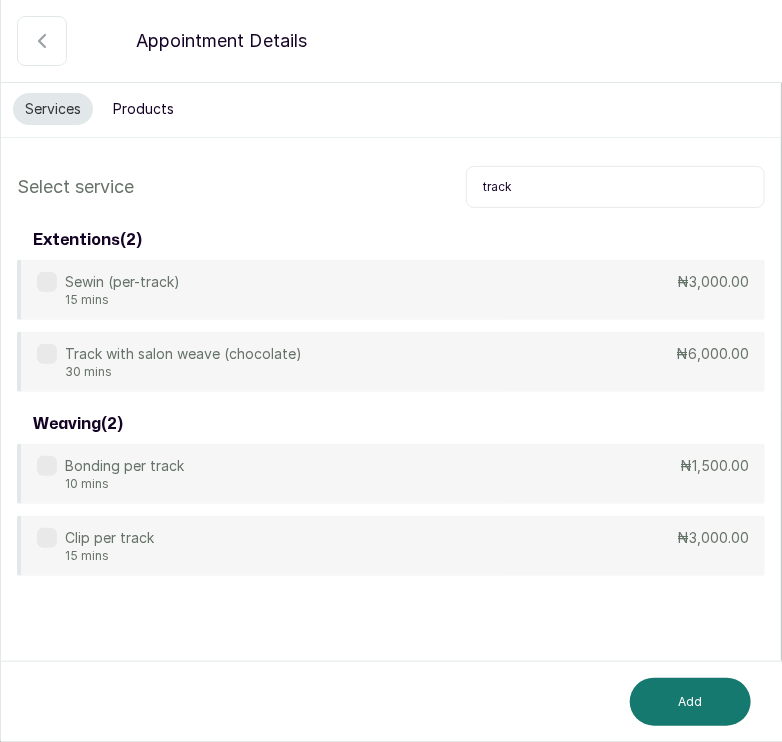 type on "track" 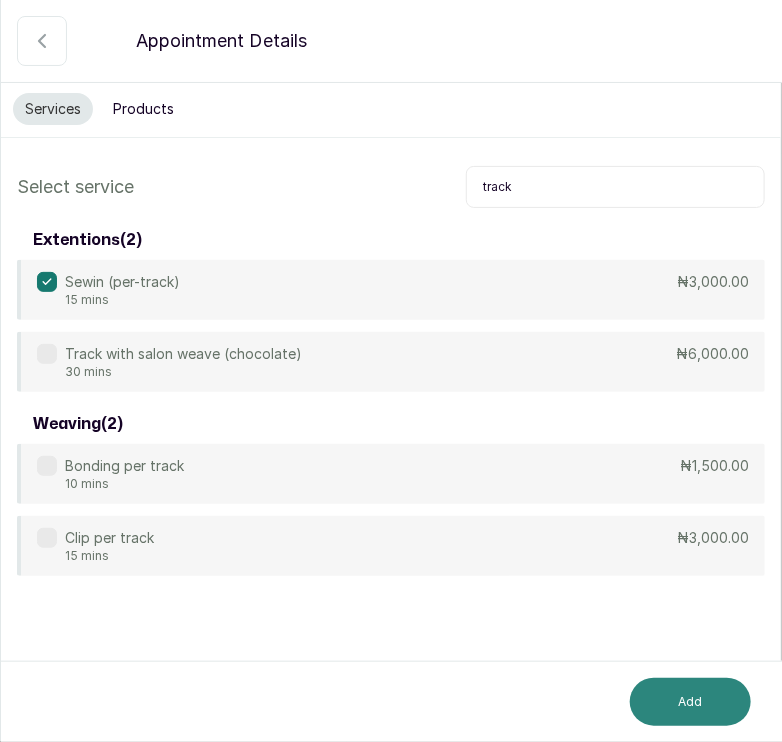 click on "Add" at bounding box center [690, 702] 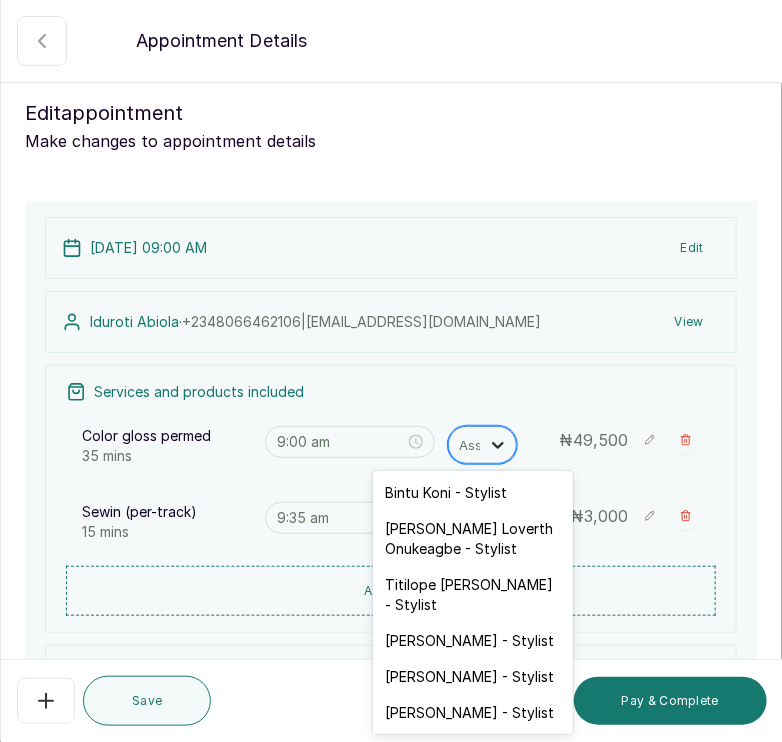 click at bounding box center [498, 445] 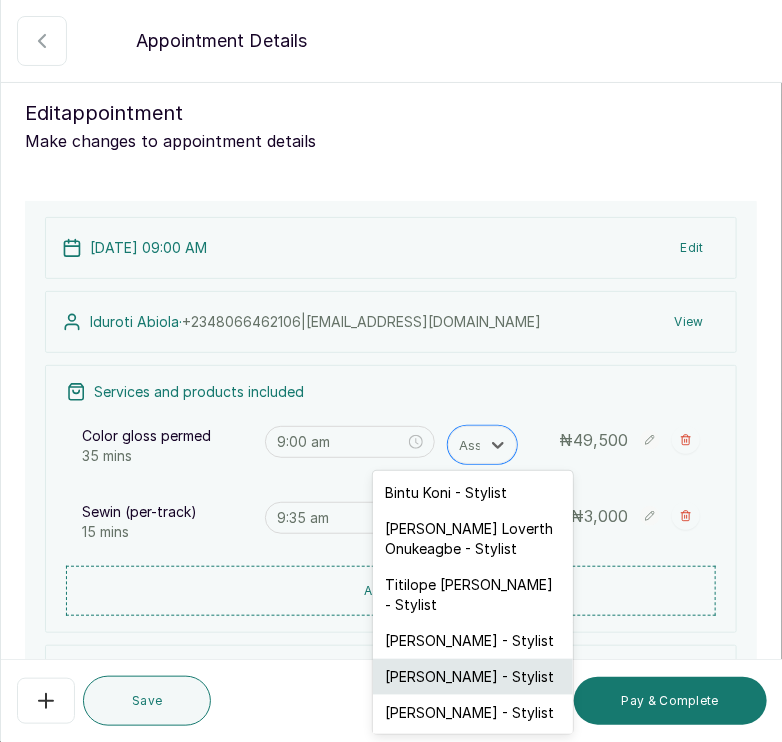 click on "[PERSON_NAME] - Stylist" at bounding box center [473, 677] 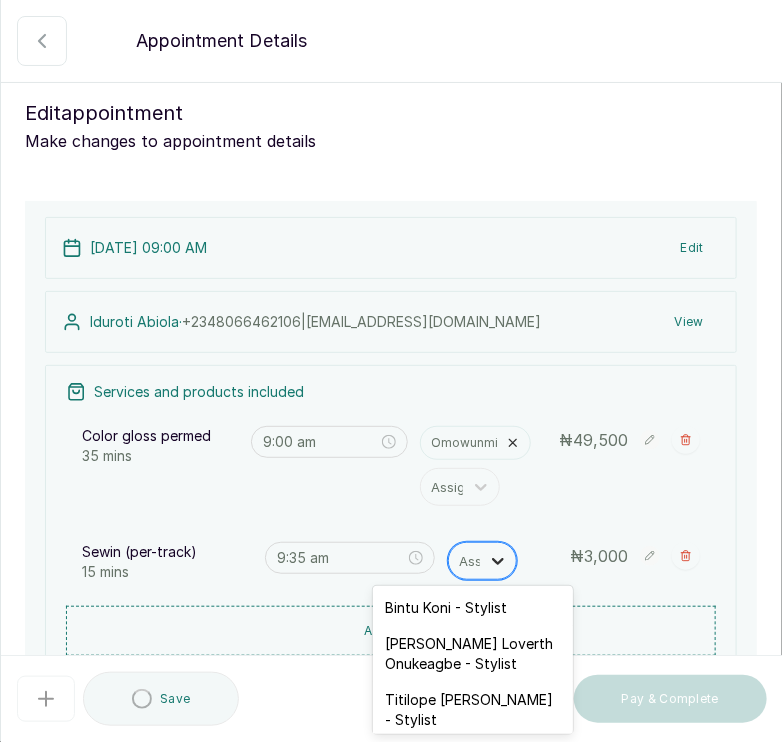 click at bounding box center (498, 561) 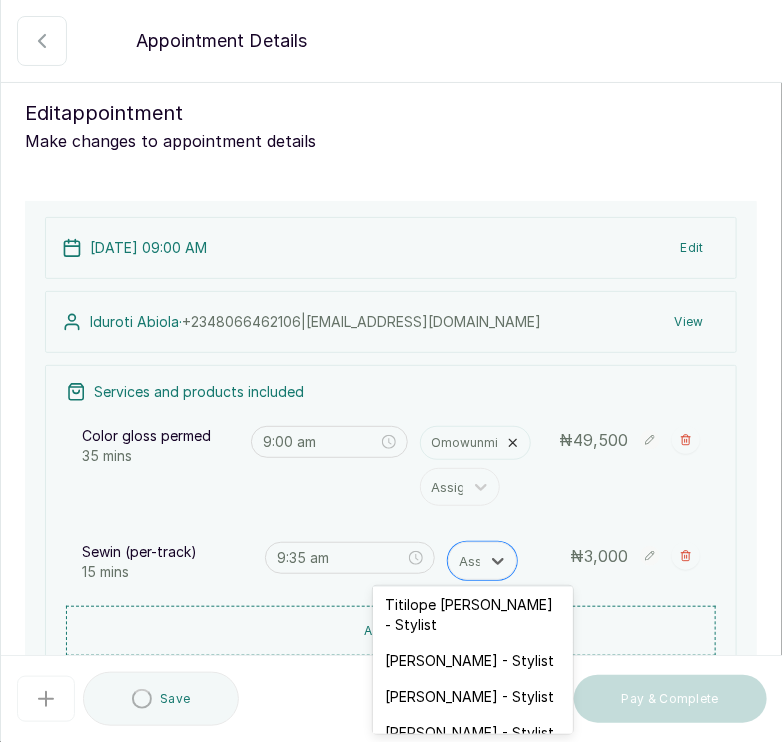 scroll, scrollTop: 99, scrollLeft: 0, axis: vertical 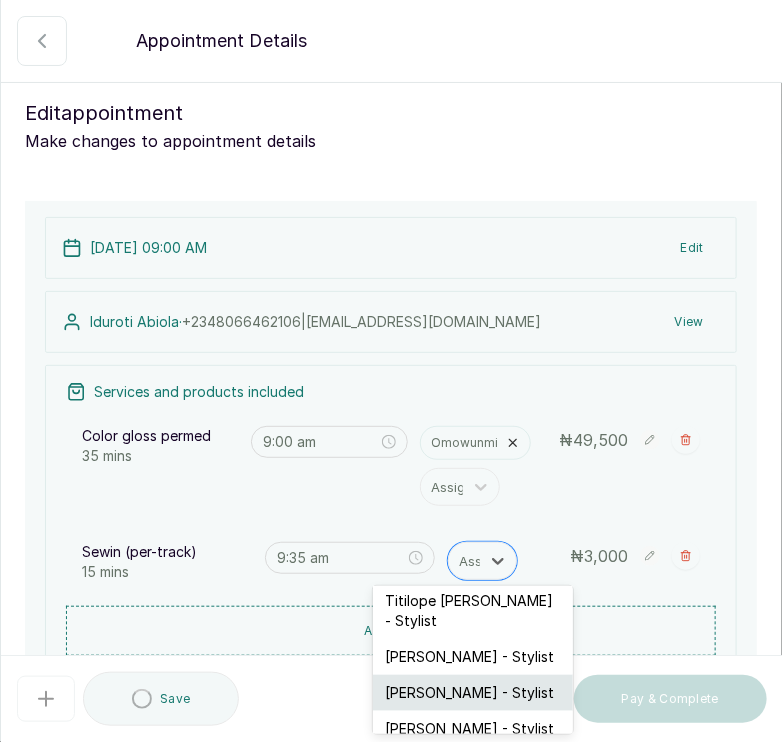 click on "[PERSON_NAME] - Stylist" at bounding box center (473, 693) 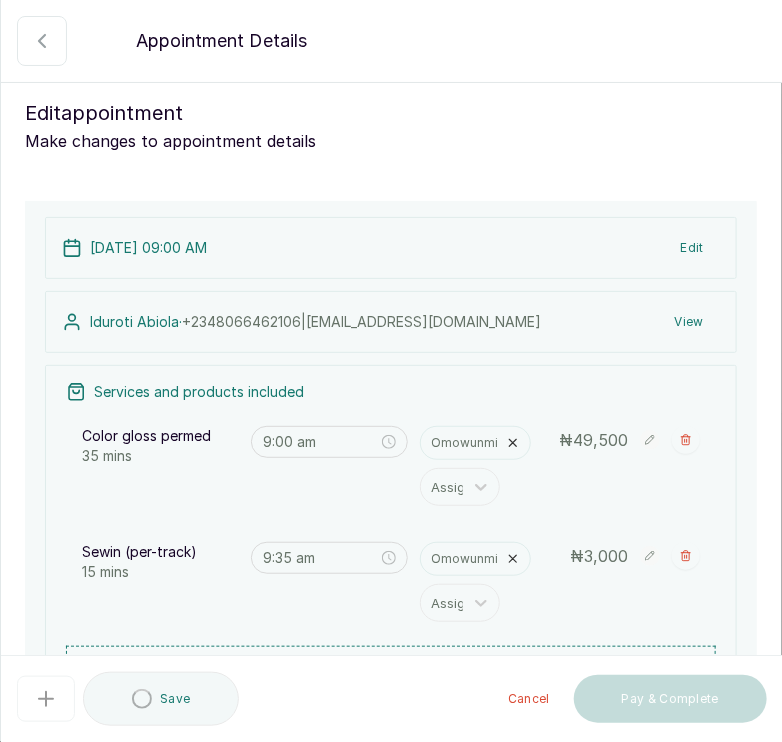 click 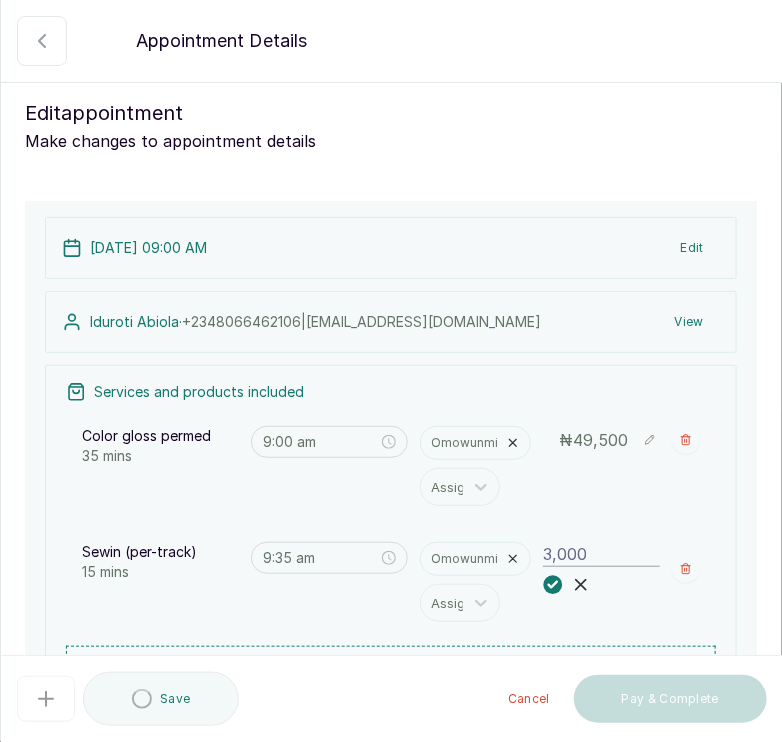 click on "3,000" at bounding box center (601, 554) 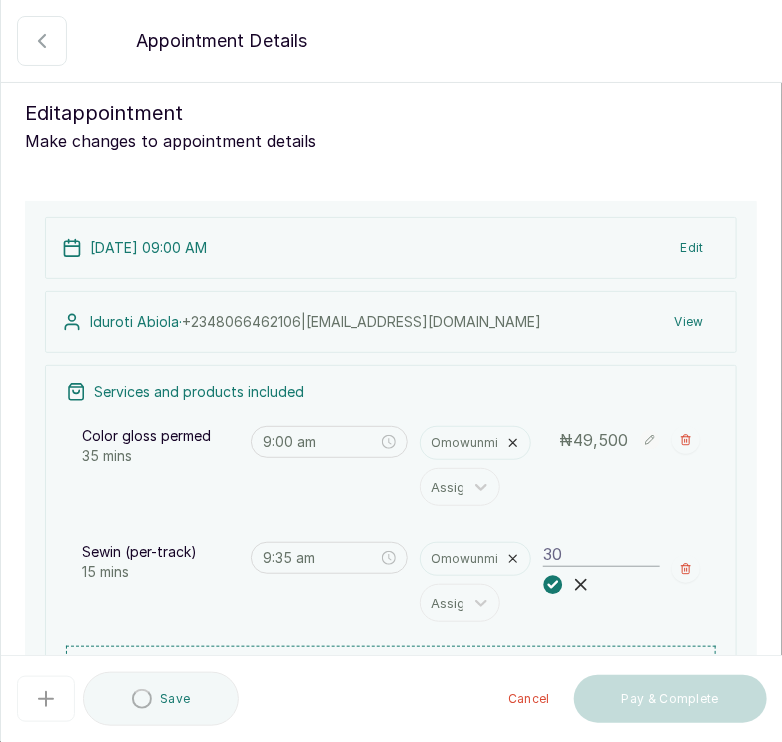 type on "3" 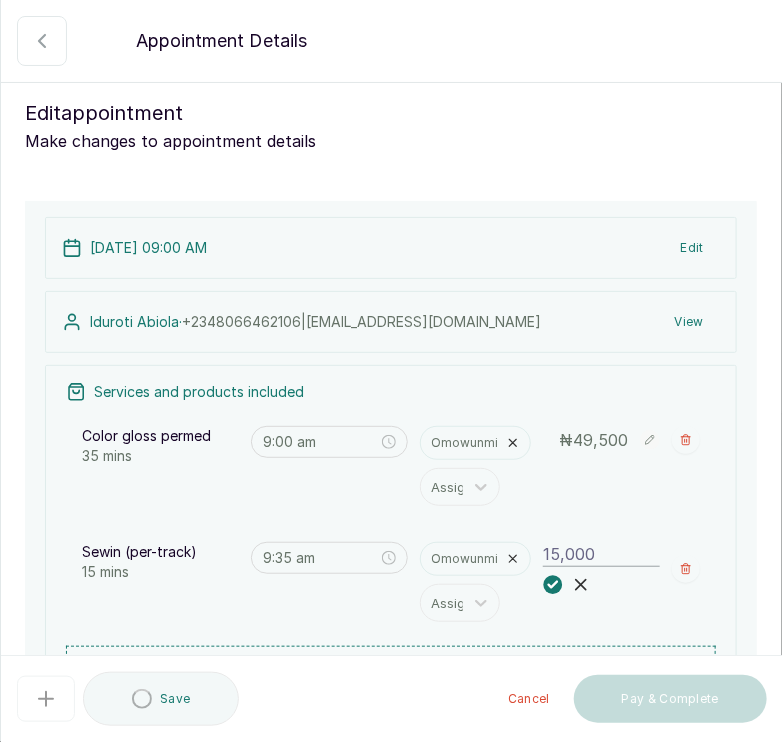 type on "15,000" 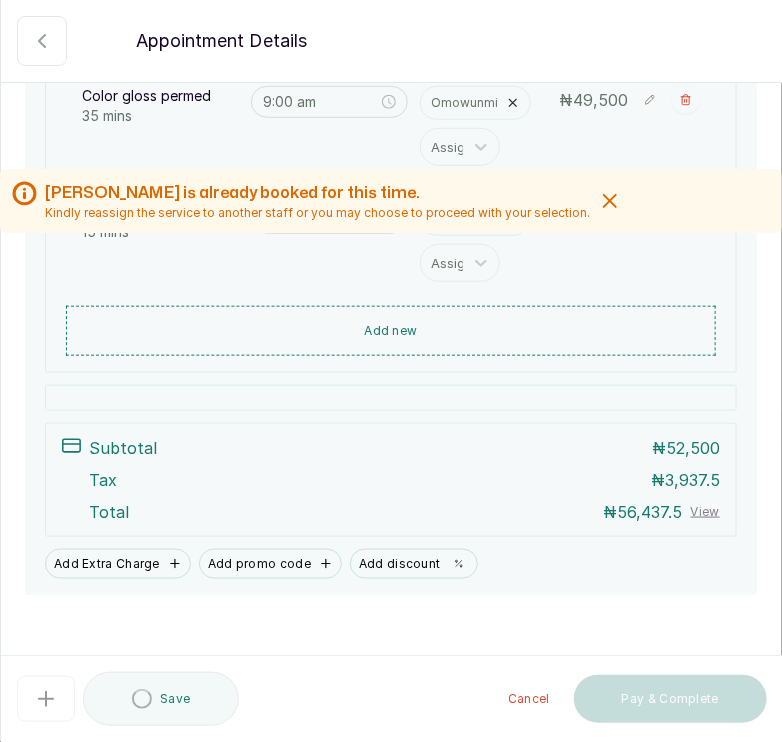 scroll, scrollTop: 341, scrollLeft: 0, axis: vertical 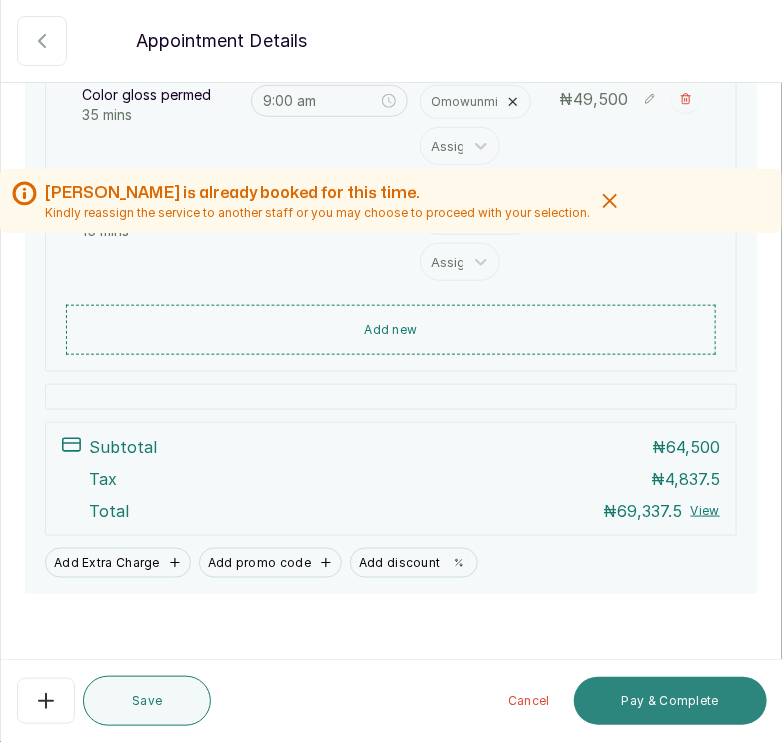 click on "Pay & Complete" at bounding box center (670, 701) 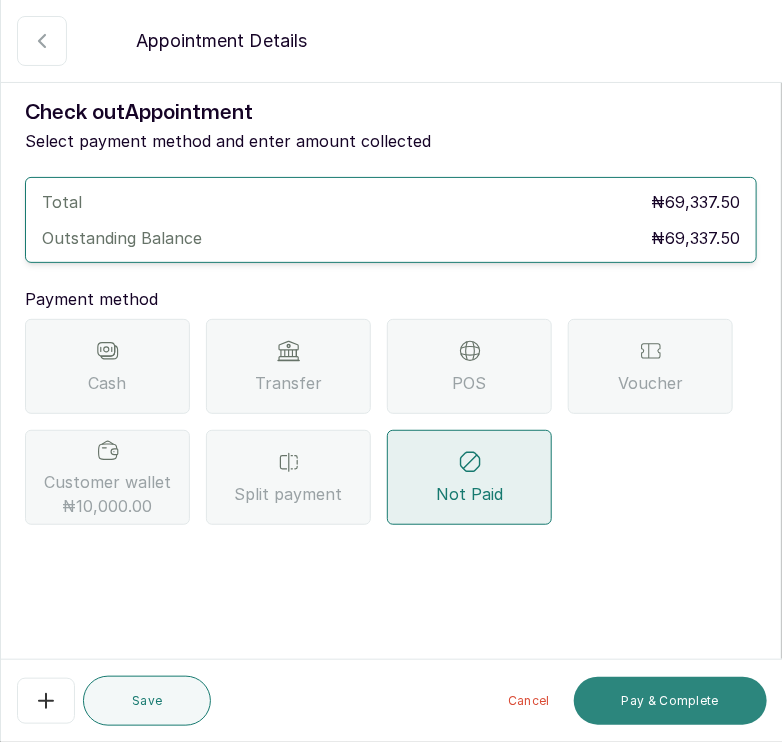 scroll, scrollTop: 0, scrollLeft: 0, axis: both 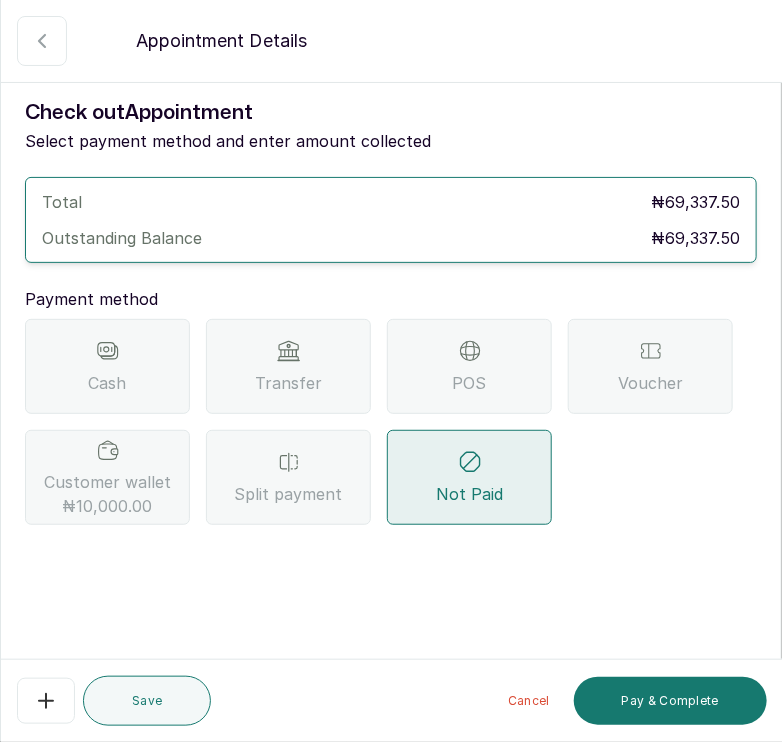 click on "Transfer" at bounding box center [288, 366] 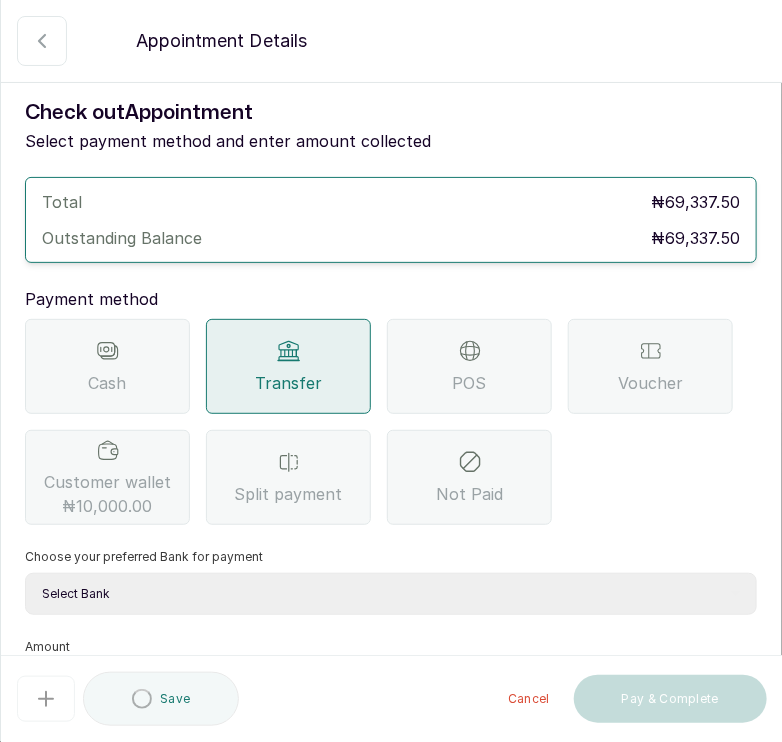 scroll, scrollTop: 142, scrollLeft: 0, axis: vertical 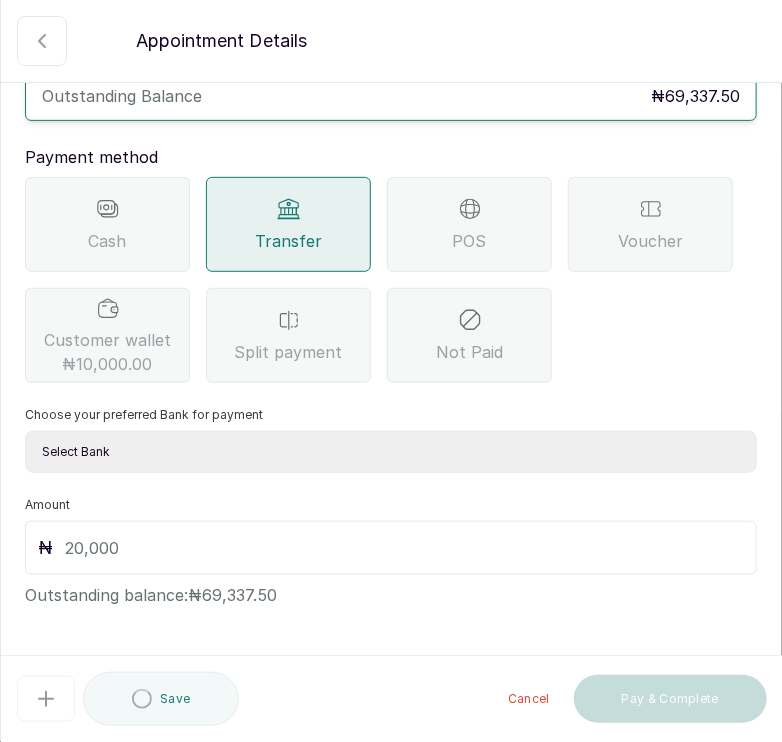 click on "Select Bank SBYWH ENTERPRISE Union Bank of Nigeria SBYWH ENTERPRISE Guaranty Trust Bank SANCTUARY BY WH LIMITED Providus Bank SBYWH ENTERPRISE First Bank of Nigeria" at bounding box center [391, 452] 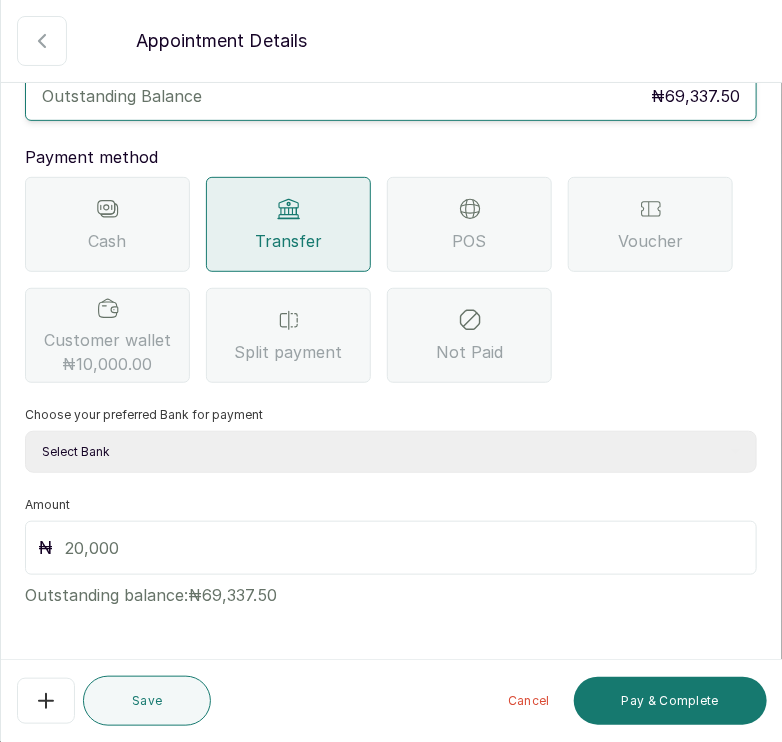 select on "8fb54e95-ef8c-4328-b98d-ff4cf8a4a716" 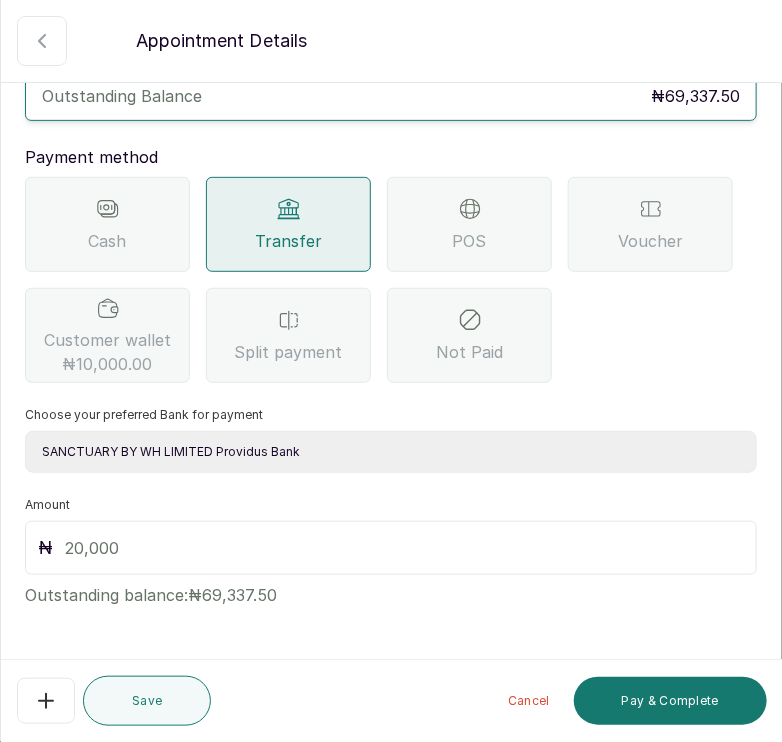 click on "Select Bank SBYWH ENTERPRISE Union Bank of Nigeria SBYWH ENTERPRISE Guaranty Trust Bank SANCTUARY BY WH LIMITED Providus Bank SBYWH ENTERPRISE First Bank of Nigeria" at bounding box center [391, 452] 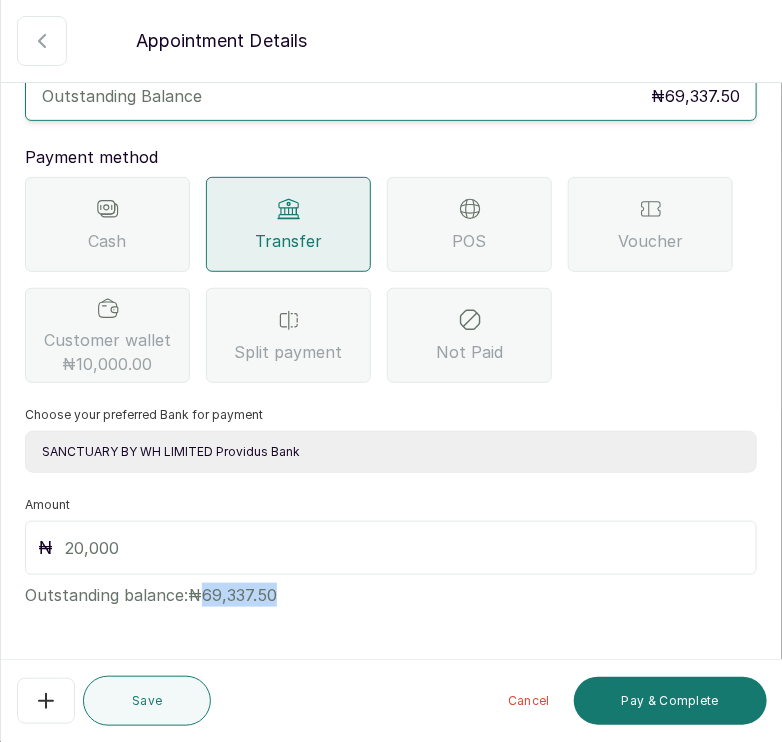 drag, startPoint x: 200, startPoint y: 589, endPoint x: 287, endPoint y: 588, distance: 87.005745 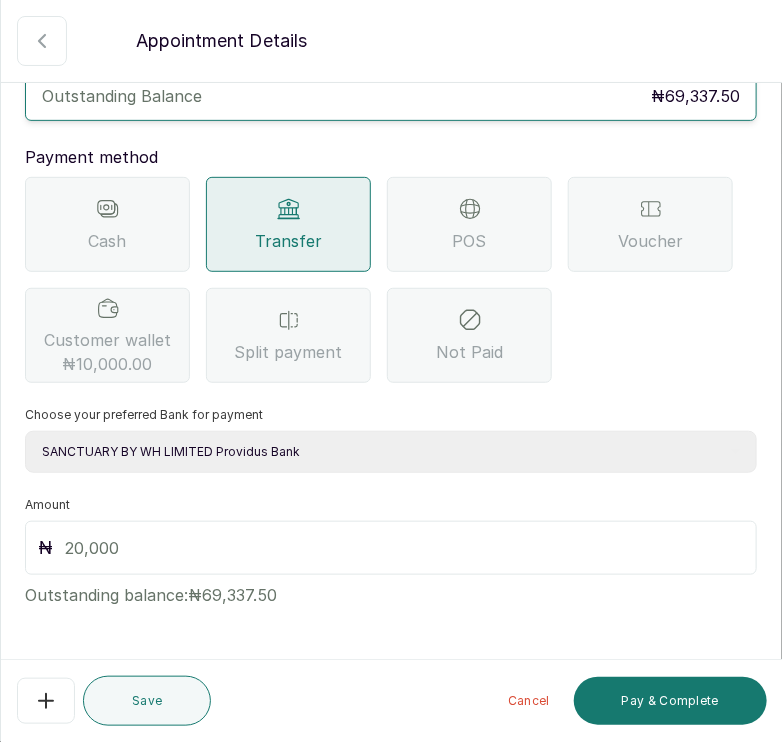 click at bounding box center [404, 548] 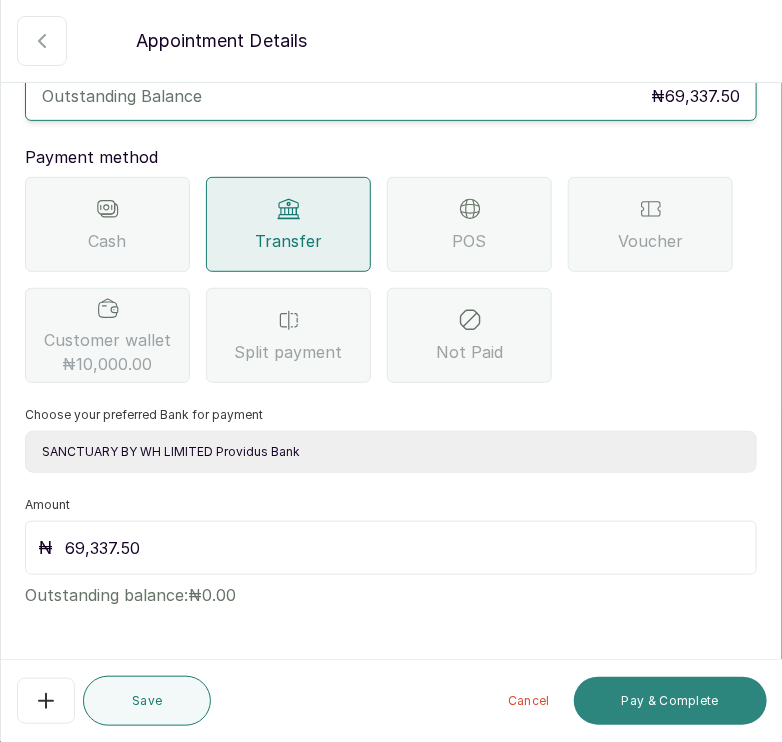 type on "69,337.50" 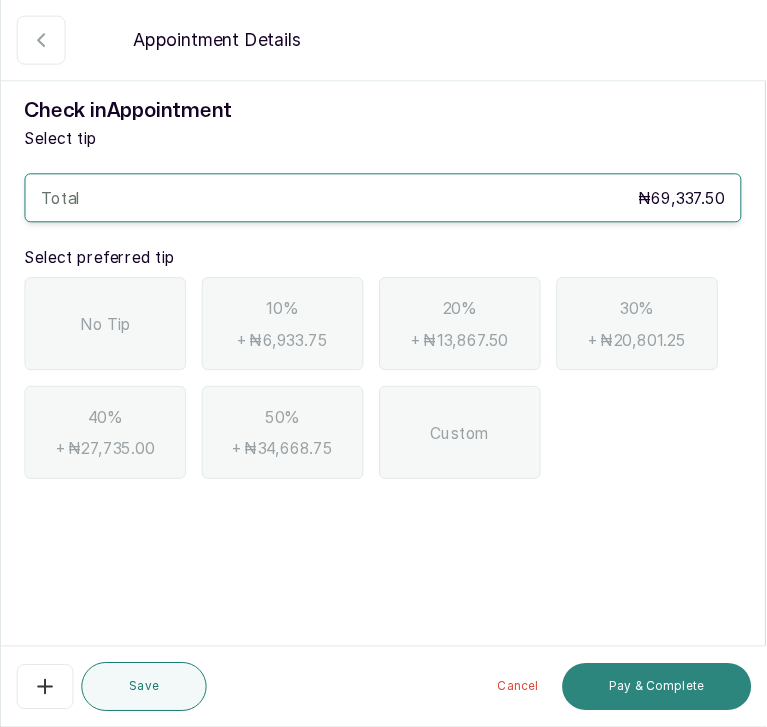 scroll, scrollTop: 0, scrollLeft: 0, axis: both 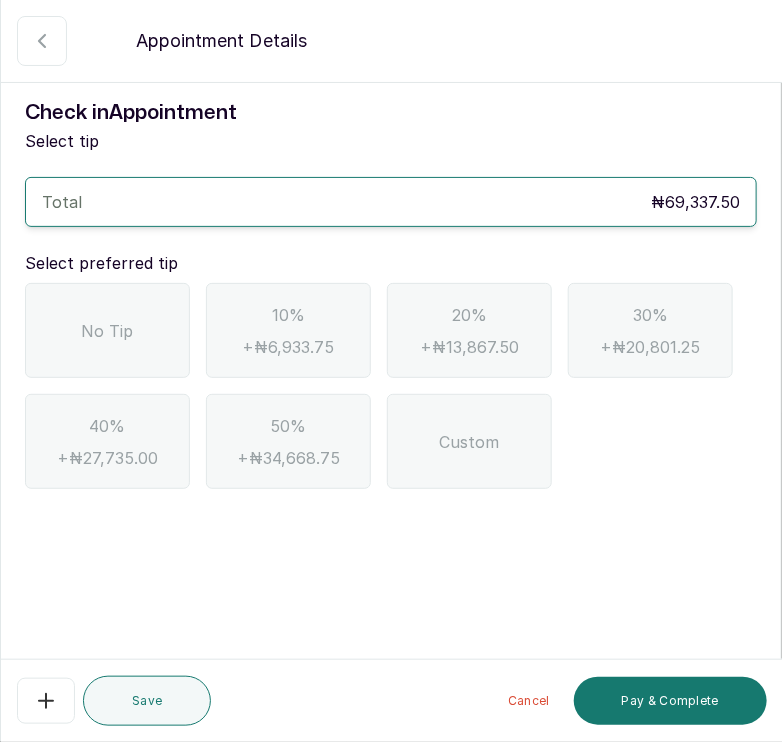 click on "No Tip" at bounding box center (107, 330) 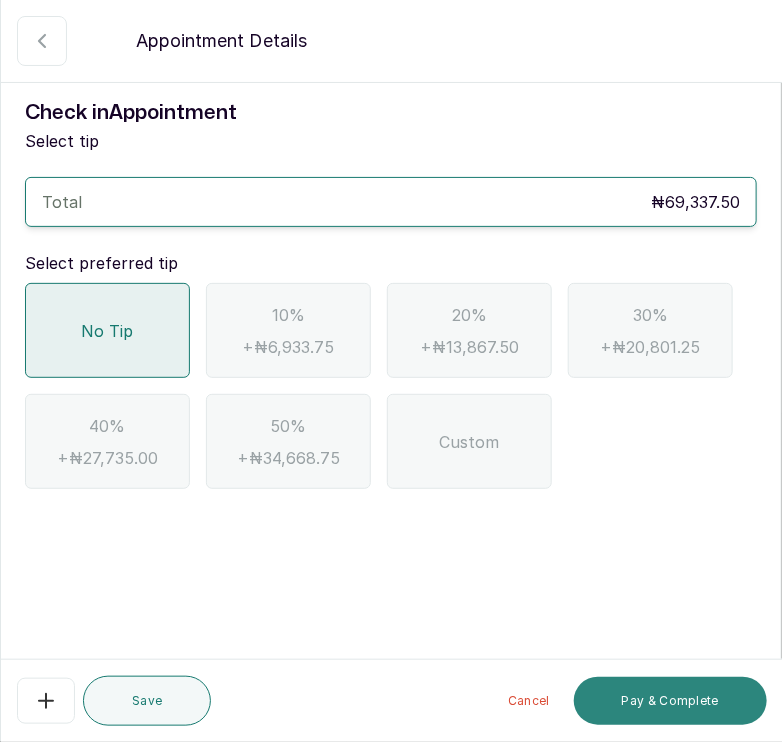 click on "Pay & Complete" at bounding box center [670, 701] 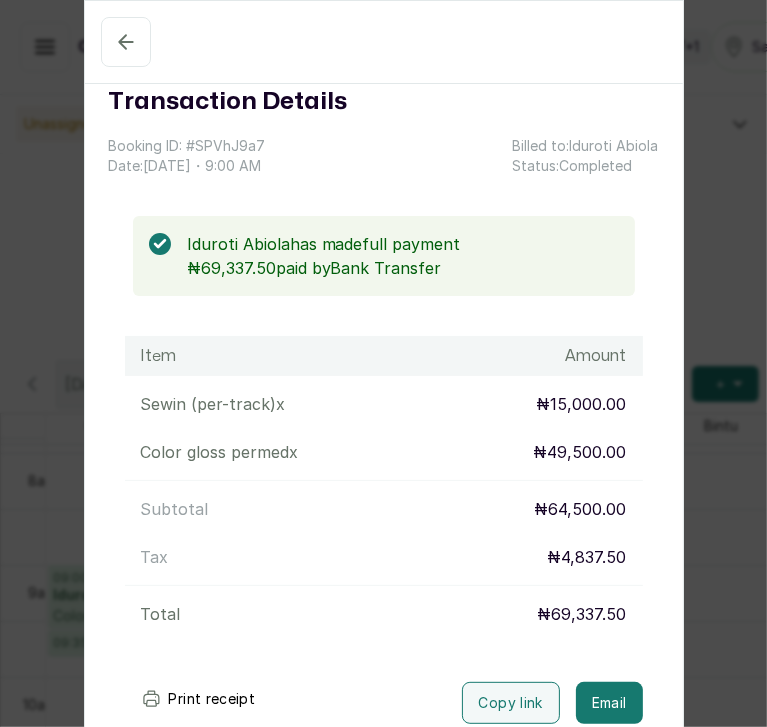 click on "Transaction Details Booking ID: # SPVhJ9a7 Date:  [DATE]  ・  9:00 AM Billed to:  Iduroti   Abiola Status:  Completed Iduroti   Abiola  has made  full payment ₦69,337.50  paid by  Bank Transfer Item Amount Sewin (per-track)  x ₦15,000.00 Color gloss permed  x ₦49,500.00 Subtotal ₦64,500.00 Tax ₦4,837.50 Total ₦69,337.50  Print receipt Copy link Email Cancel Rebook appointment" at bounding box center (383, 363) 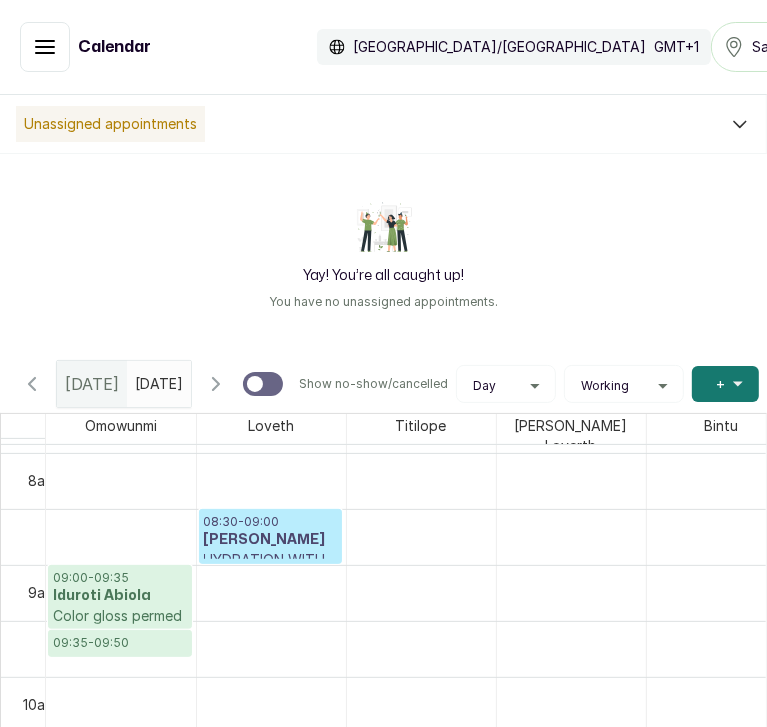 scroll, scrollTop: 1009, scrollLeft: 0, axis: vertical 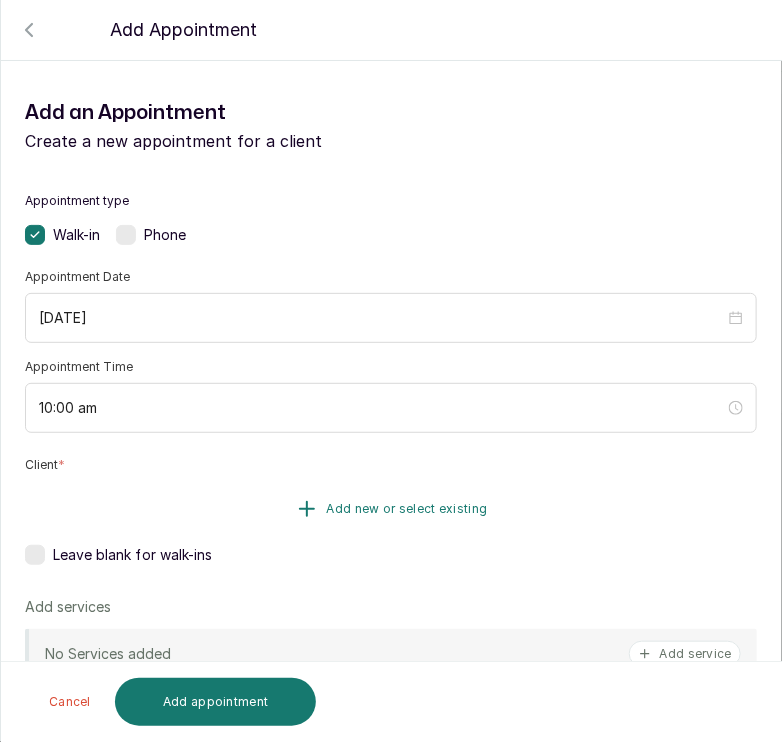 click on "Add new or select existing" at bounding box center (391, 509) 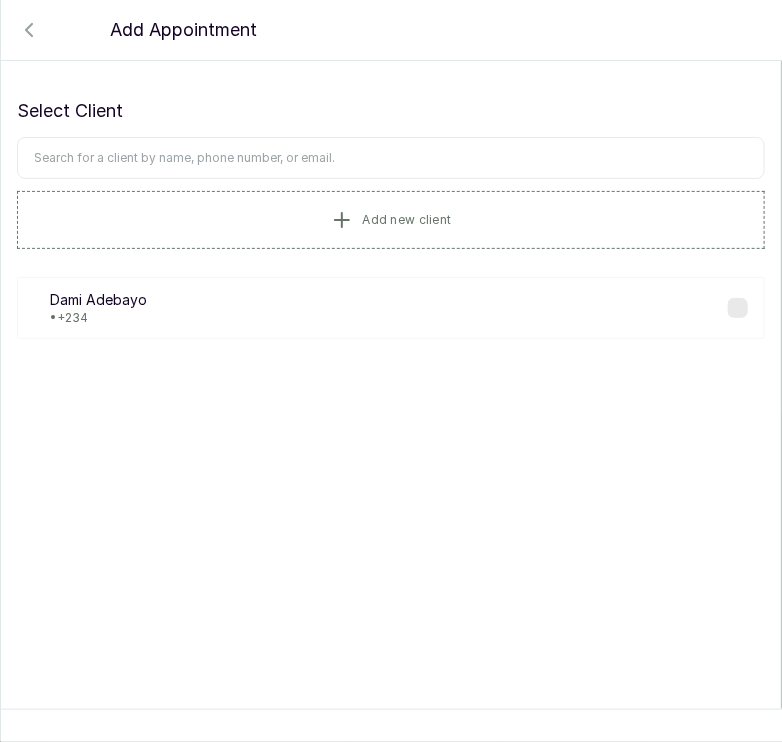 click at bounding box center (391, 158) 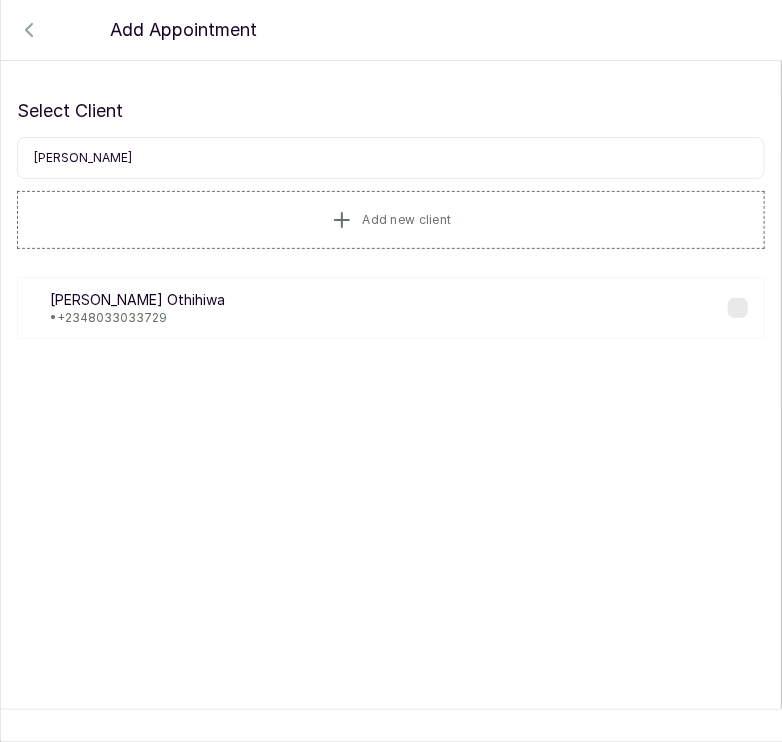 type on "[PERSON_NAME]" 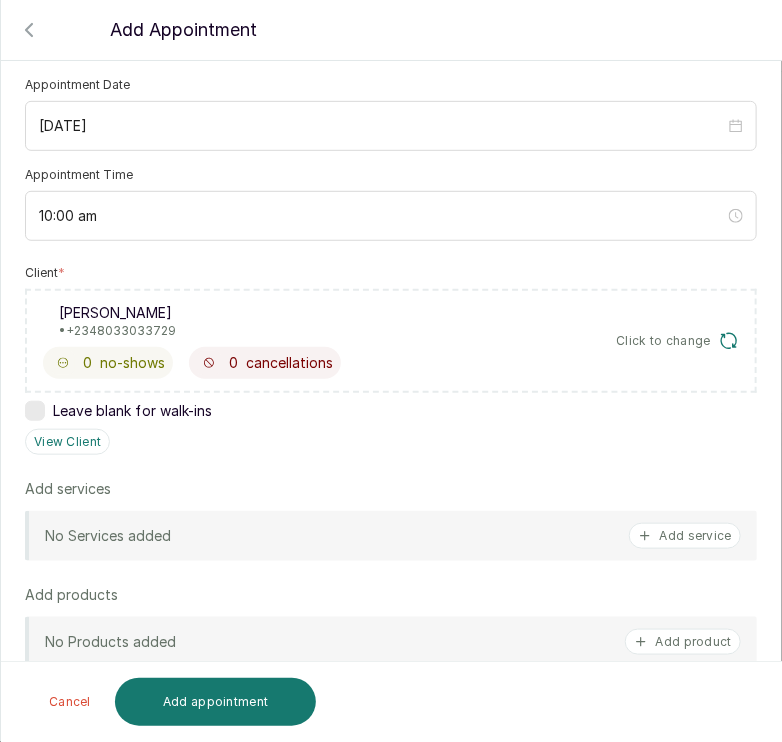scroll, scrollTop: 208, scrollLeft: 0, axis: vertical 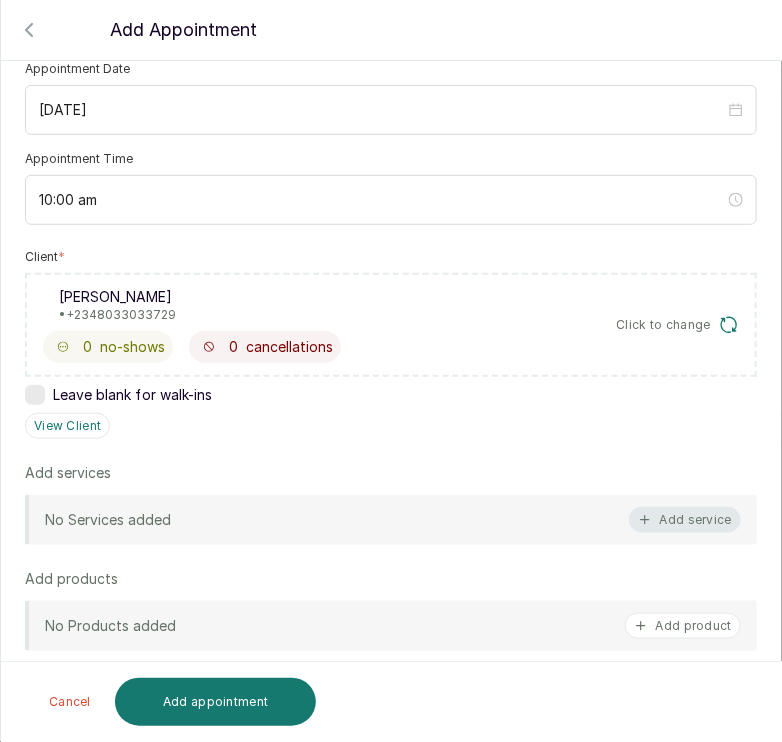 click on "Add service" at bounding box center (685, 520) 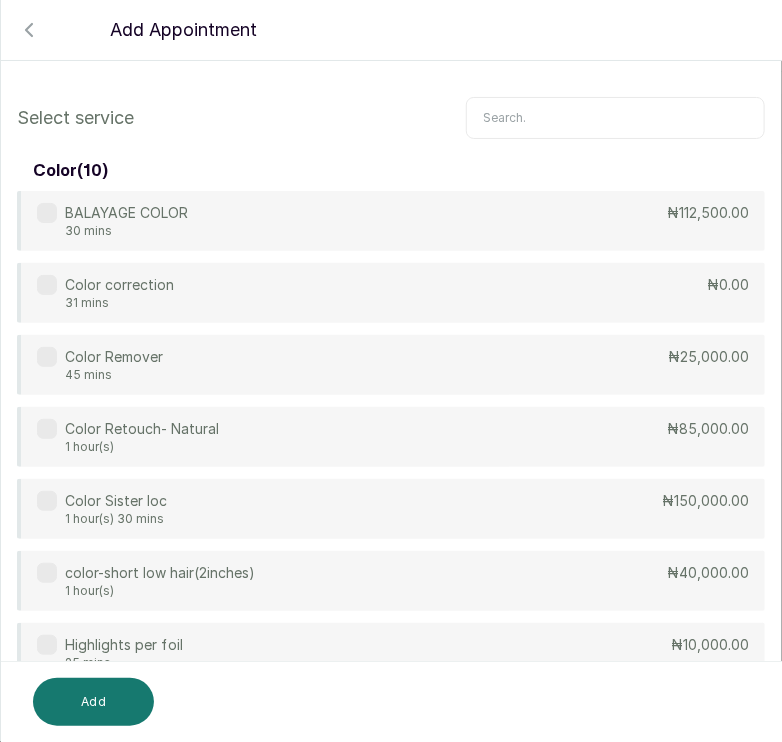 click at bounding box center (615, 118) 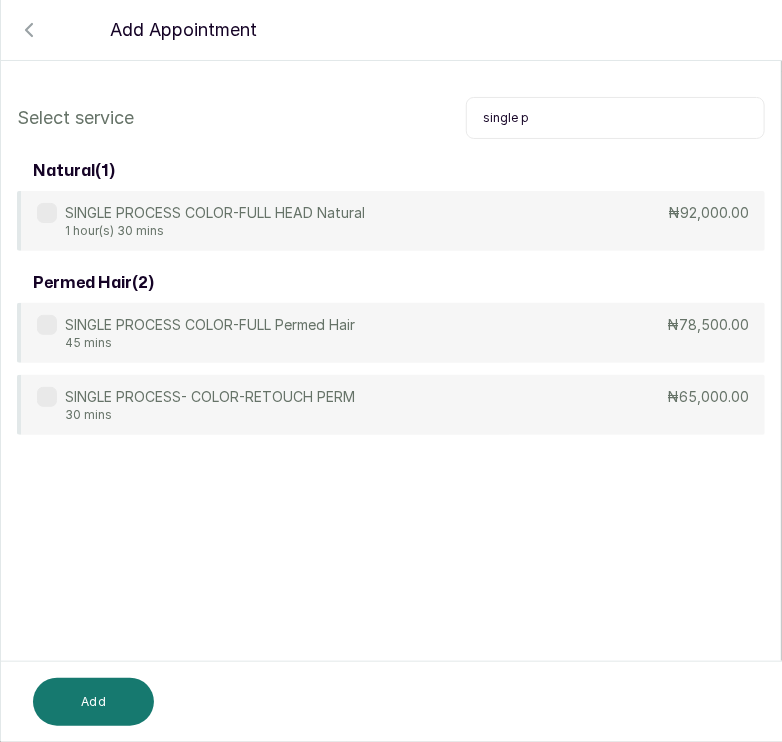 type on "single p" 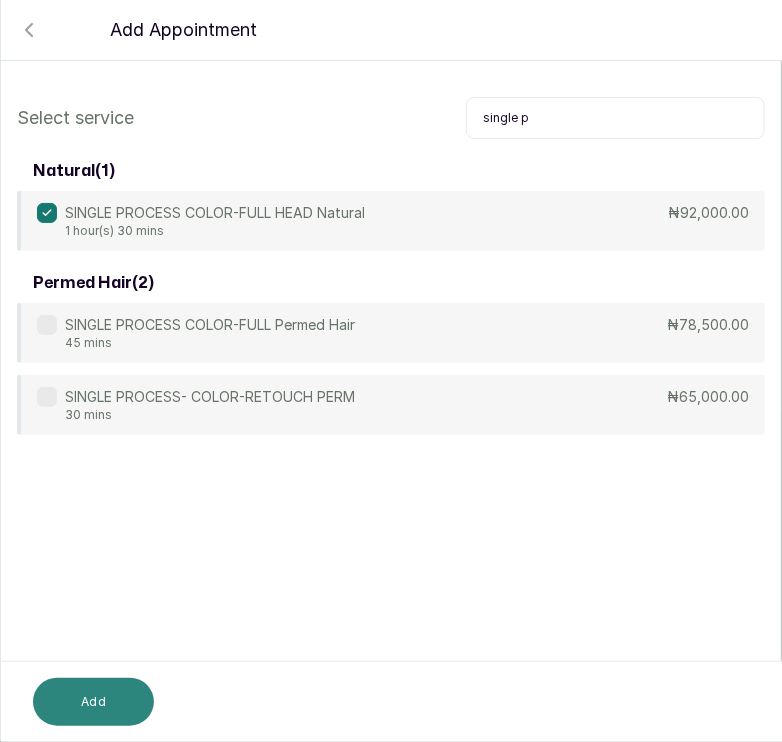 click on "Add" at bounding box center [93, 702] 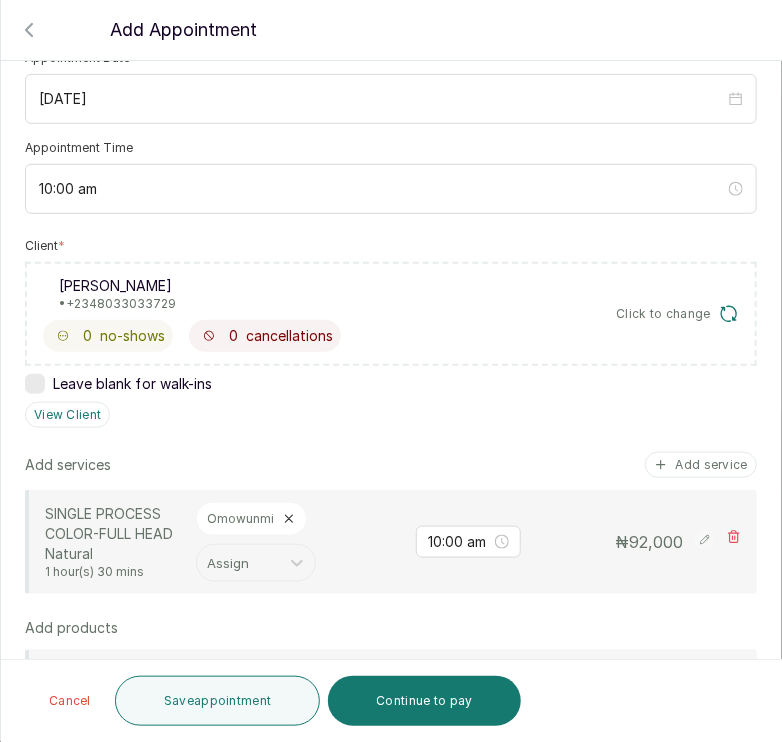 scroll, scrollTop: 220, scrollLeft: 0, axis: vertical 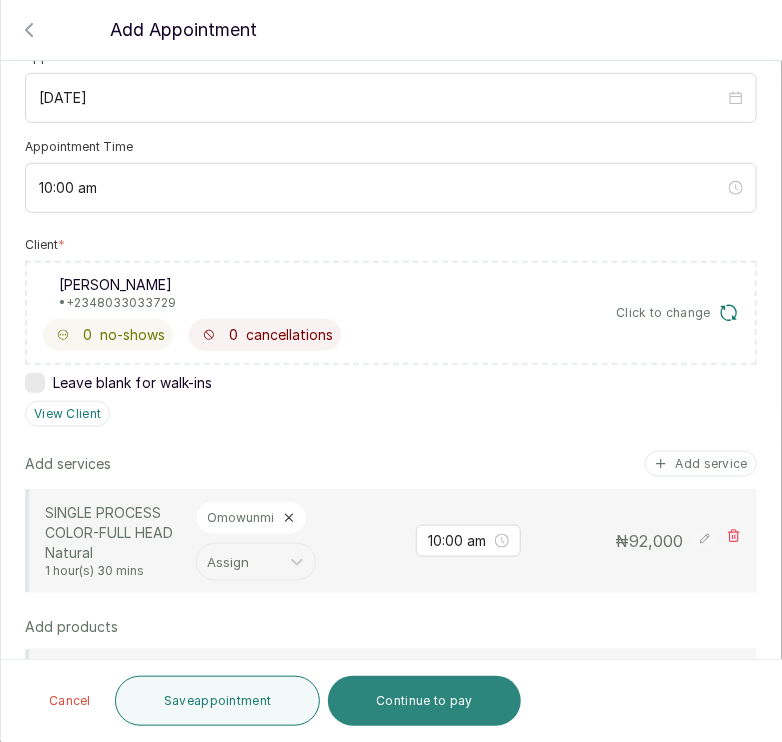 click on "Continue to pay" at bounding box center [424, 701] 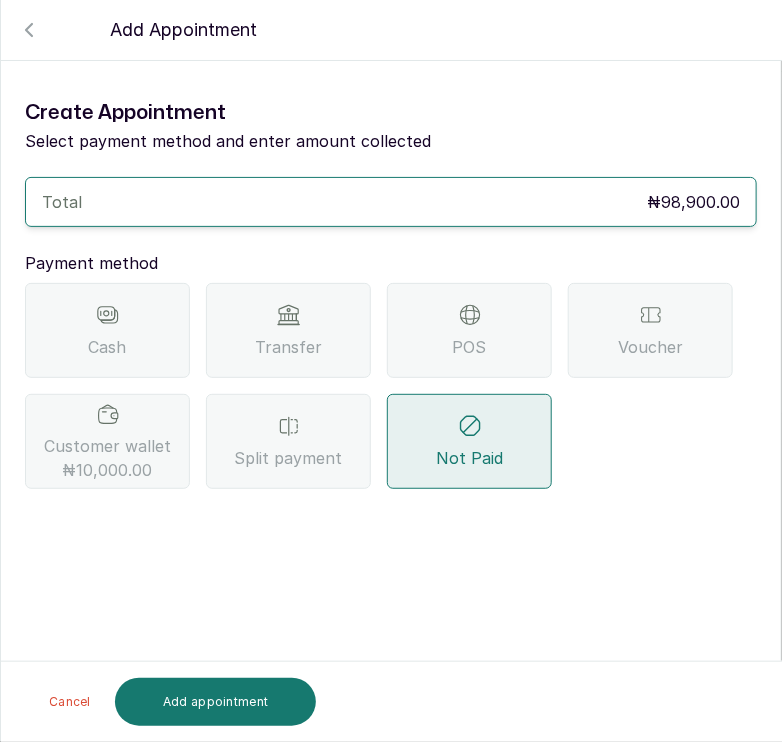 click on "POS" at bounding box center (469, 330) 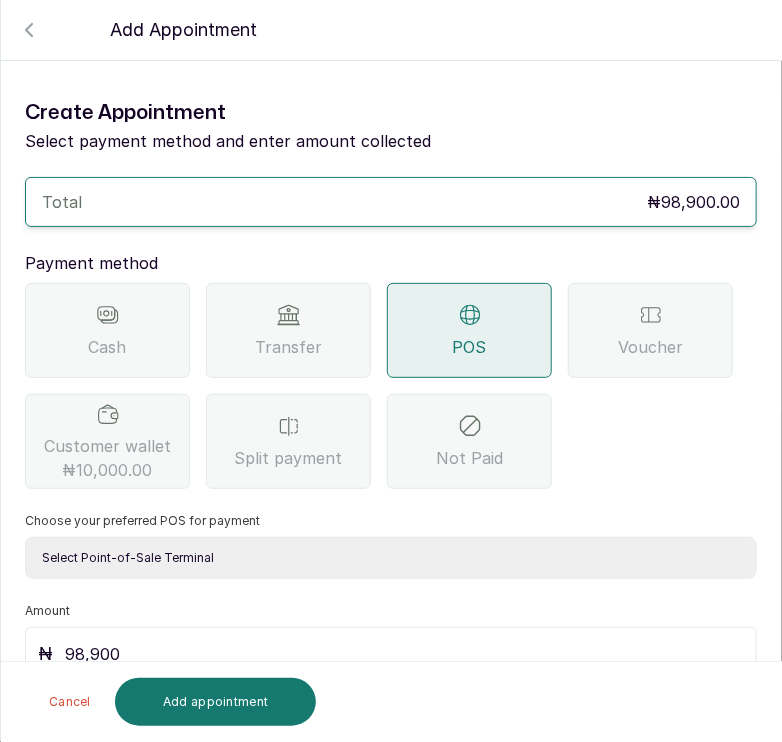 scroll, scrollTop: 34, scrollLeft: 0, axis: vertical 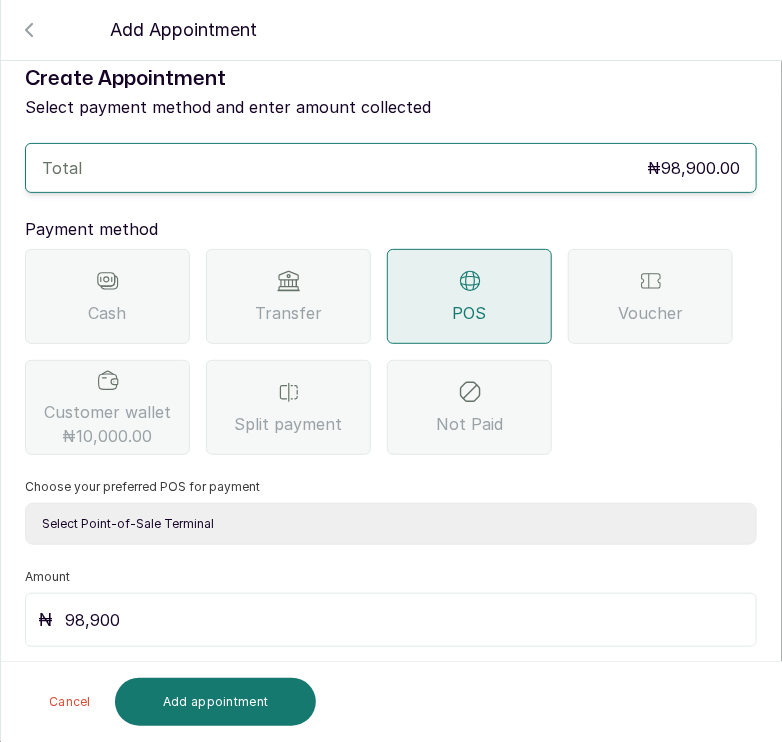 click on "Select Point-of-Sale Terminal s by wh enterprise Guaranty Trust Bank Union Bank POS Union Bank of Nigeria First Bank POS First Bank of Nigeria" at bounding box center (391, 524) 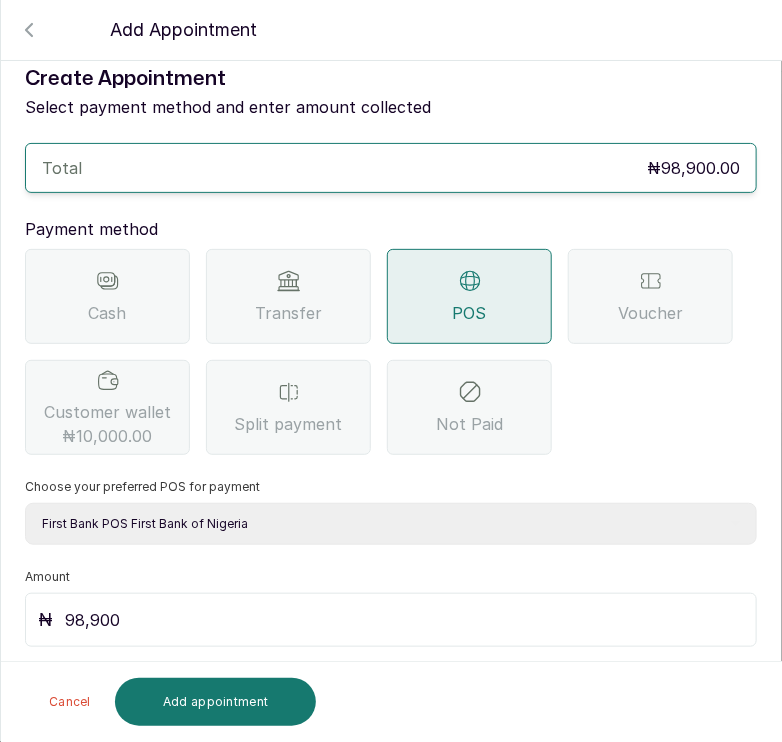 click on "Select Point-of-Sale Terminal s by wh enterprise Guaranty Trust Bank Union Bank POS Union Bank of Nigeria First Bank POS First Bank of Nigeria" at bounding box center [391, 524] 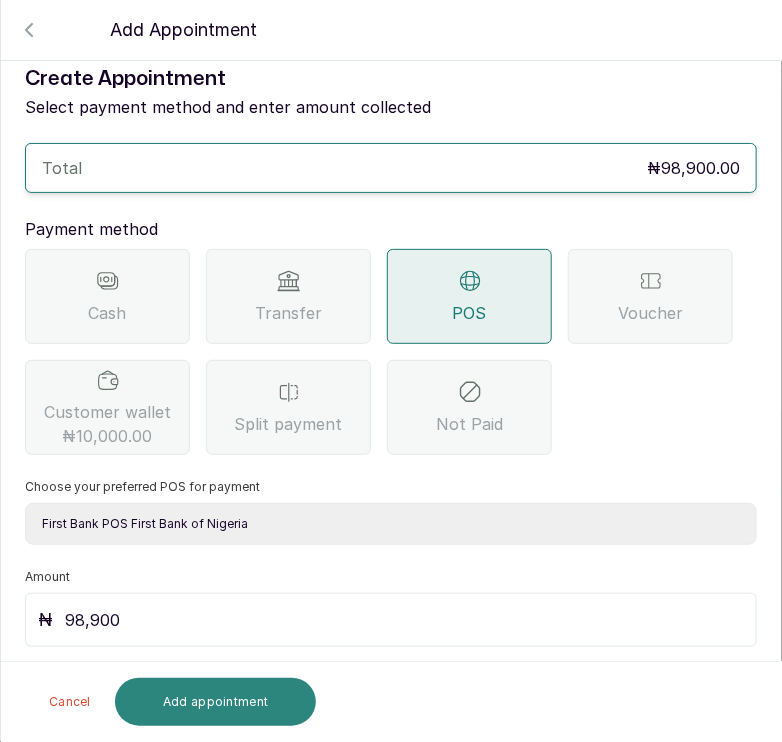 click on "Add appointment" at bounding box center (216, 702) 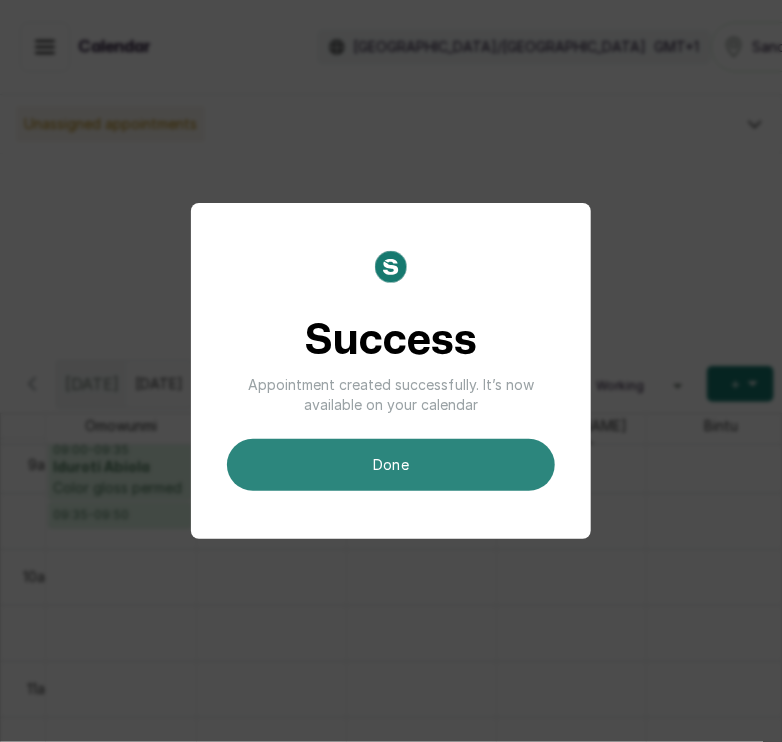 click on "done" at bounding box center [391, 465] 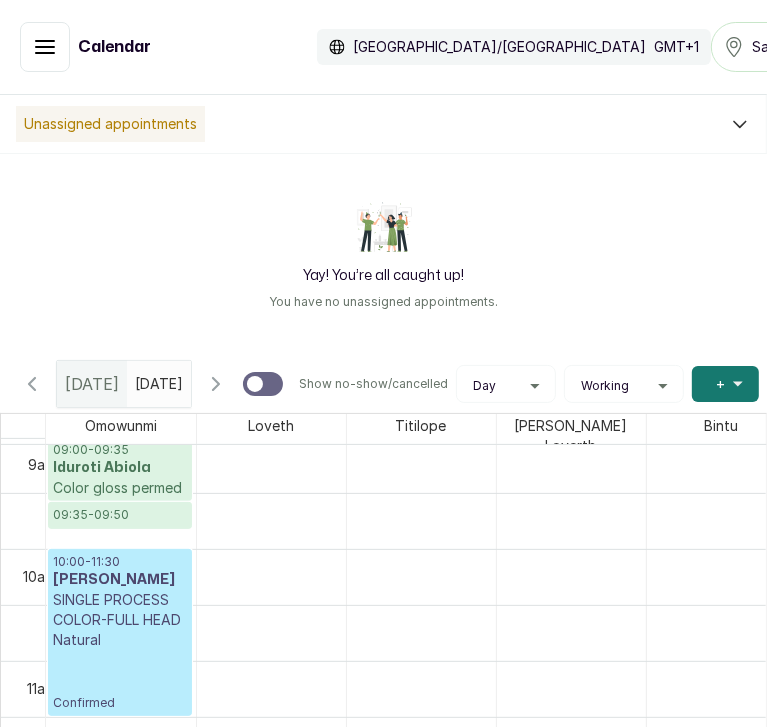 click on "SINGLE PROCESS COLOR-FULL HEAD Natural" at bounding box center [120, 620] 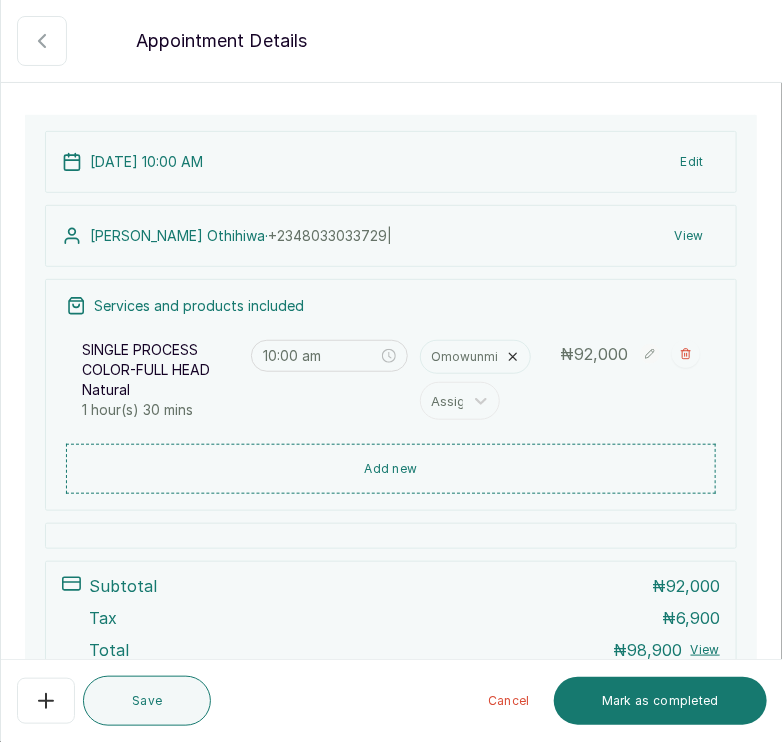 scroll, scrollTop: 306, scrollLeft: 0, axis: vertical 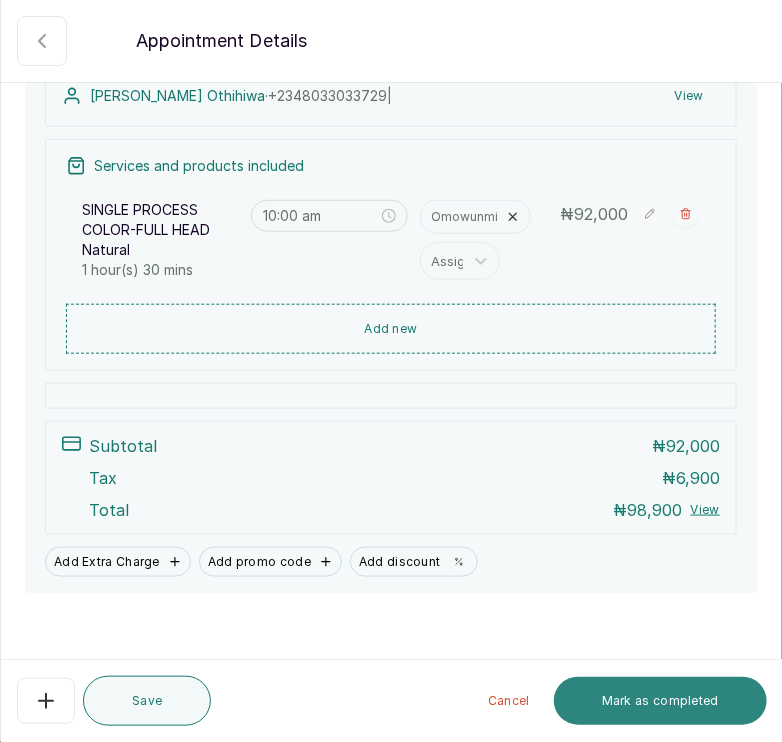 click on "Mark as completed" at bounding box center (660, 701) 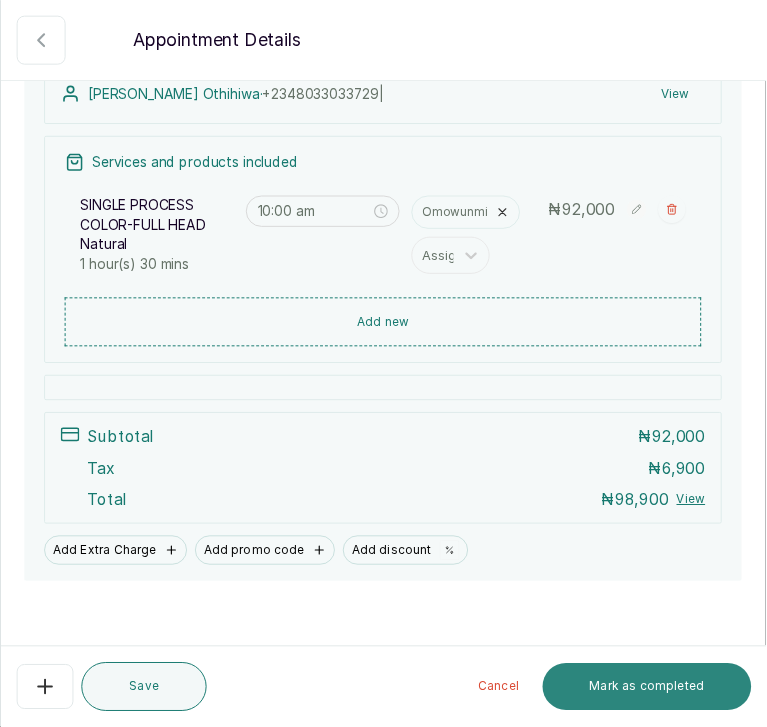 scroll, scrollTop: 0, scrollLeft: 0, axis: both 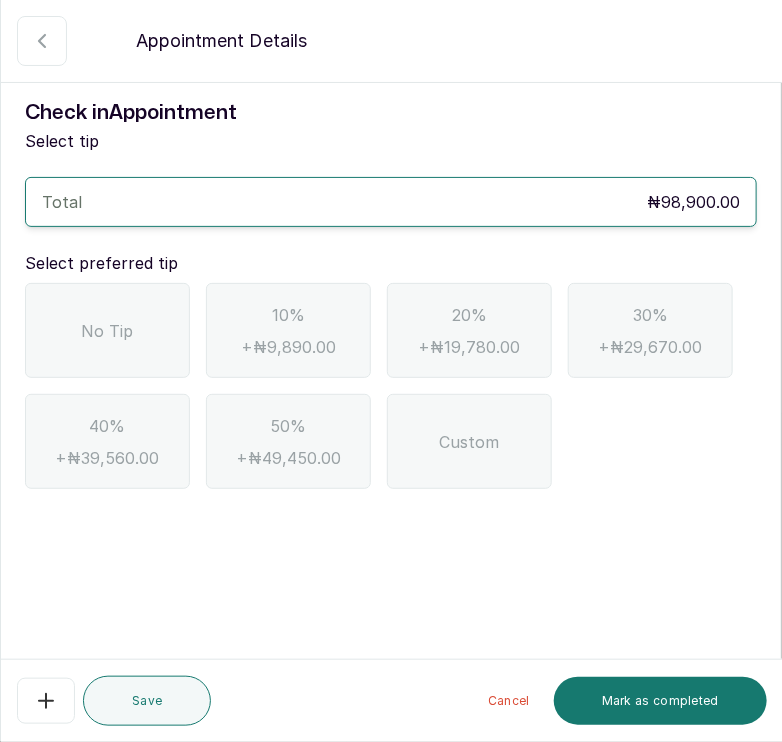 click on "No Tip" at bounding box center (107, 330) 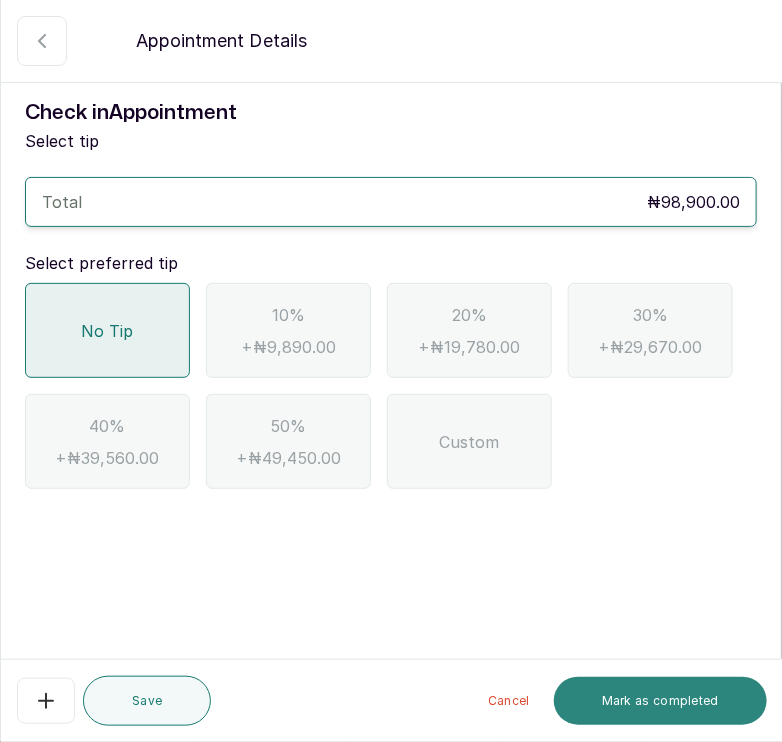 click on "Mark as completed" at bounding box center (660, 701) 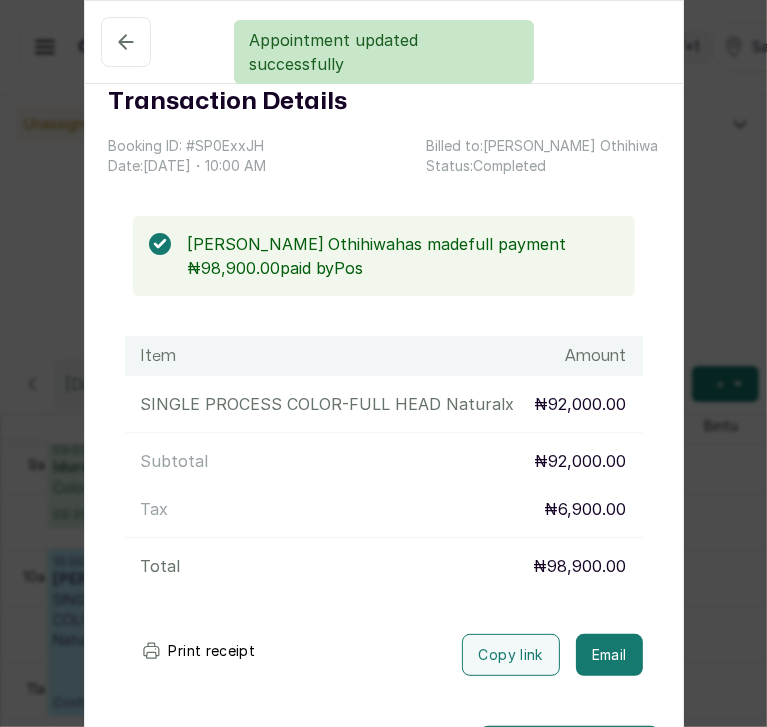 click on "Transaction Details Booking ID: # SP0ExxJH Date:  [DATE]  ・  10:00 AM Billed to:  [PERSON_NAME] Status:  Completed [PERSON_NAME]  has made  full payment ₦98,900.00  paid by  Pos Item Amount SINGLE PROCESS COLOR-FULL HEAD Natural  x ₦92,000.00 Subtotal ₦92,000.00 Tax ₦6,900.00 Total ₦98,900.00  Print receipt Copy link Email Cancel Rebook appointment" at bounding box center (383, 363) 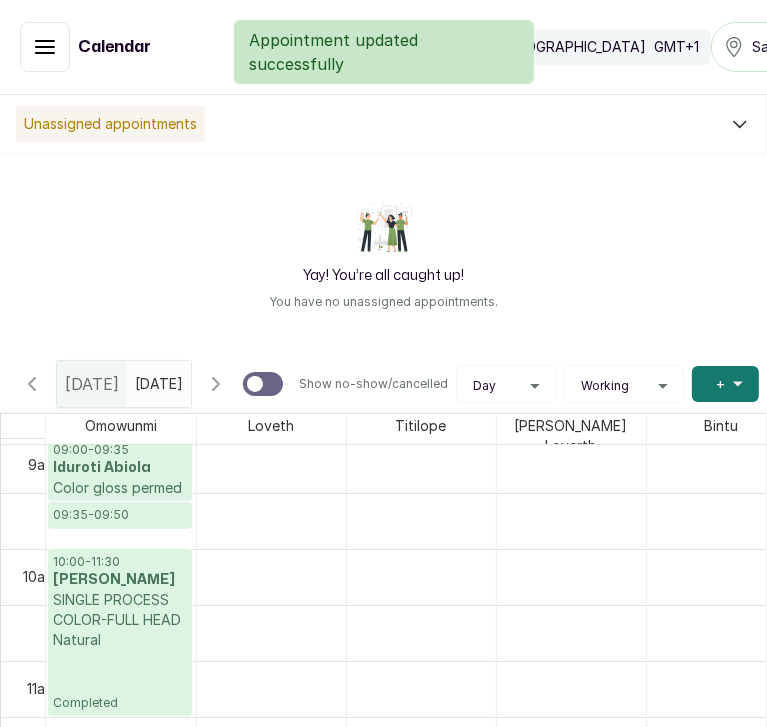 scroll, scrollTop: 1101, scrollLeft: 0, axis: vertical 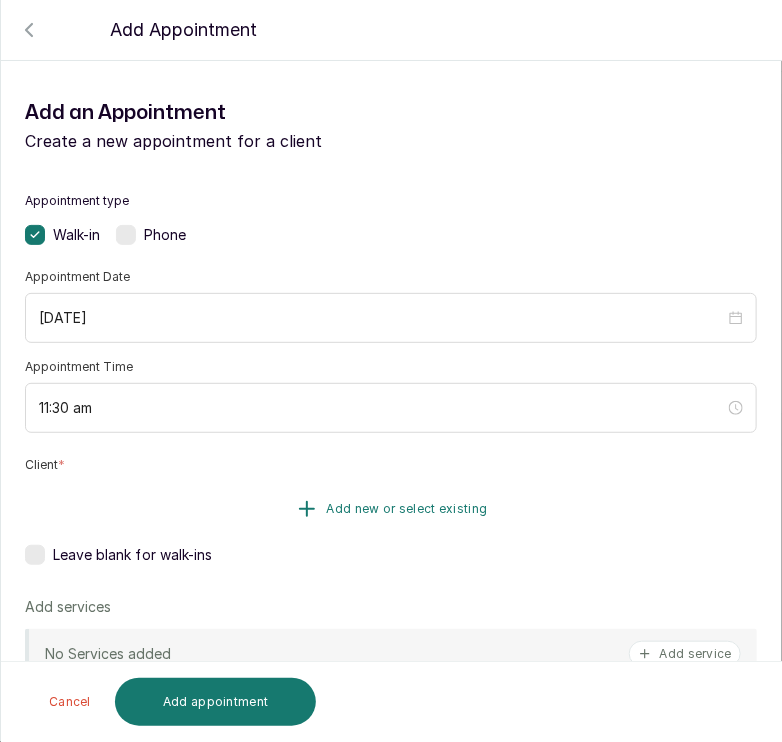 click 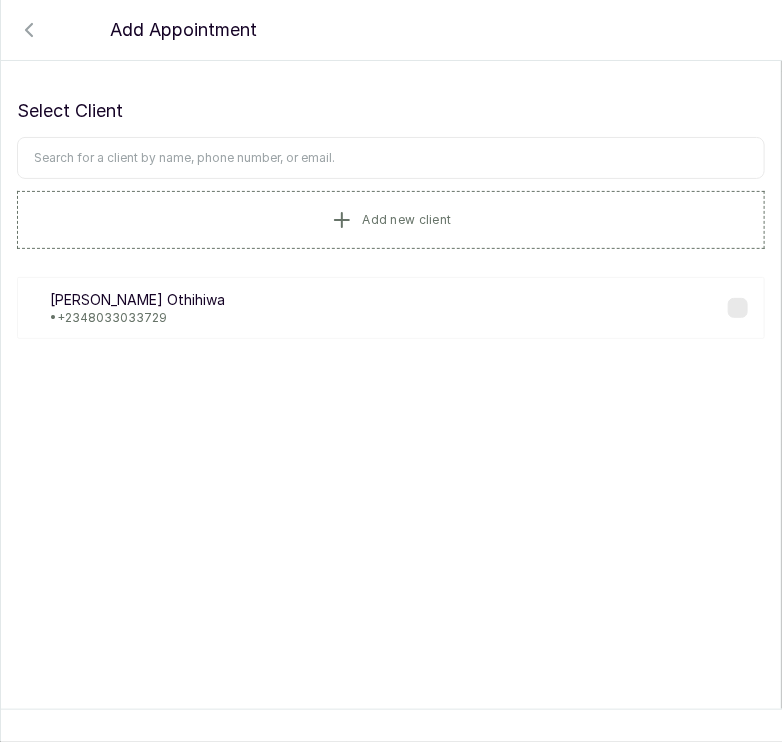 click at bounding box center [391, 158] 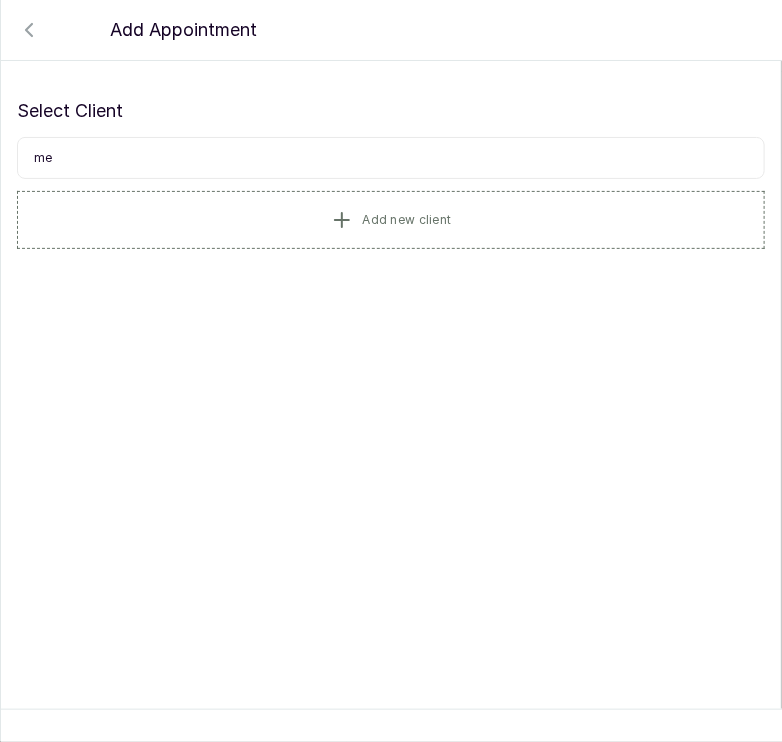 type on "m" 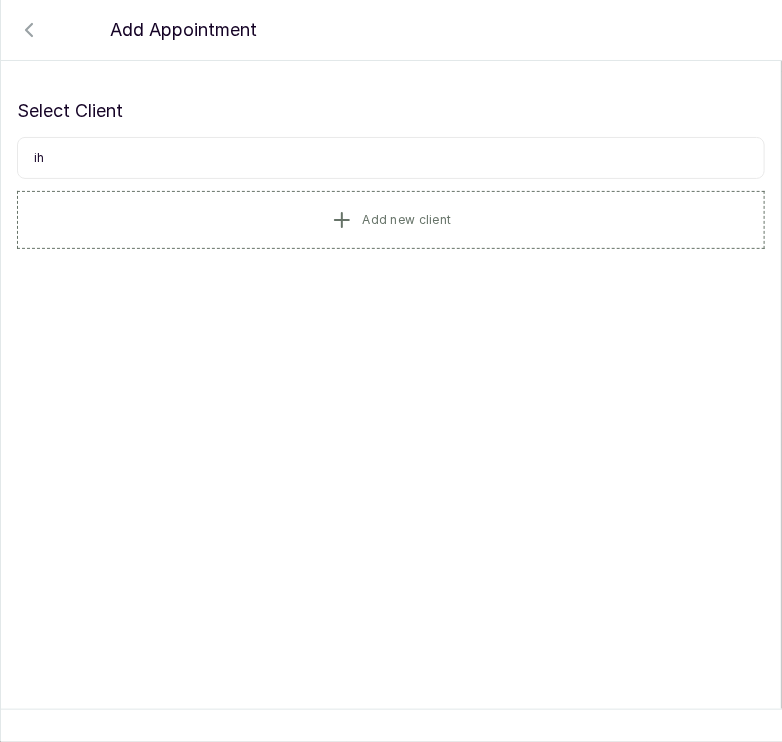 type on "i" 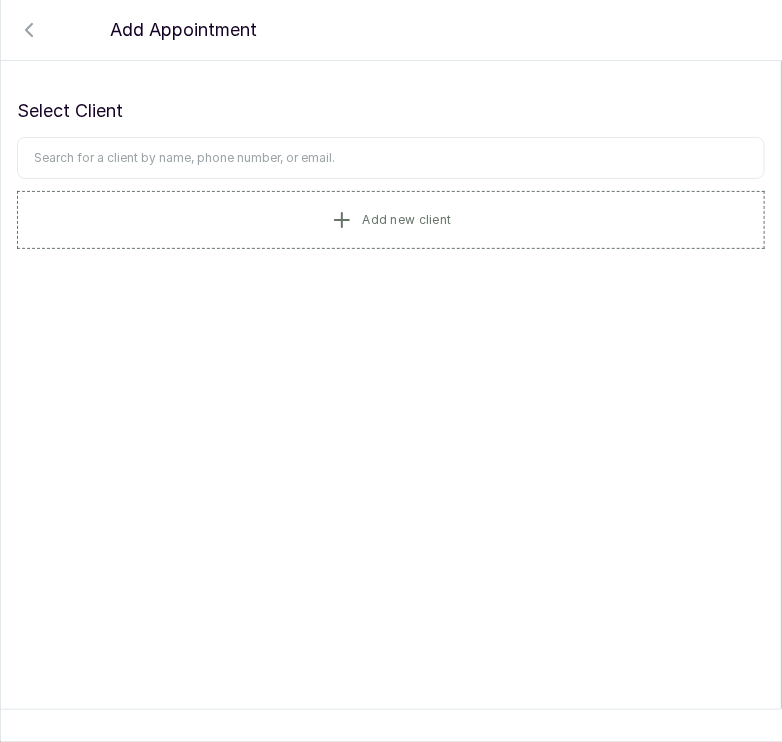 type 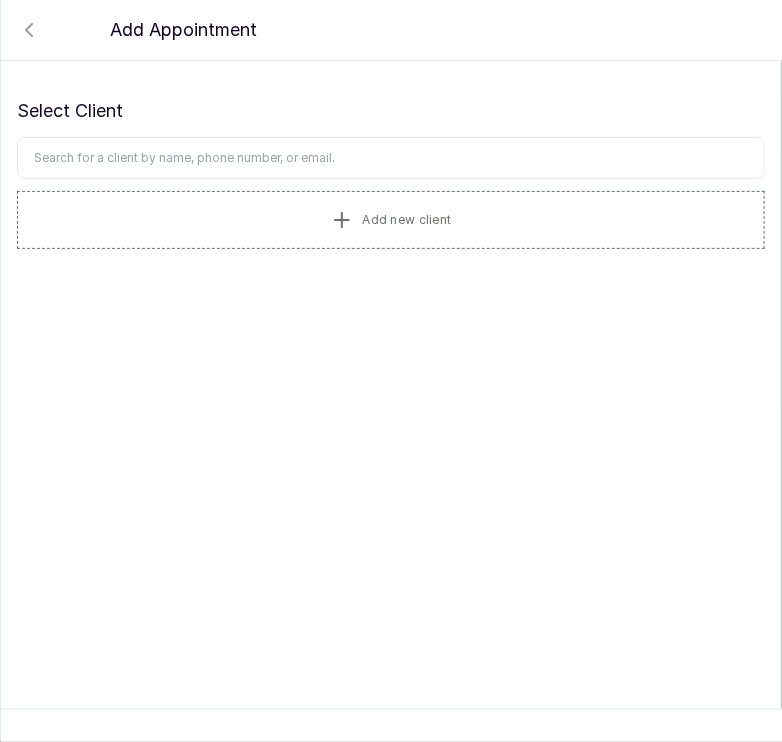 click 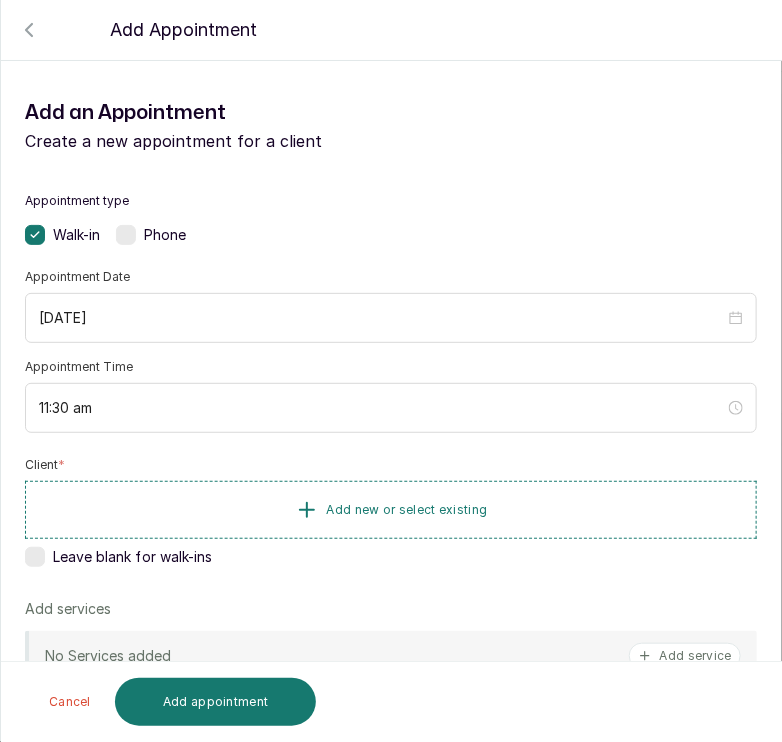 click 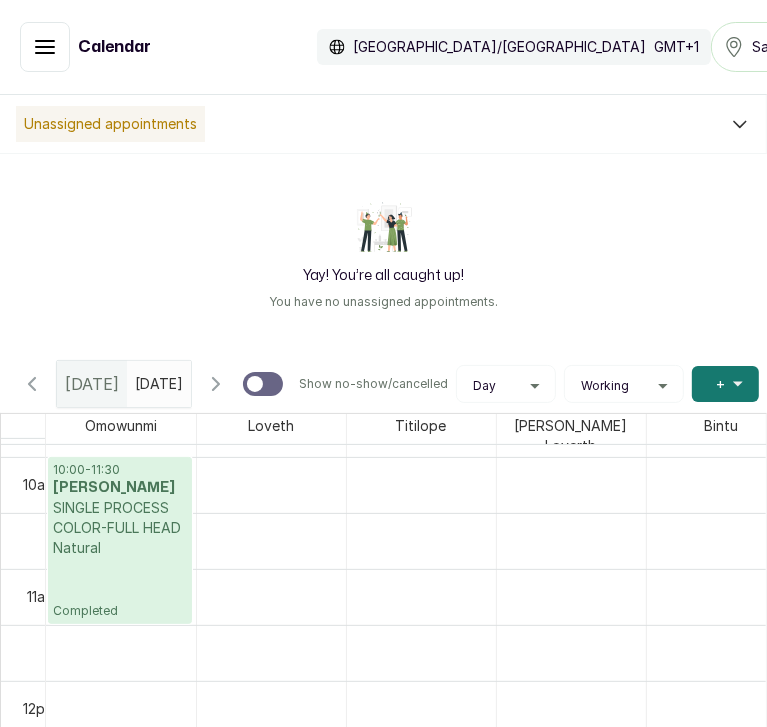 click at bounding box center [171, 379] 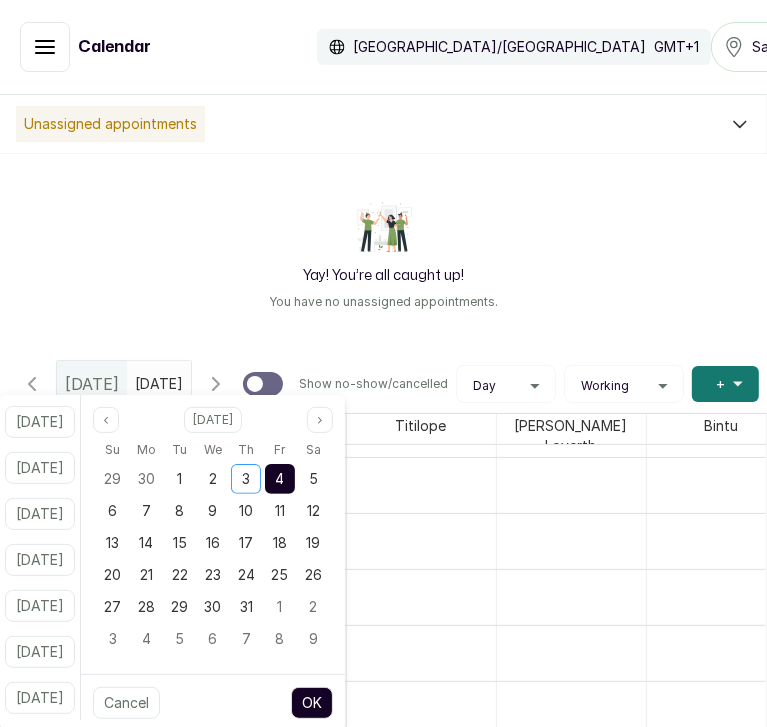 click on "4" at bounding box center (280, 479) 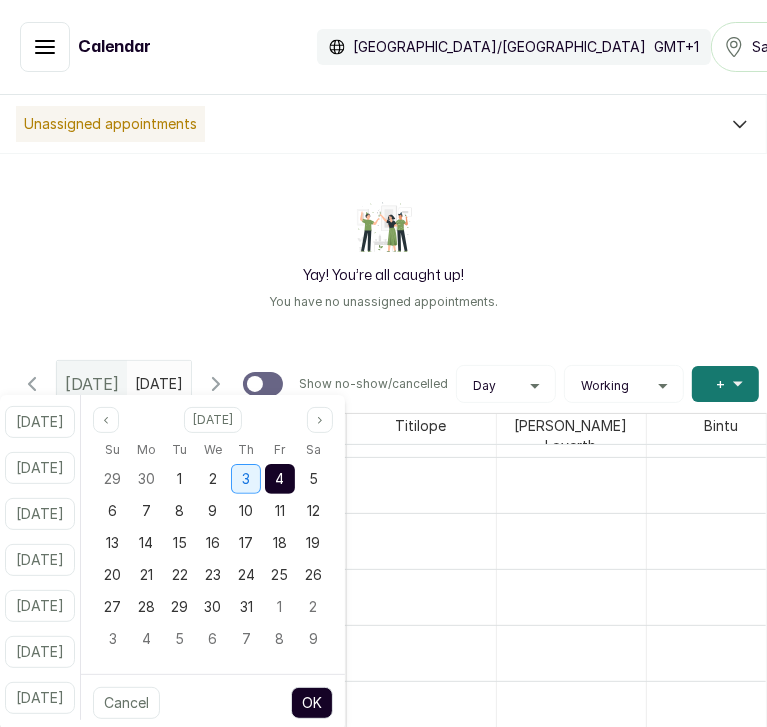 click on "3" at bounding box center (246, 479) 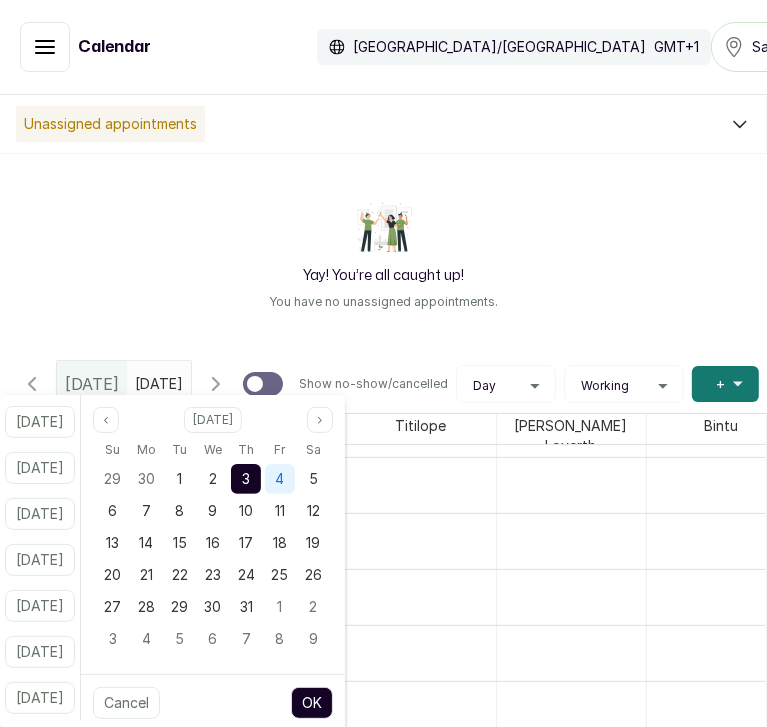 click on "4" at bounding box center [279, 478] 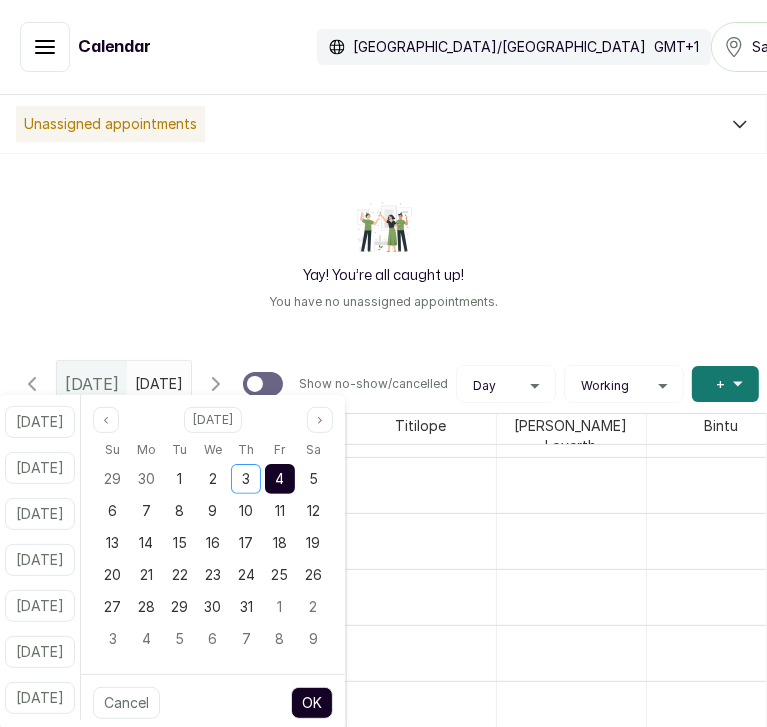 click on "OK" at bounding box center (312, 703) 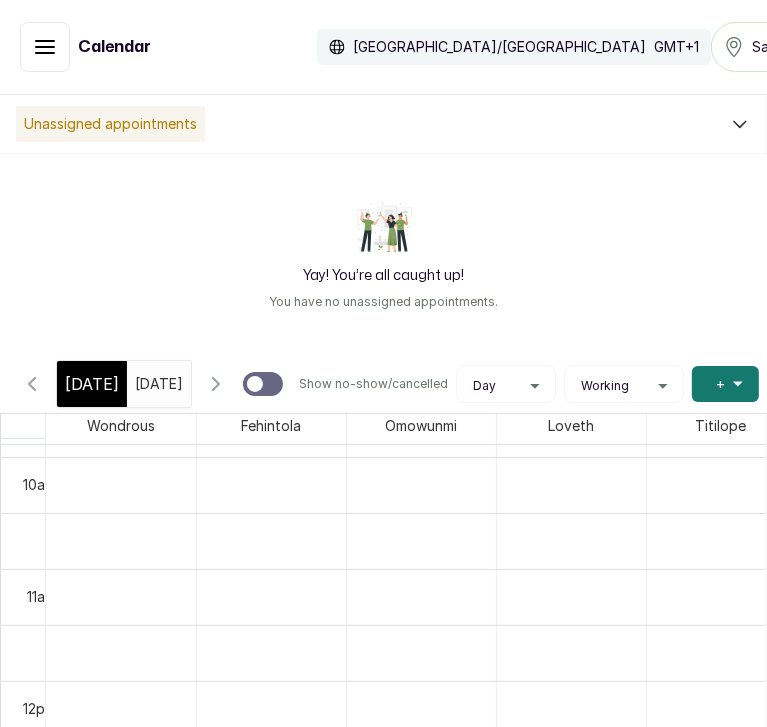 scroll, scrollTop: 674, scrollLeft: 0, axis: vertical 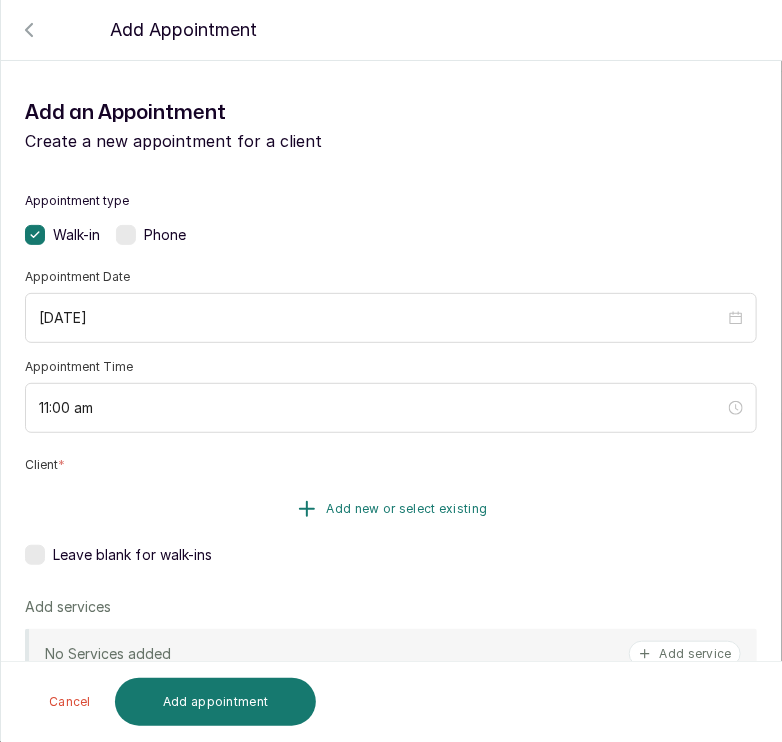 click on "Add new or select existing" at bounding box center (407, 509) 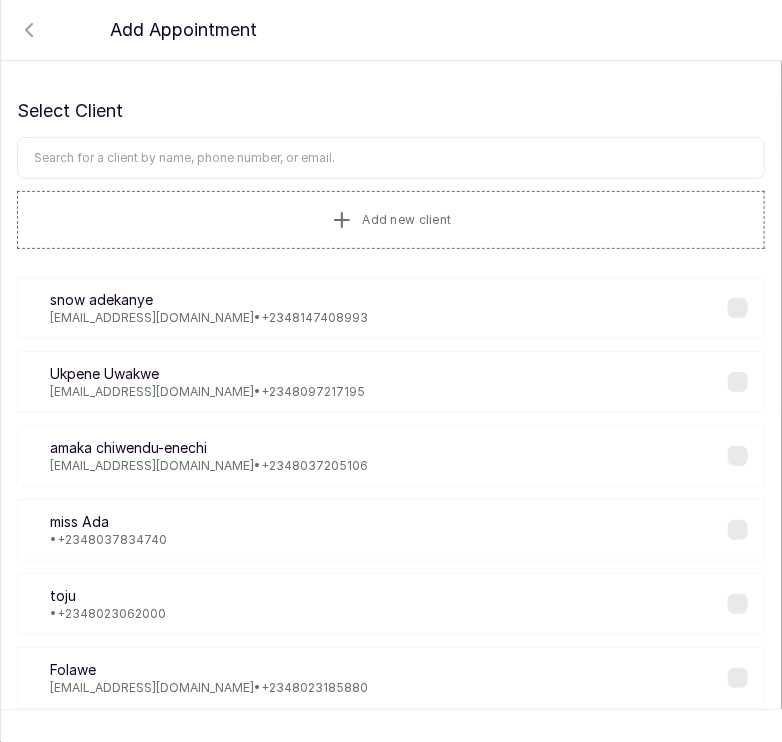 click at bounding box center (391, 158) 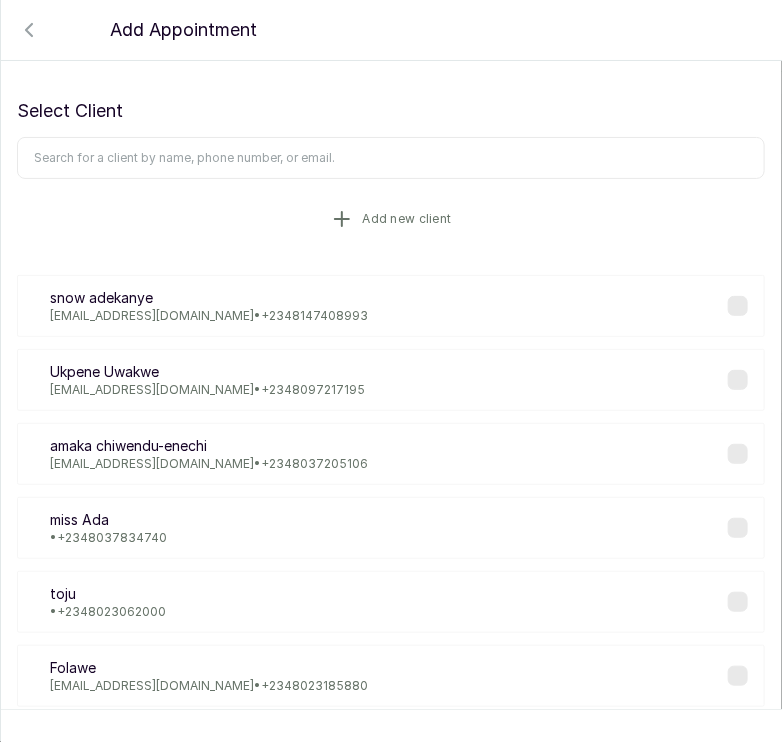 click on "Add new client" at bounding box center [391, 219] 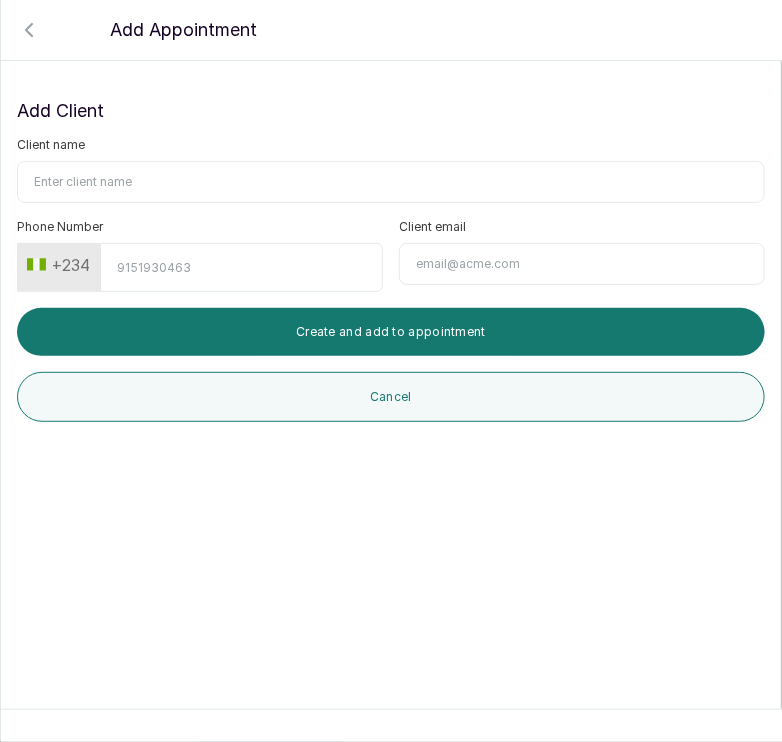 click on "Client name" at bounding box center [391, 182] 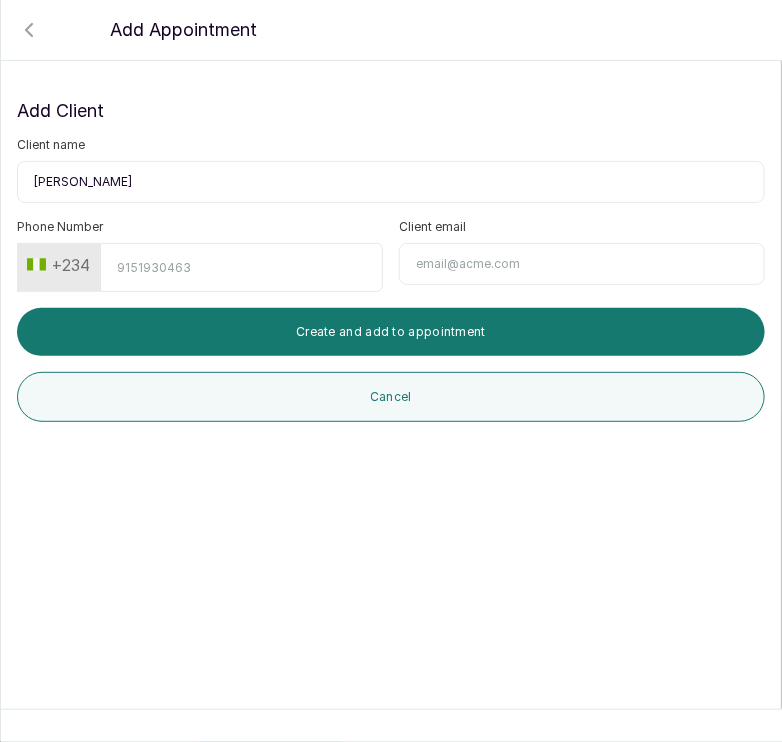 type on "[PERSON_NAME]" 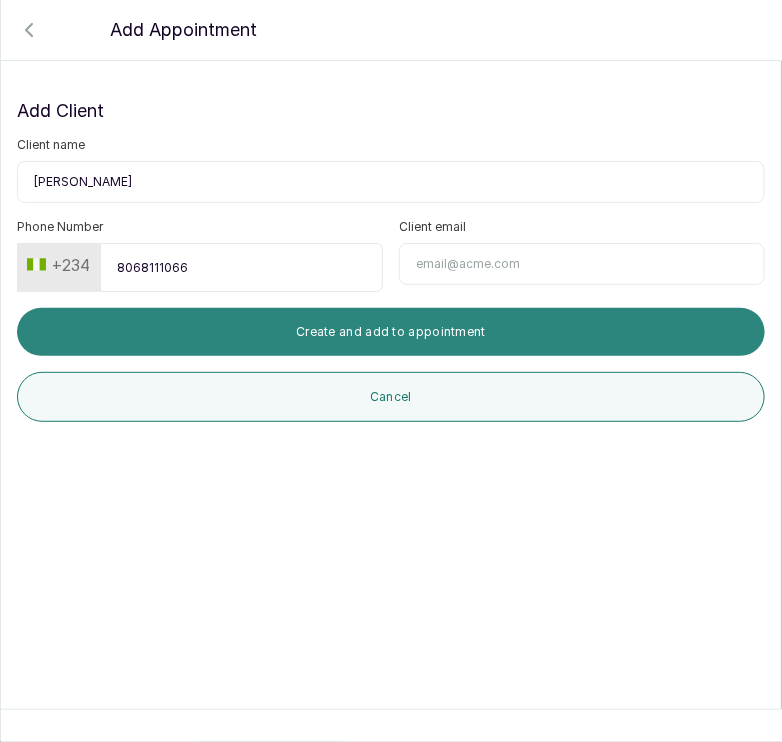 type on "8068111066" 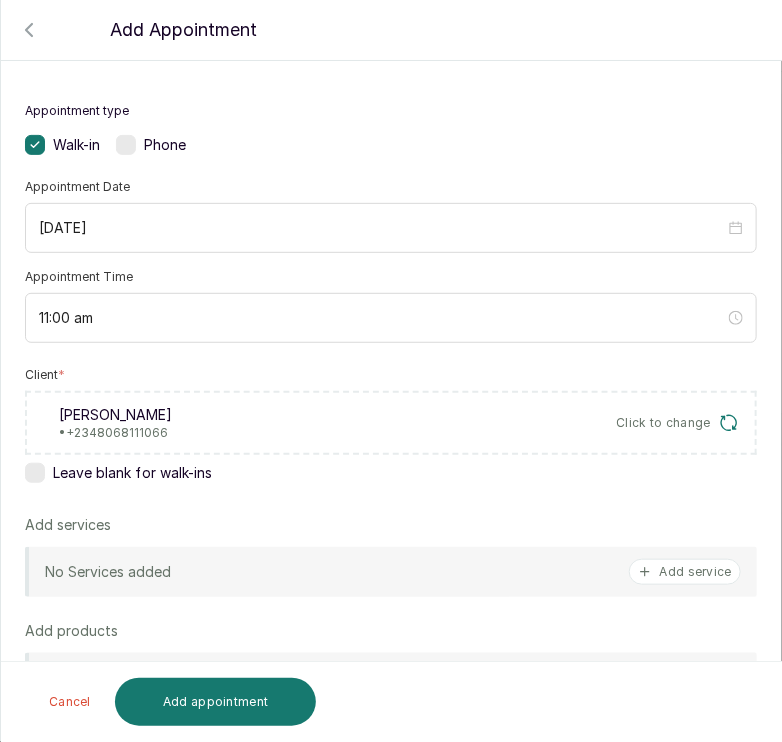 scroll, scrollTop: 91, scrollLeft: 0, axis: vertical 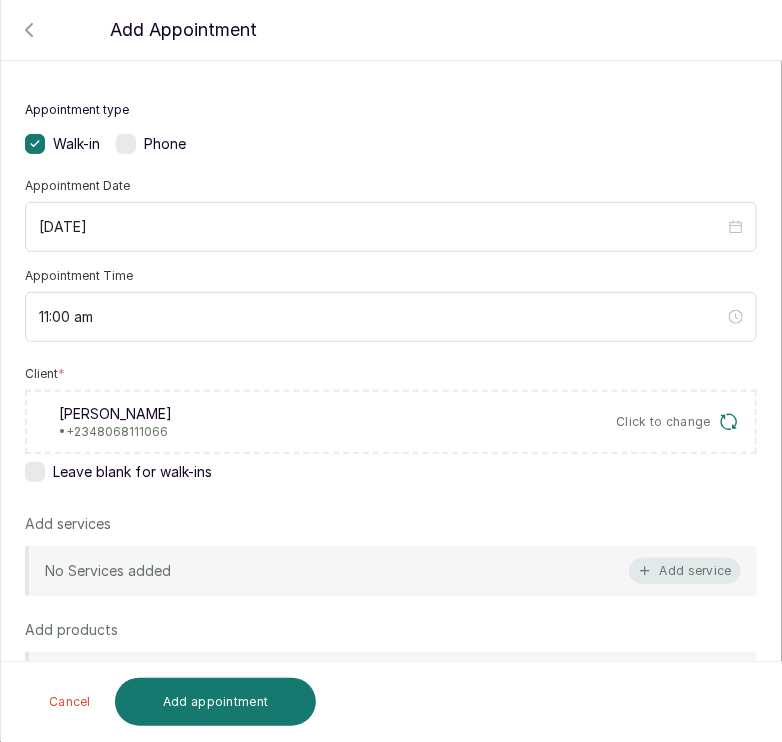 click on "Add service" at bounding box center [685, 571] 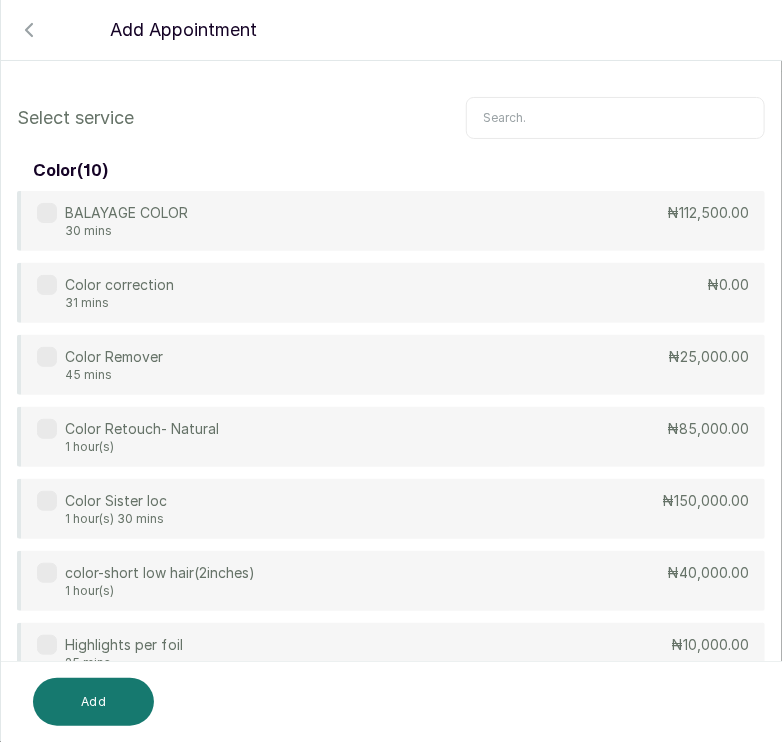 click at bounding box center (615, 118) 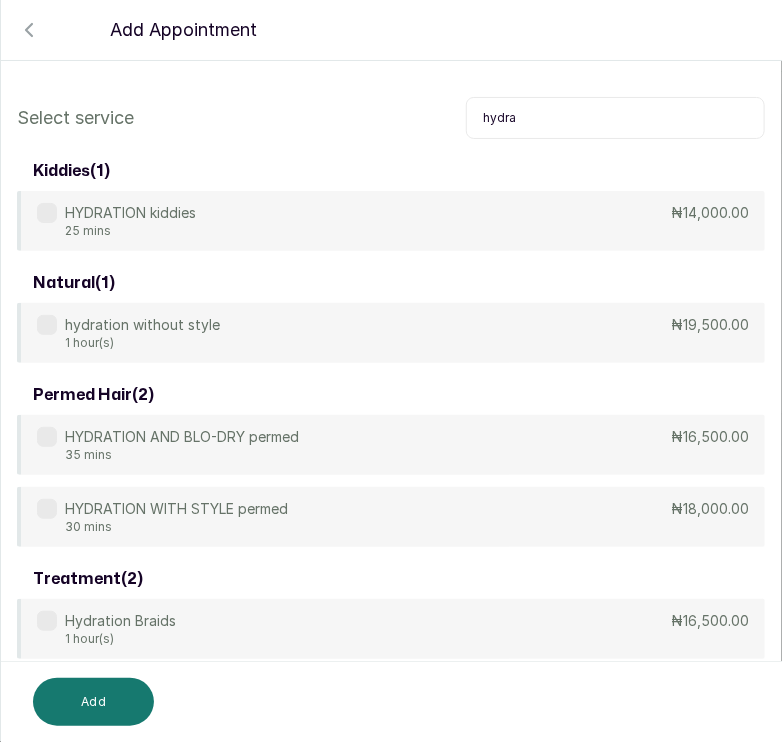 click on "hydra" at bounding box center [615, 118] 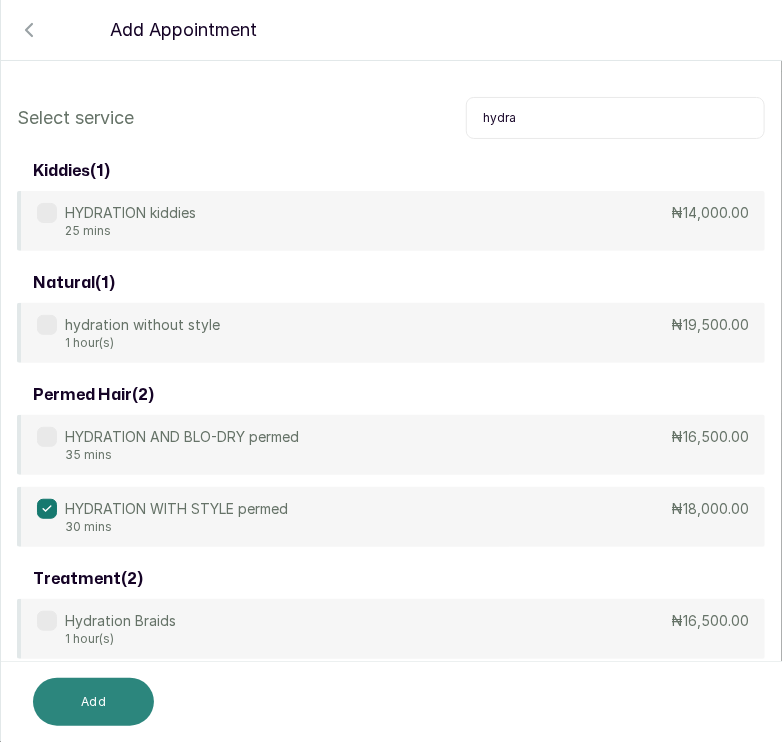 click on "Add" at bounding box center (93, 702) 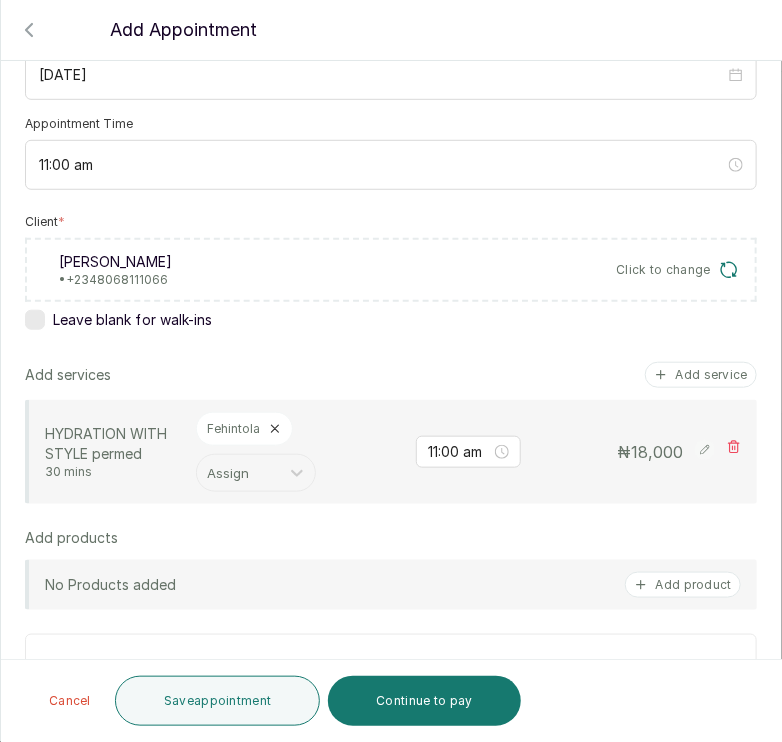 scroll, scrollTop: 244, scrollLeft: 0, axis: vertical 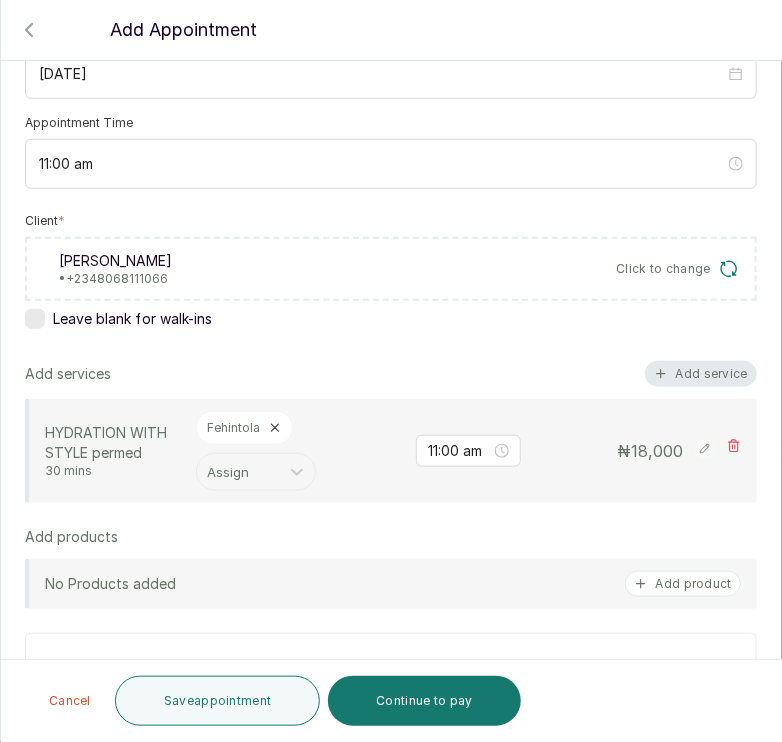 click on "Add service" at bounding box center [701, 374] 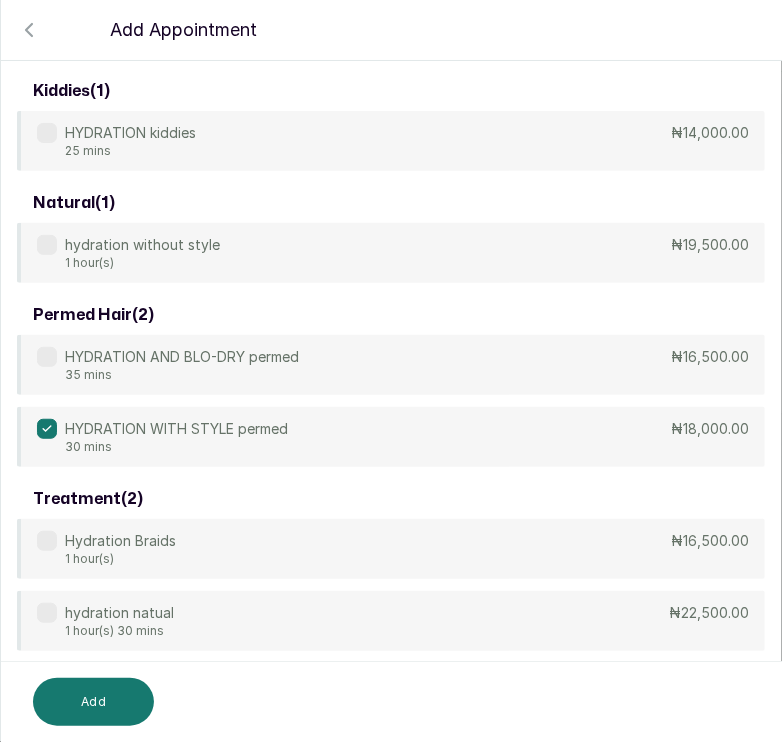 scroll, scrollTop: 0, scrollLeft: 0, axis: both 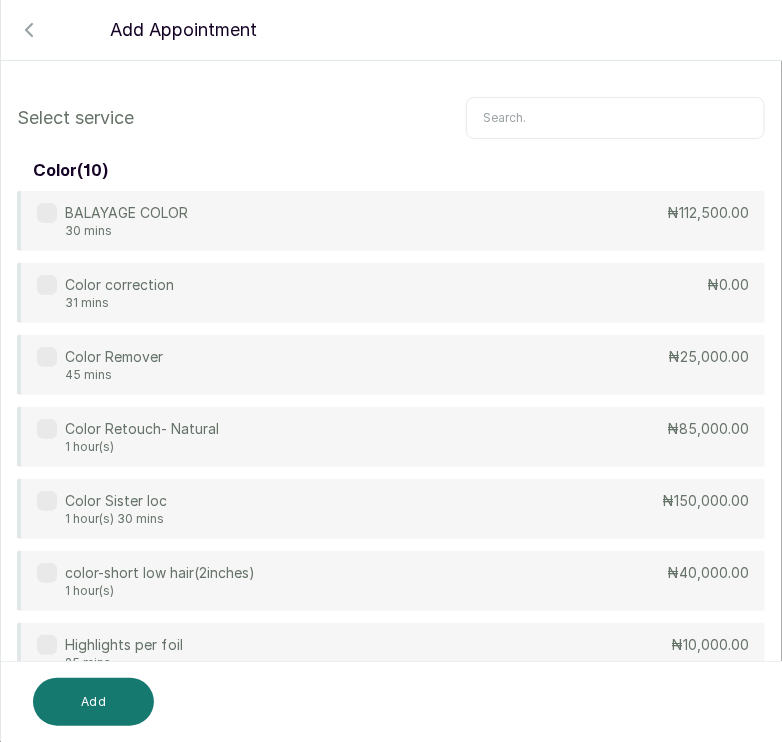 click at bounding box center [615, 118] 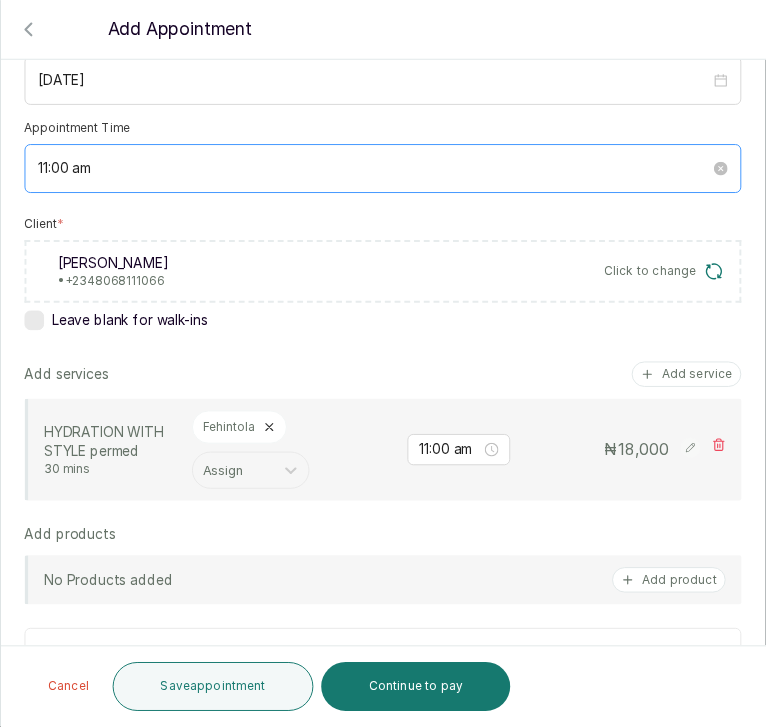 scroll, scrollTop: 247, scrollLeft: 0, axis: vertical 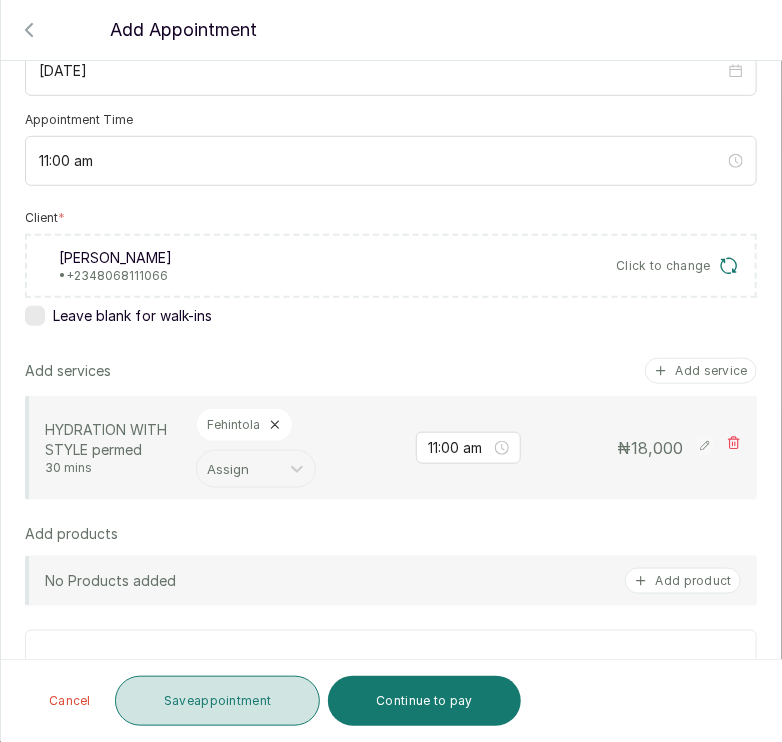 click on "Save  appointment" at bounding box center [218, 701] 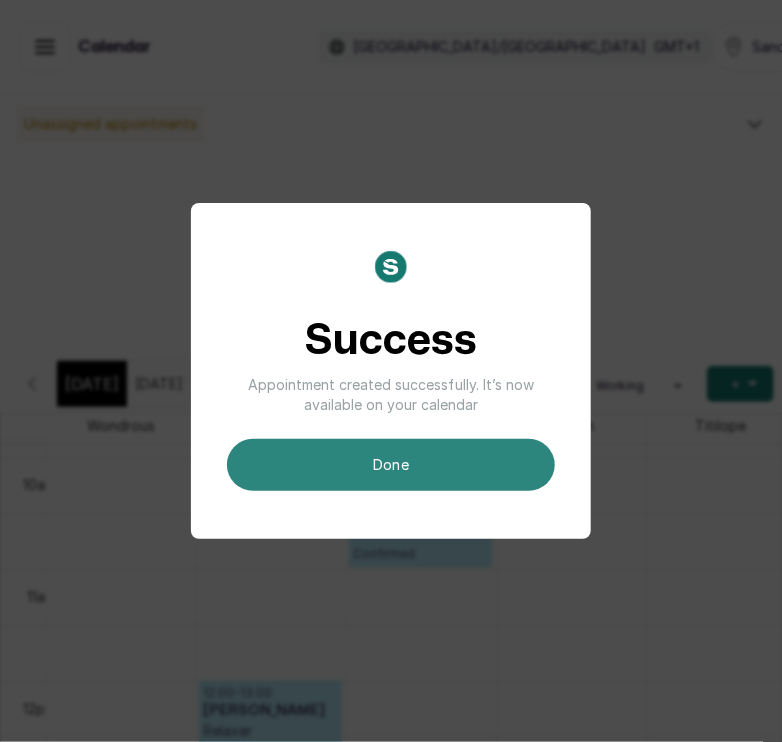 click on "done" at bounding box center (391, 465) 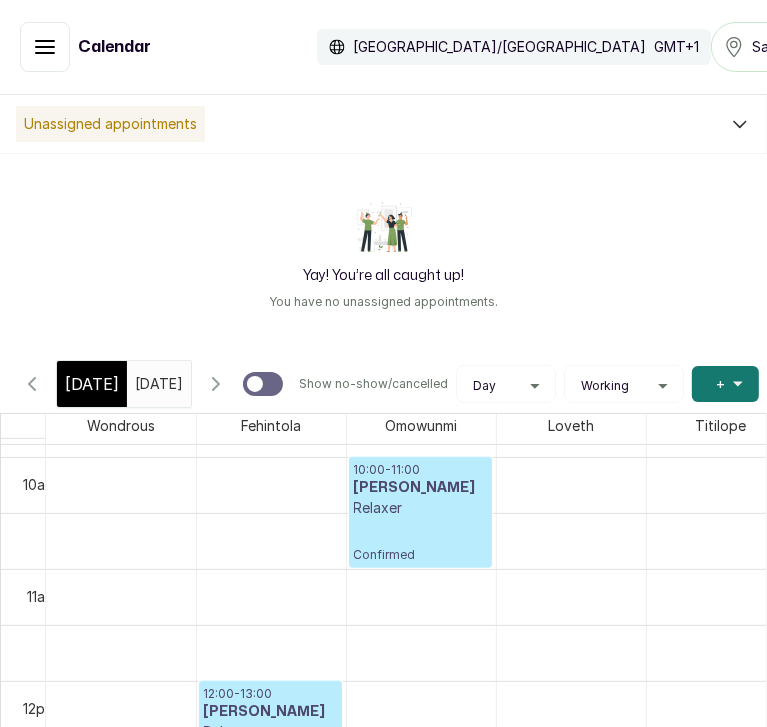 click 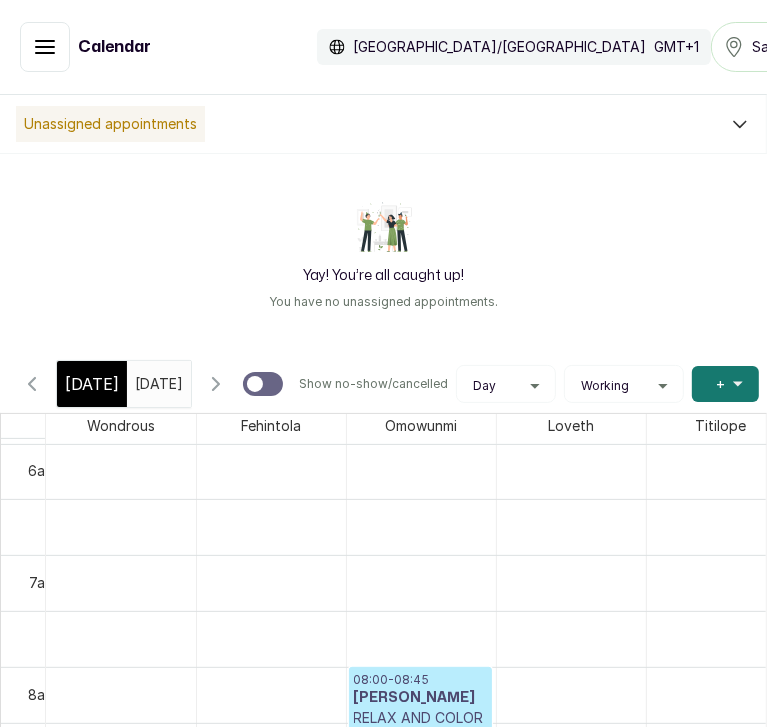 scroll, scrollTop: 757, scrollLeft: 0, axis: vertical 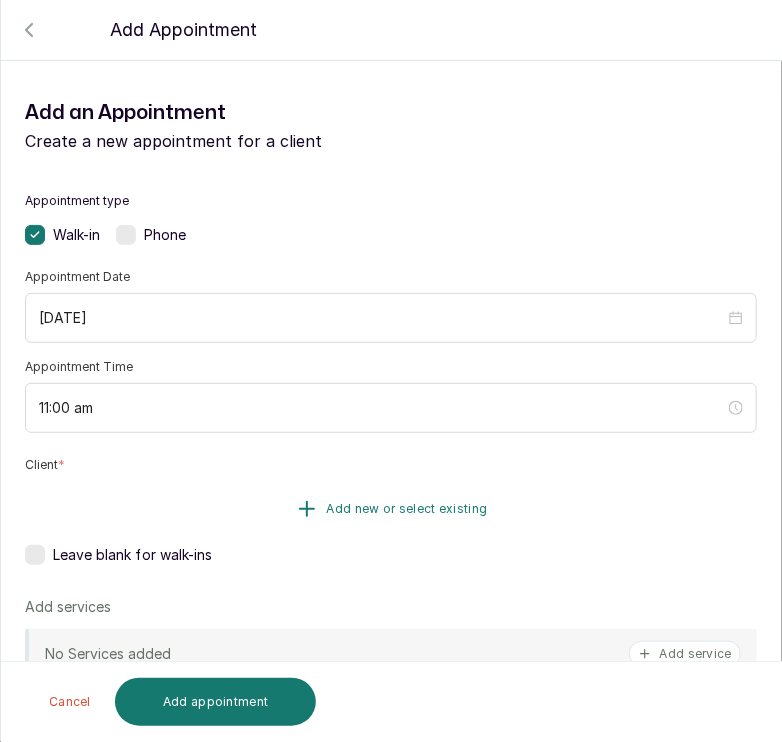 click on "Add new or select existing" at bounding box center (407, 509) 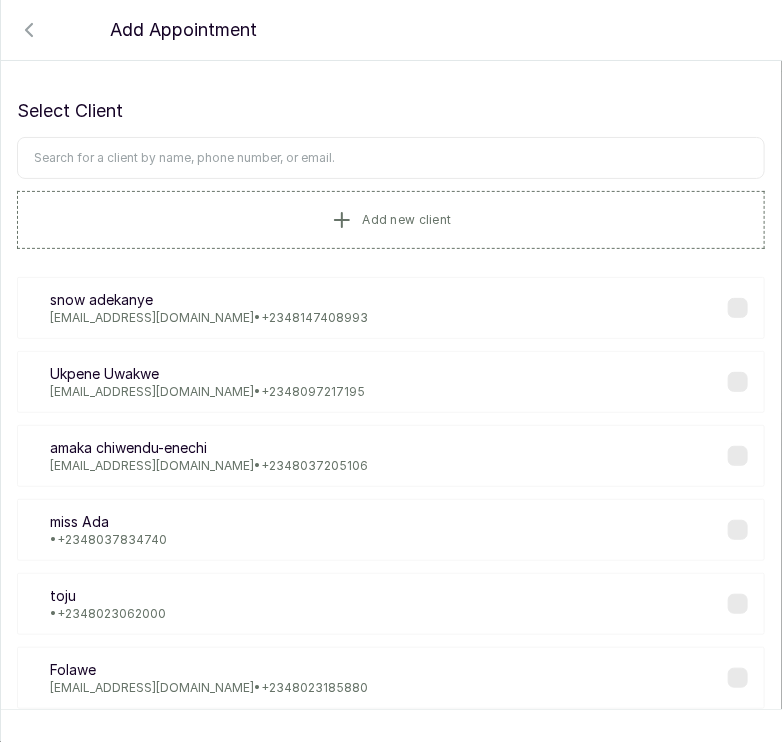click at bounding box center [391, 158] 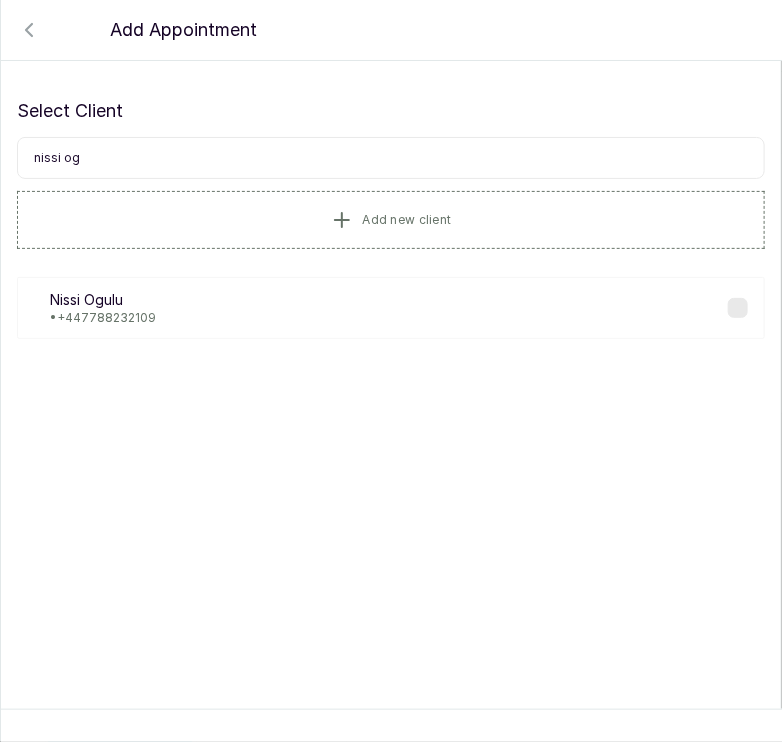 type on "nissi og" 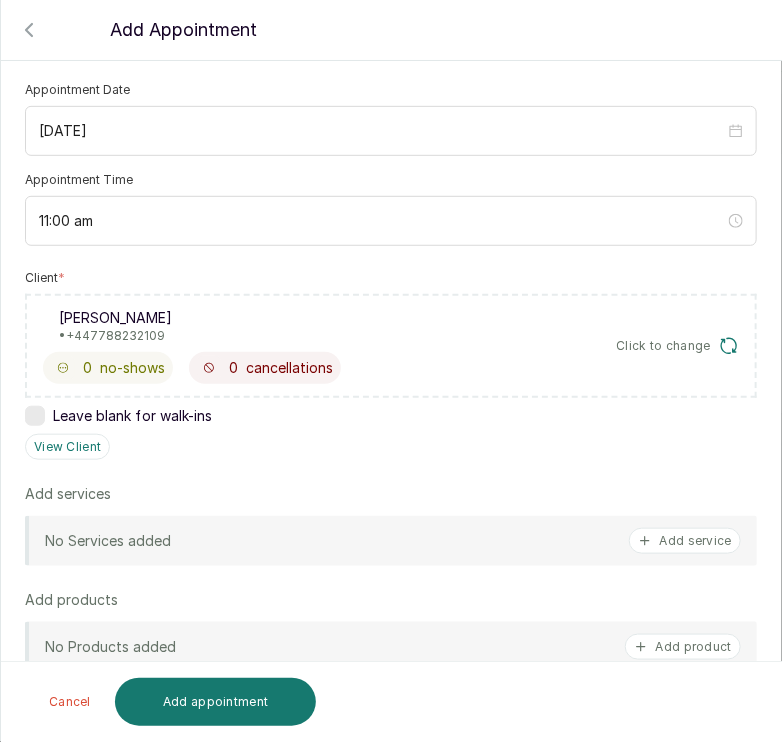 scroll, scrollTop: 220, scrollLeft: 0, axis: vertical 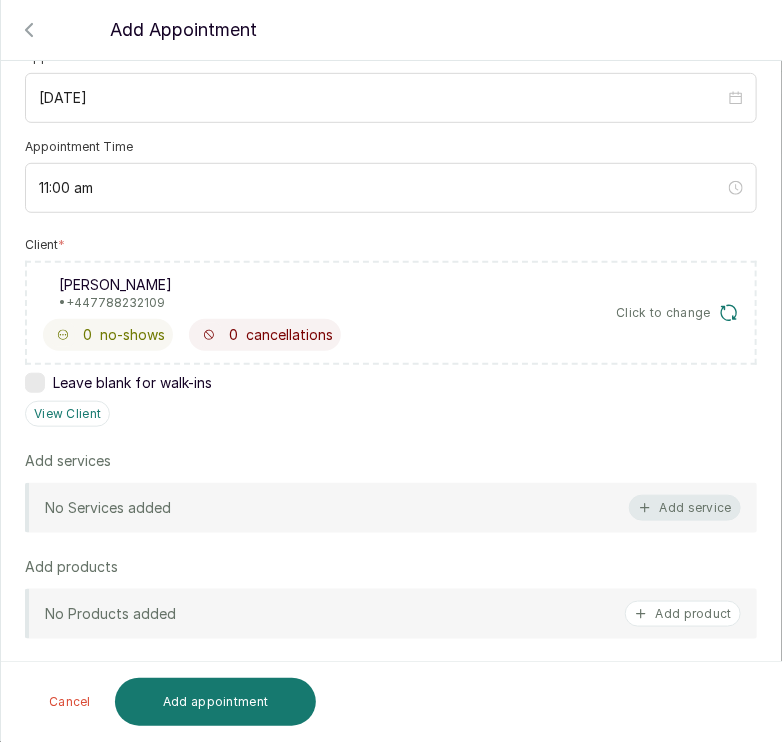 click on "Add service" at bounding box center (685, 508) 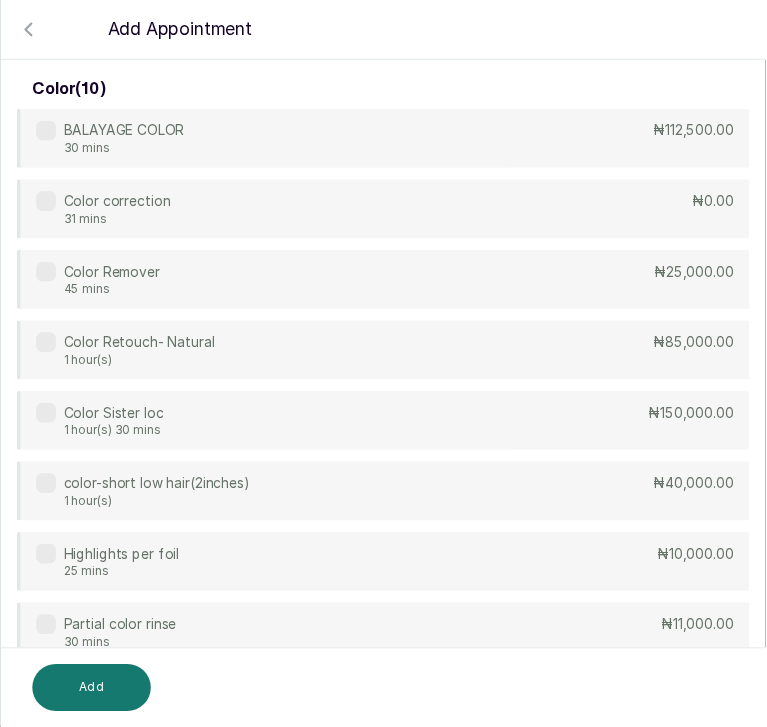 scroll, scrollTop: 0, scrollLeft: 0, axis: both 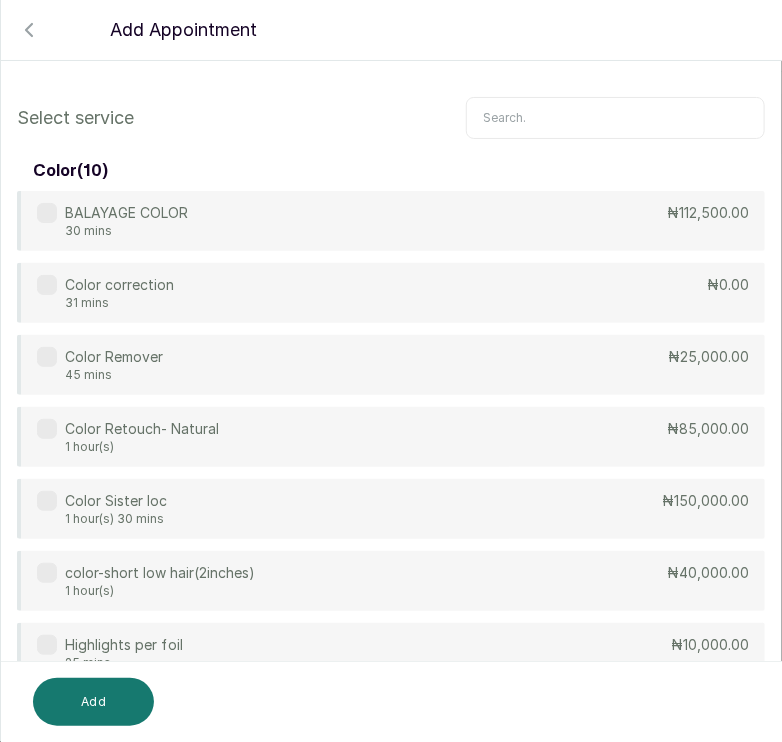 click at bounding box center (615, 118) 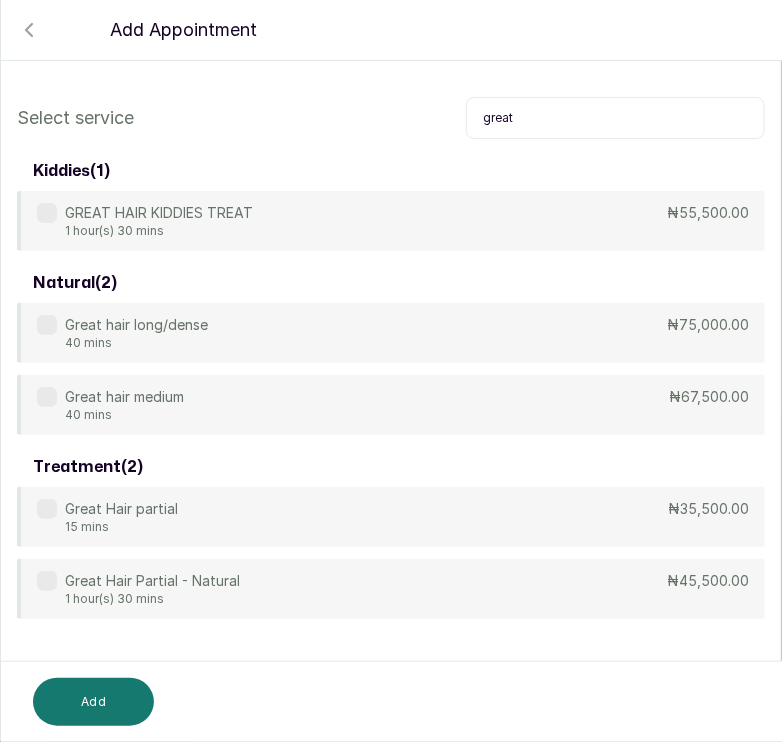 type on "great" 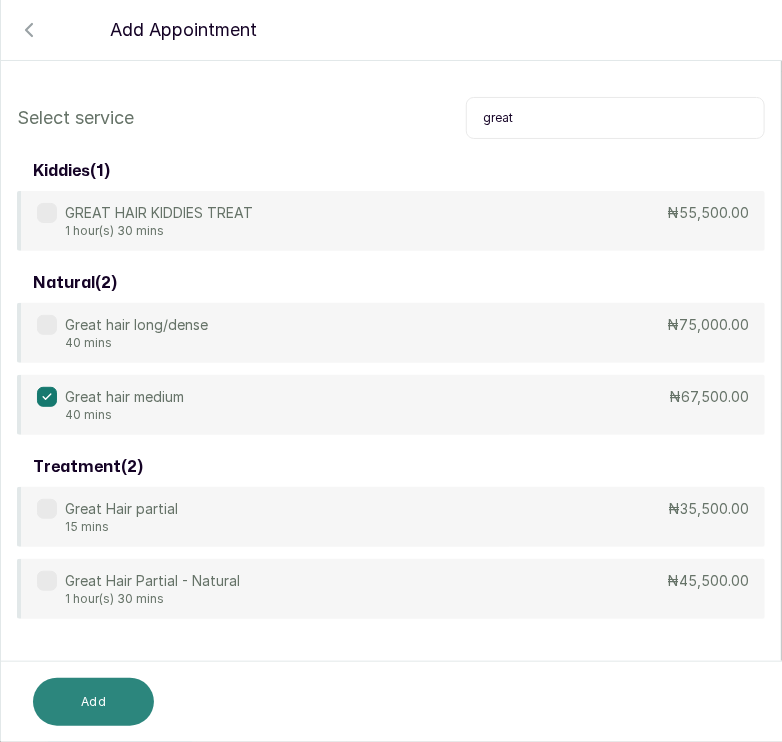 click on "Add" at bounding box center (93, 702) 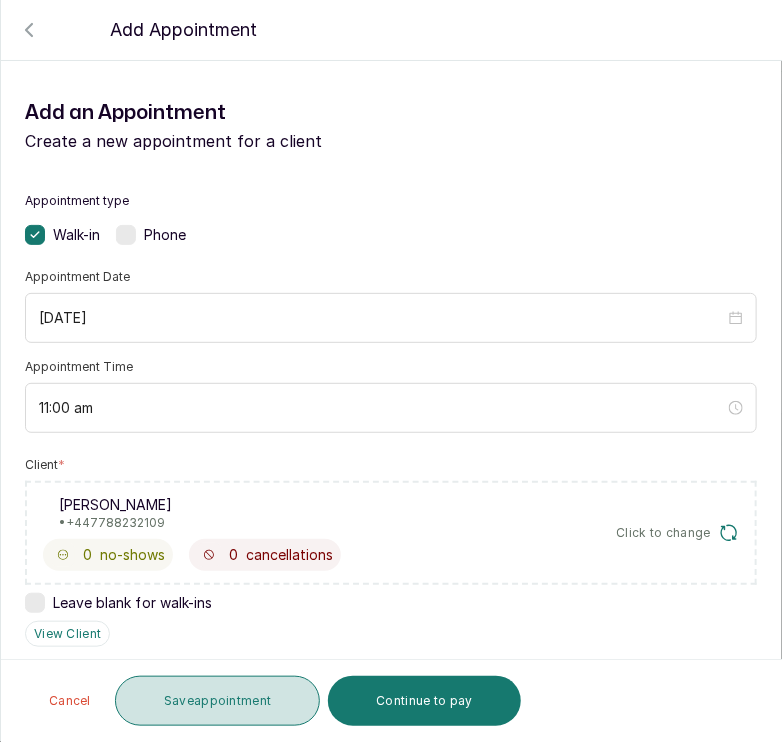click on "Save  appointment" at bounding box center (218, 701) 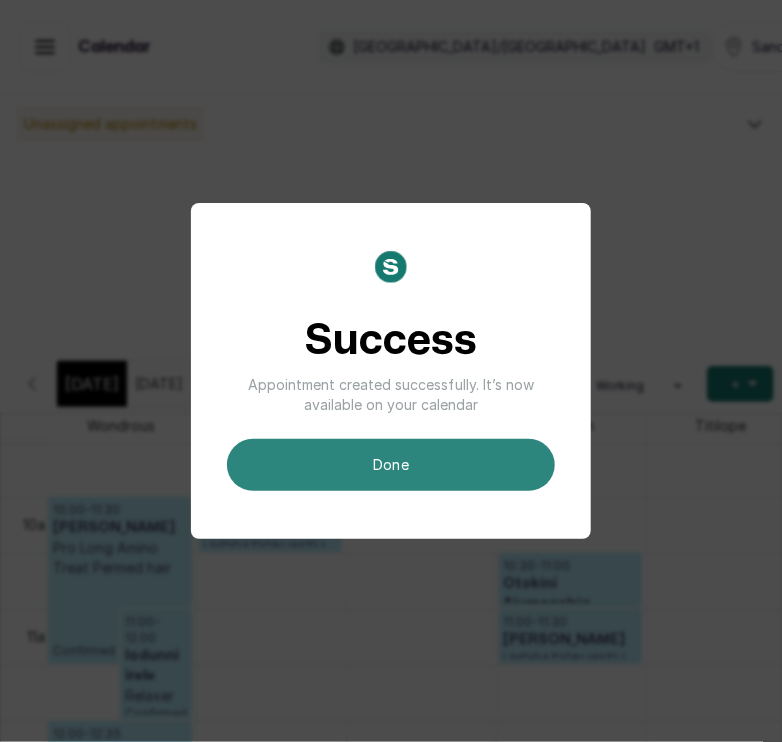click on "done" at bounding box center (391, 465) 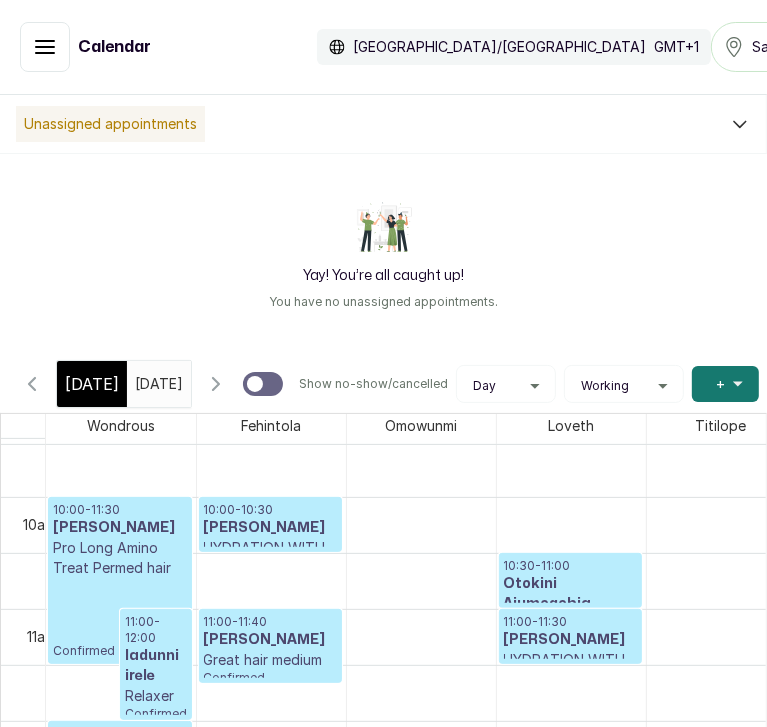 scroll, scrollTop: 1153, scrollLeft: 0, axis: vertical 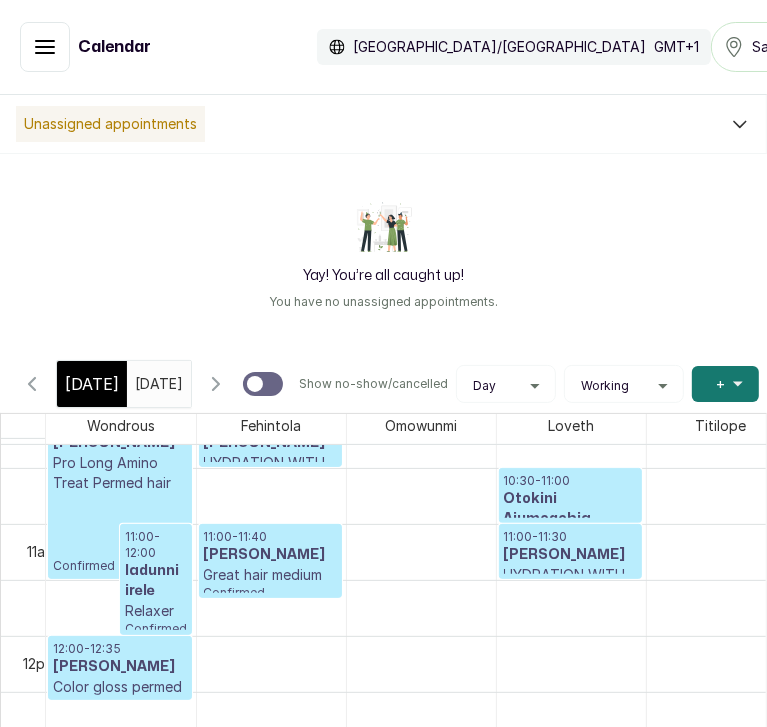 click on "[DATE]" at bounding box center (140, 379) 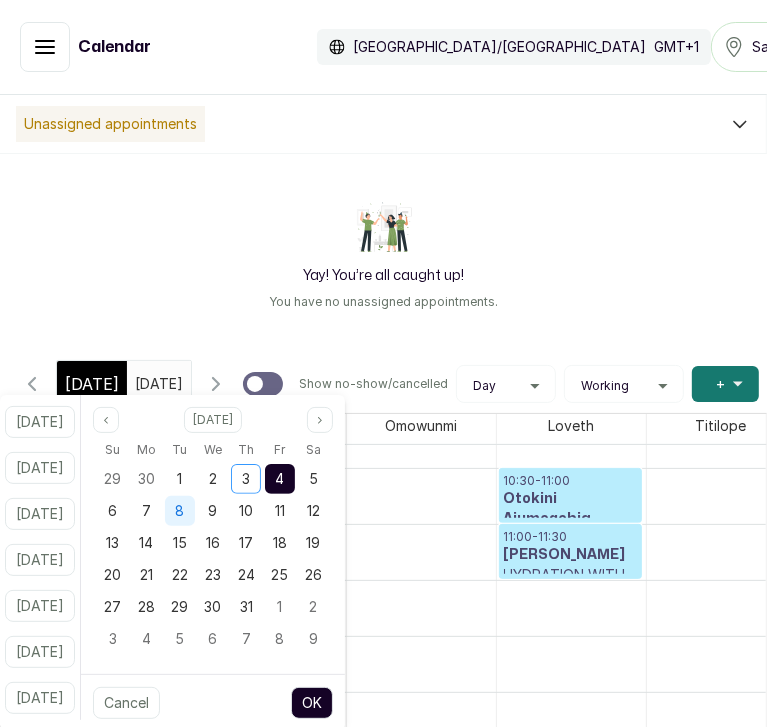 click on "8" at bounding box center (180, 511) 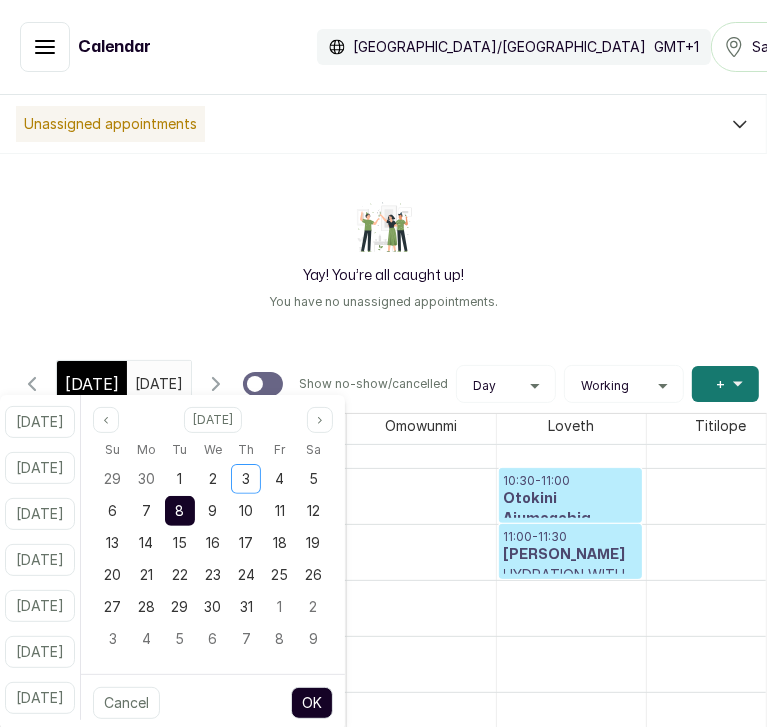 click on "OK" at bounding box center [312, 703] 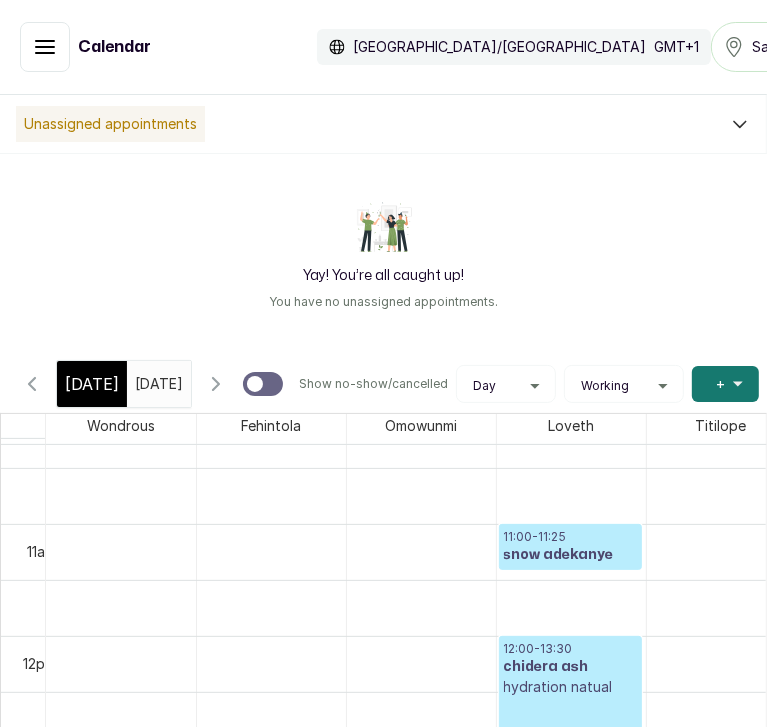 scroll, scrollTop: 674, scrollLeft: 0, axis: vertical 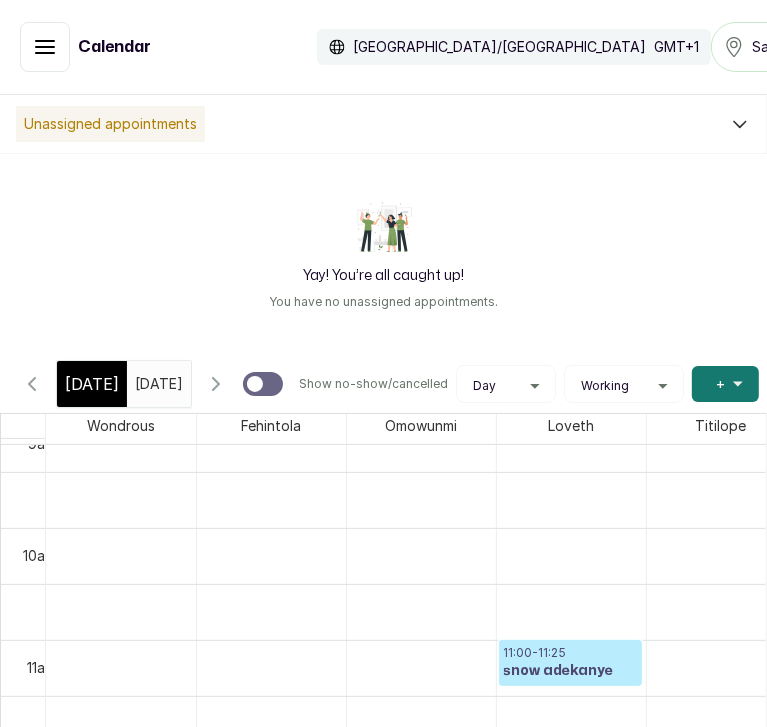 click on "snow adekanye" at bounding box center [570, 671] 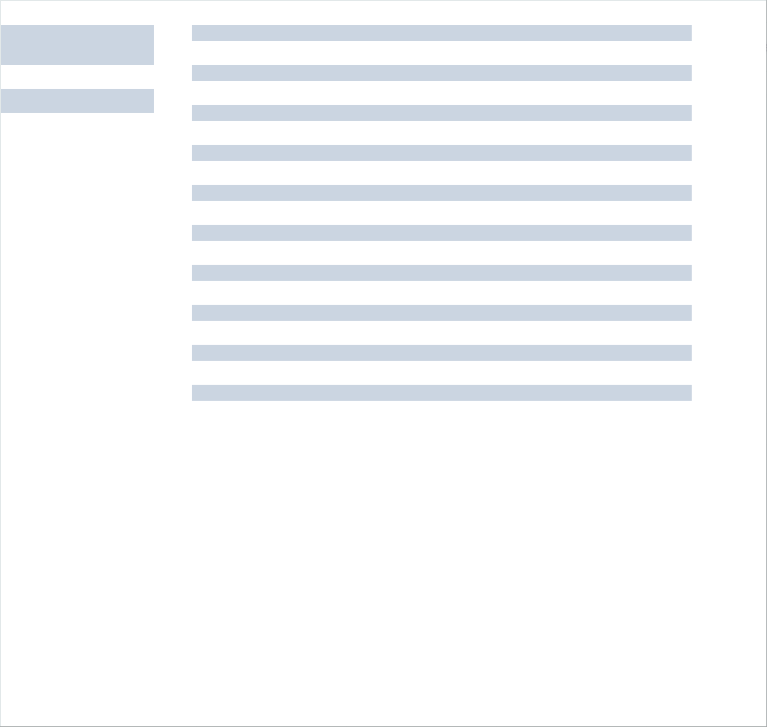 scroll, scrollTop: 0, scrollLeft: 0, axis: both 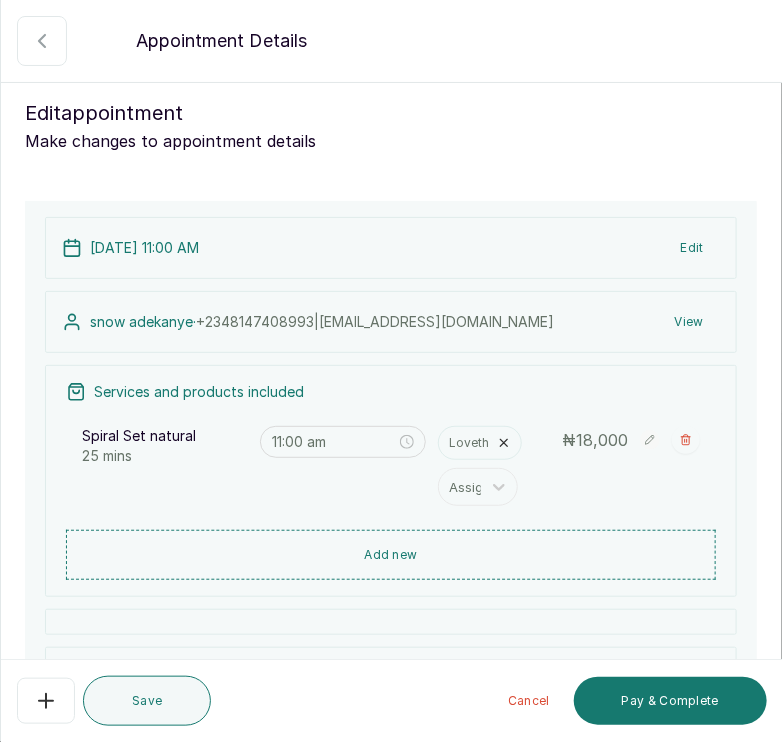 click on "View" at bounding box center (689, 322) 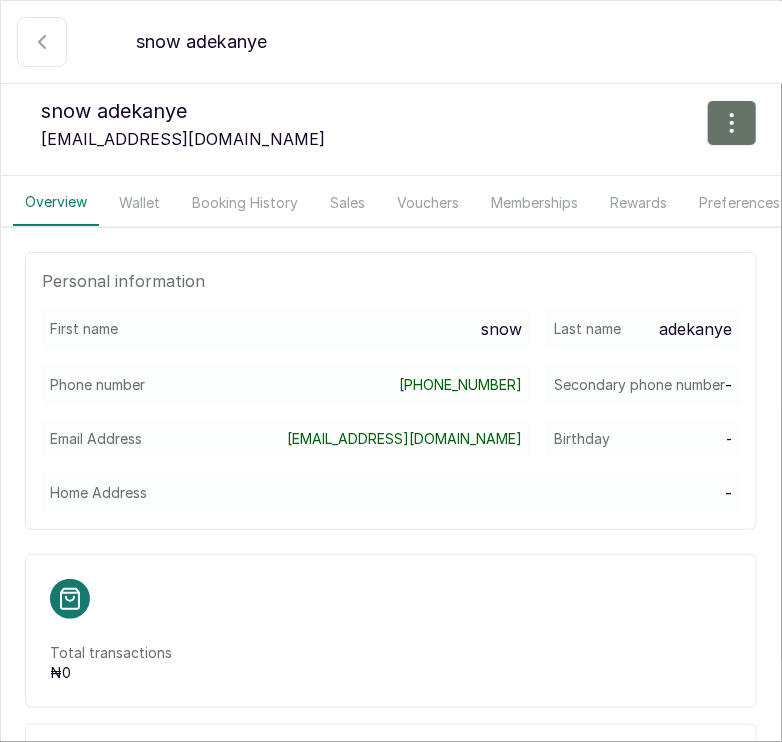 click on "Wallet" at bounding box center (139, 203) 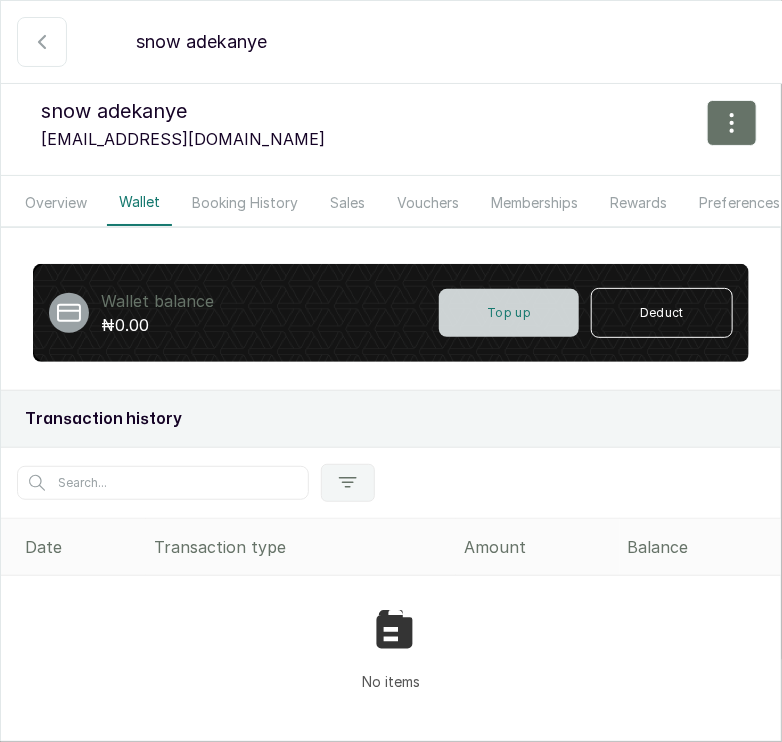 click on "Top up" at bounding box center [509, 313] 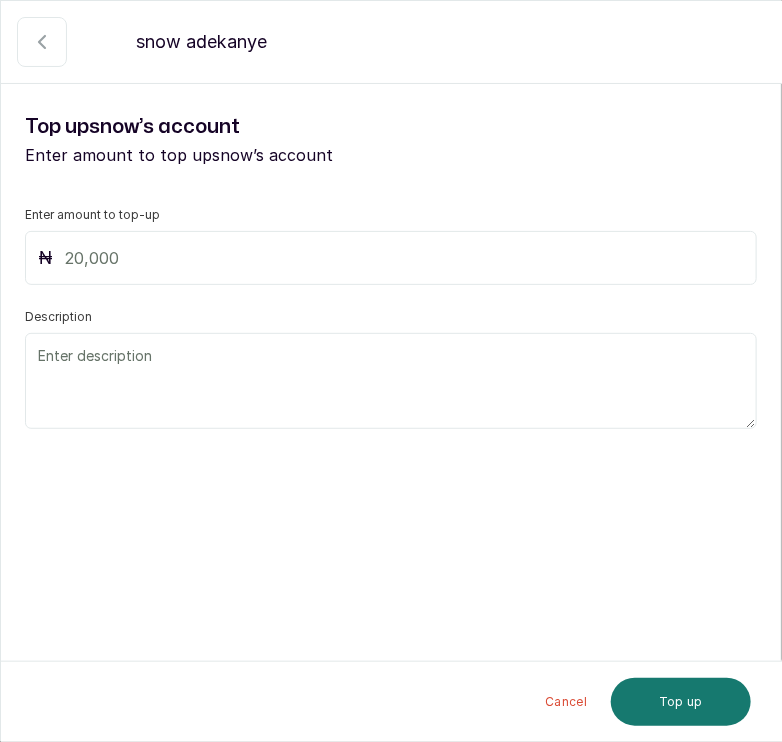 click at bounding box center (404, 258) 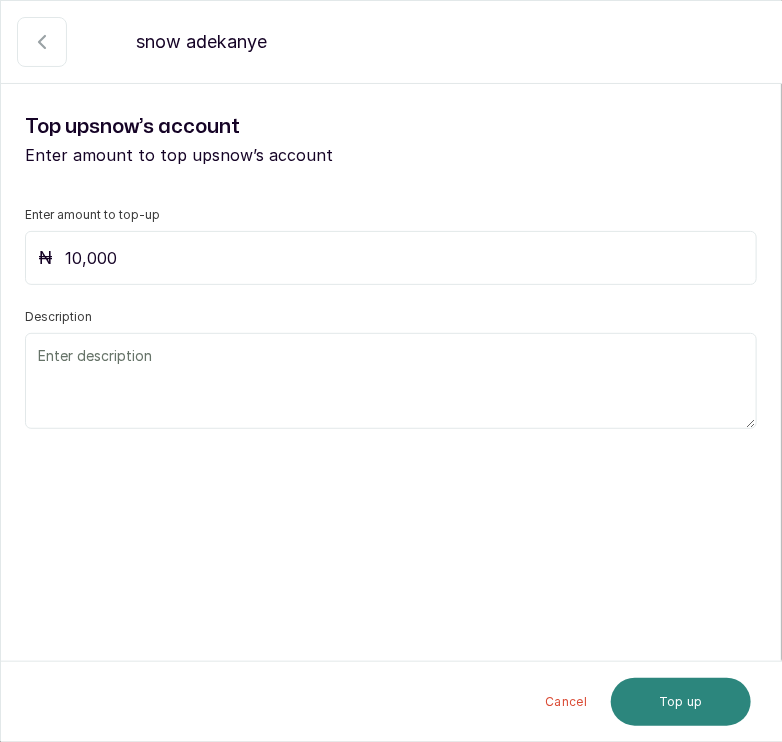 type on "10,000" 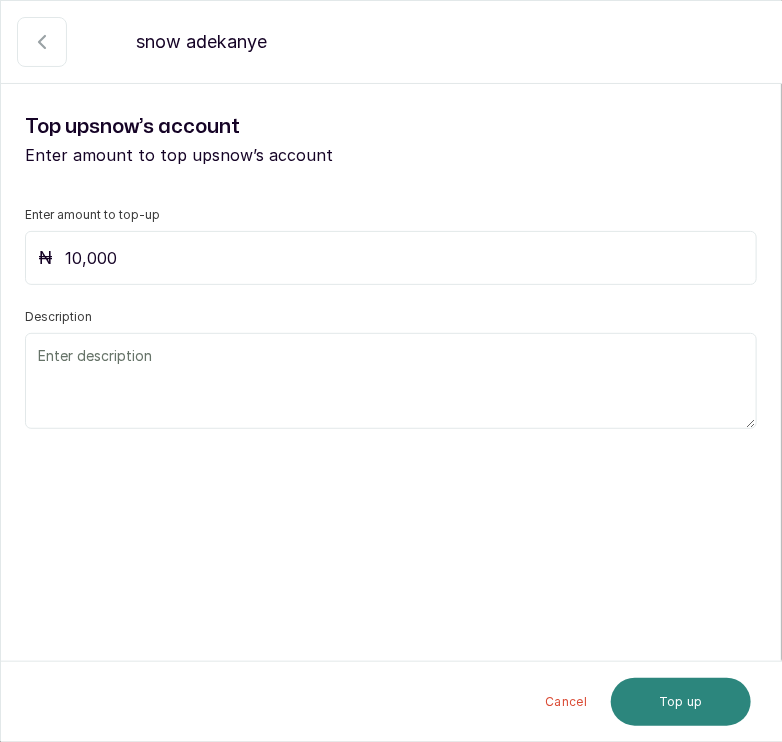 click on "Top up" at bounding box center [681, 702] 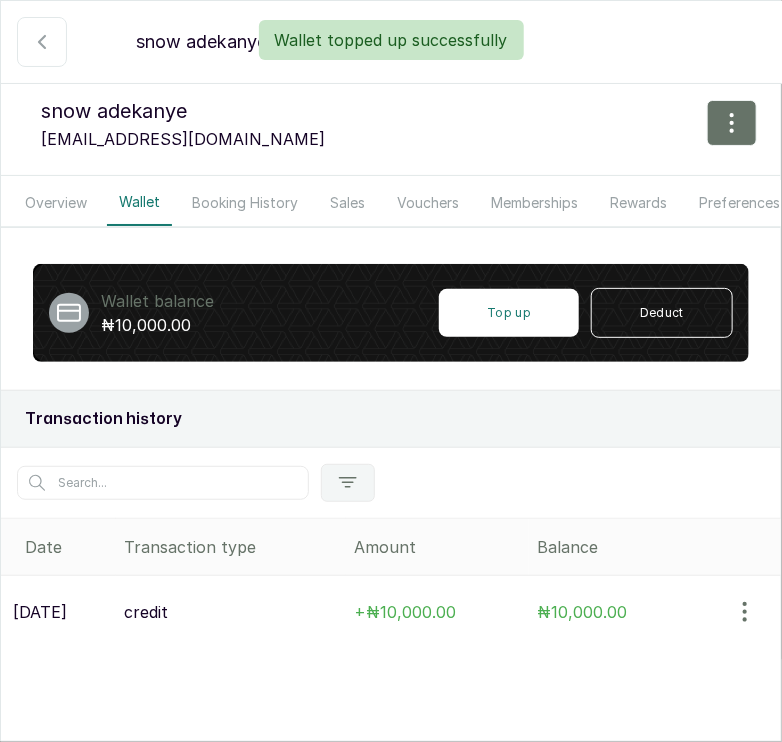 click on "Wallet topped up successfully" at bounding box center (391, 40) 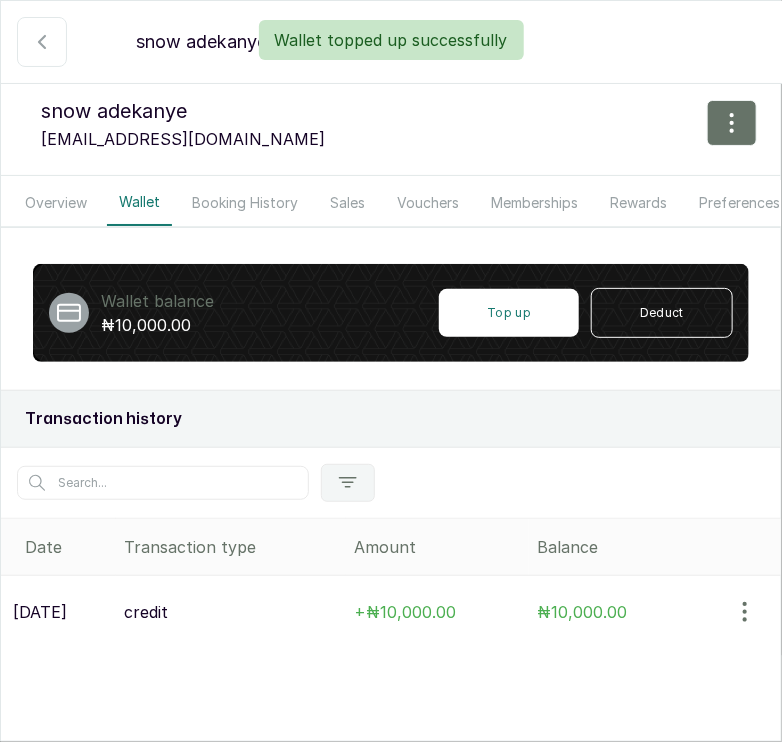 click on "Wallet topped up successfully" at bounding box center (391, 40) 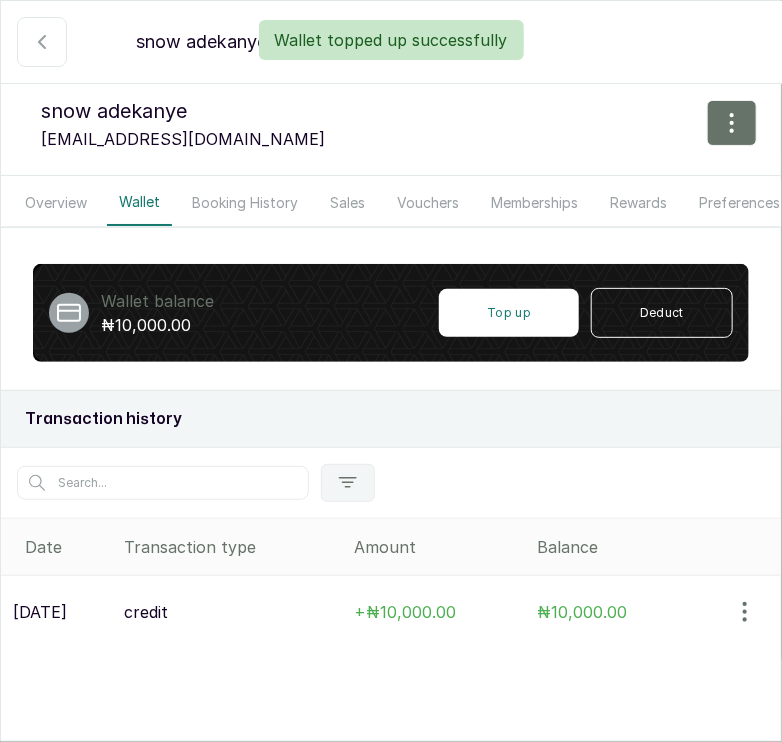 click on "Wallet topped up successfully" at bounding box center [391, 40] 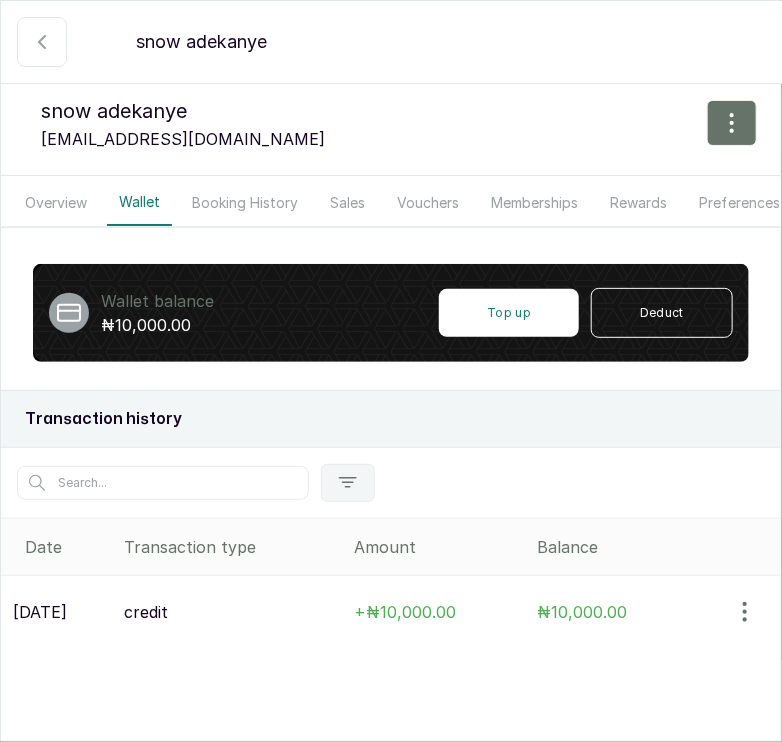 click 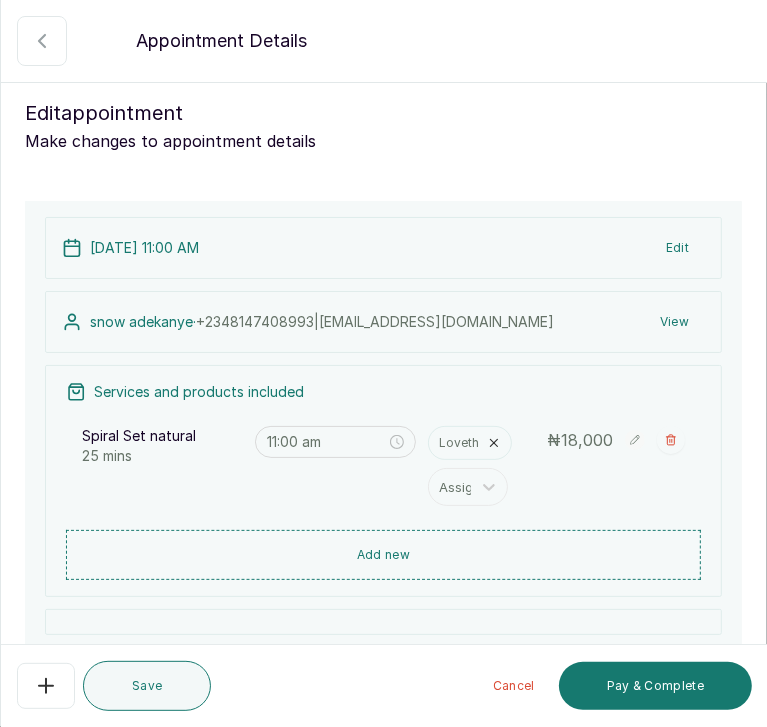 click 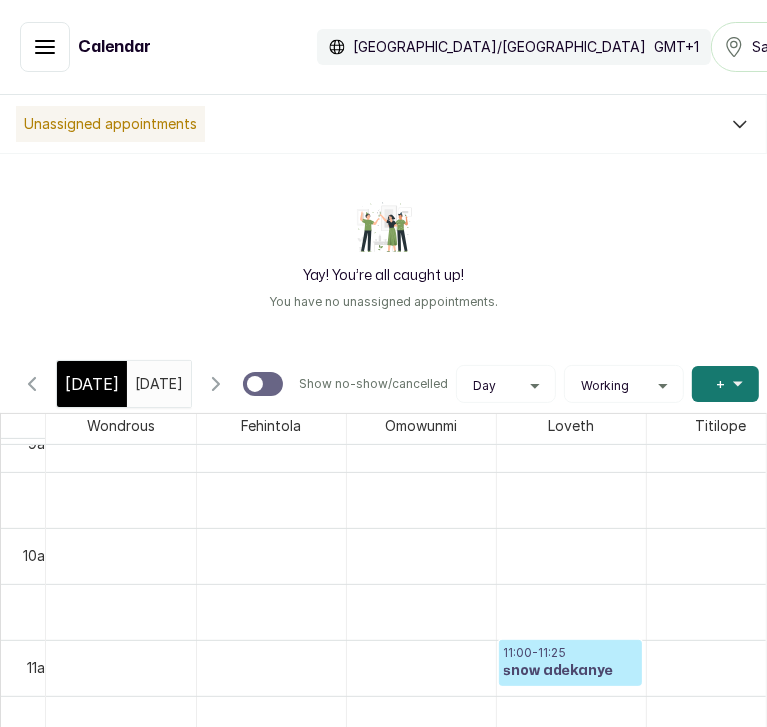 scroll, scrollTop: 1131, scrollLeft: 0, axis: vertical 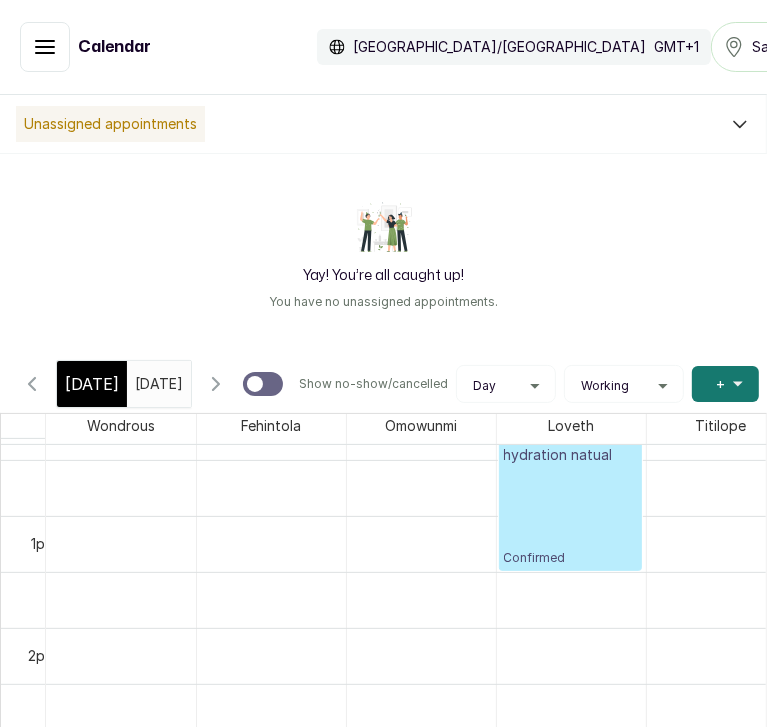 click on "[DATE]" at bounding box center (92, 384) 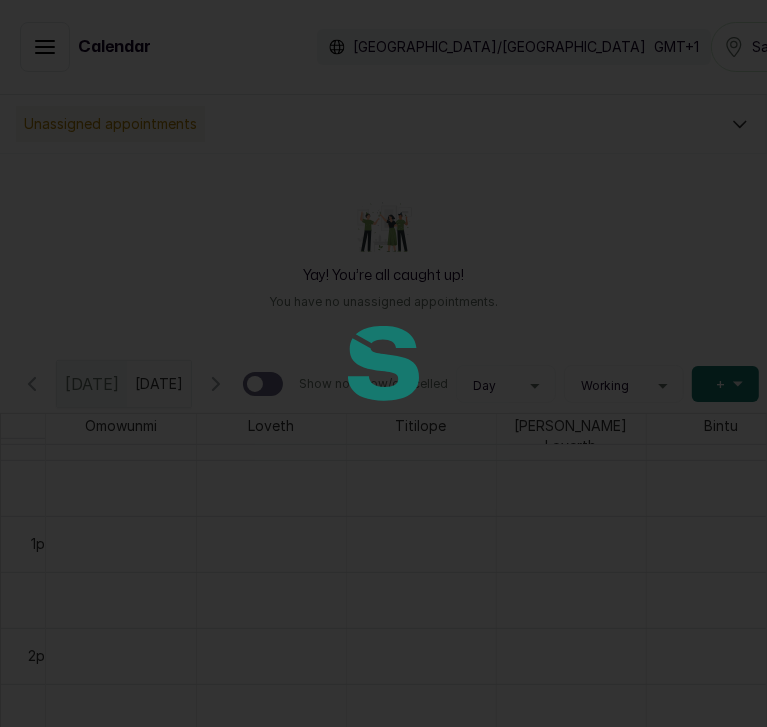 scroll, scrollTop: 674, scrollLeft: 0, axis: vertical 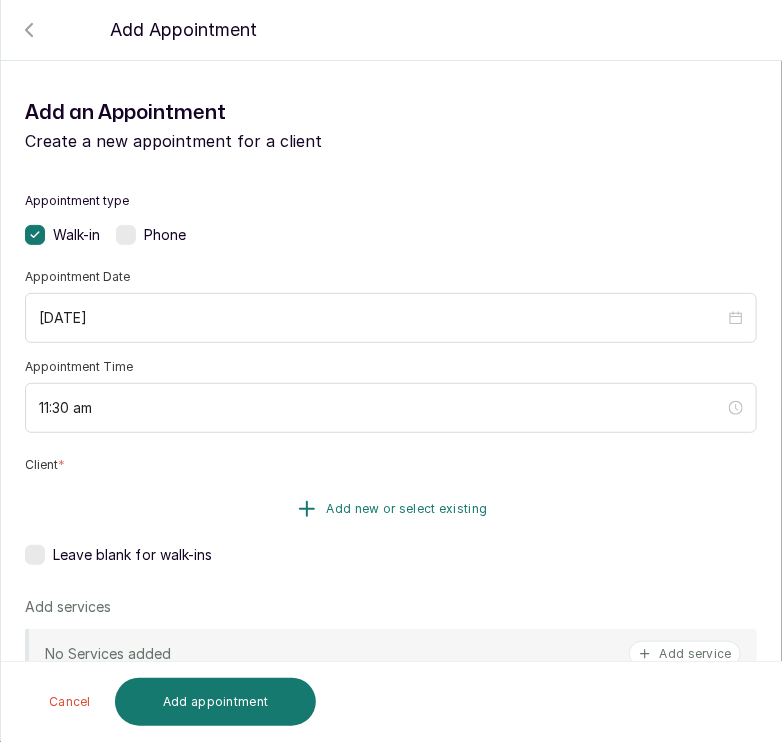 click on "Add new or select existing" at bounding box center [391, 509] 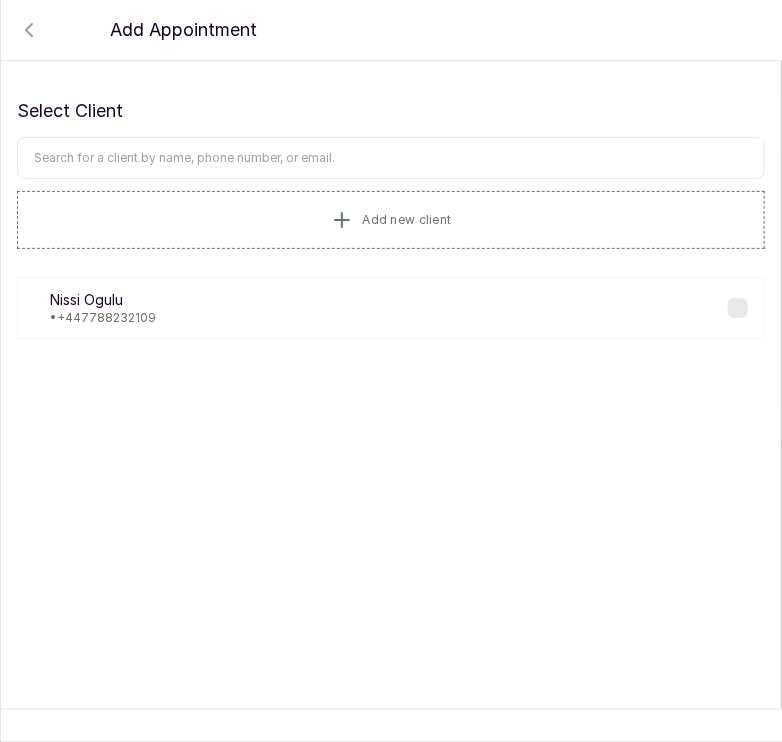 click at bounding box center (391, 158) 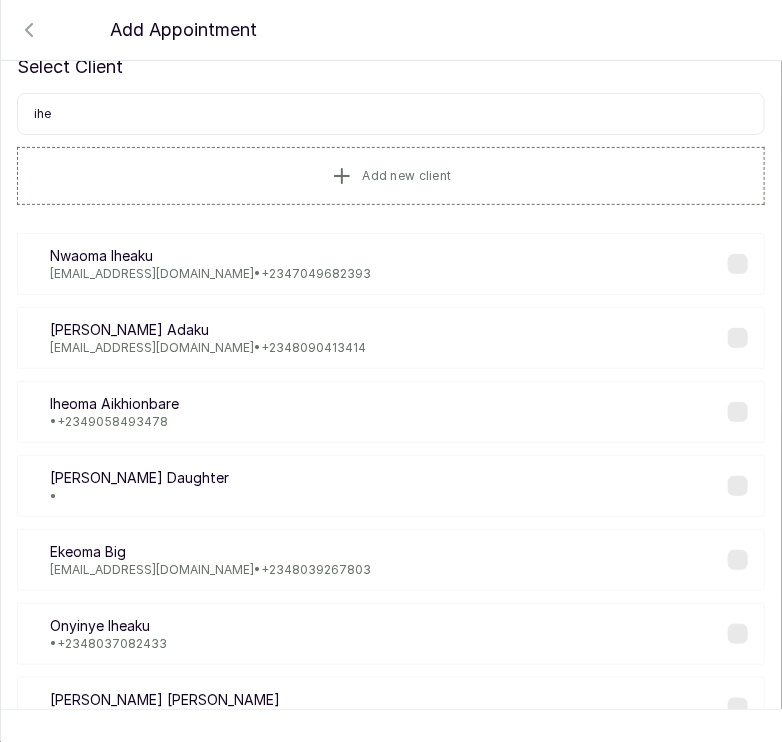 scroll, scrollTop: 44, scrollLeft: 0, axis: vertical 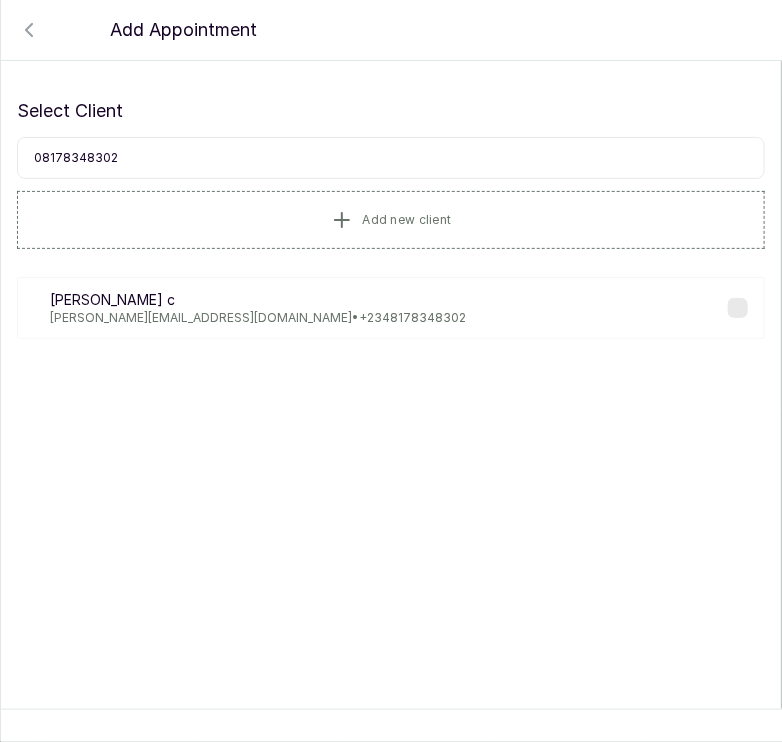 type on "08178348302" 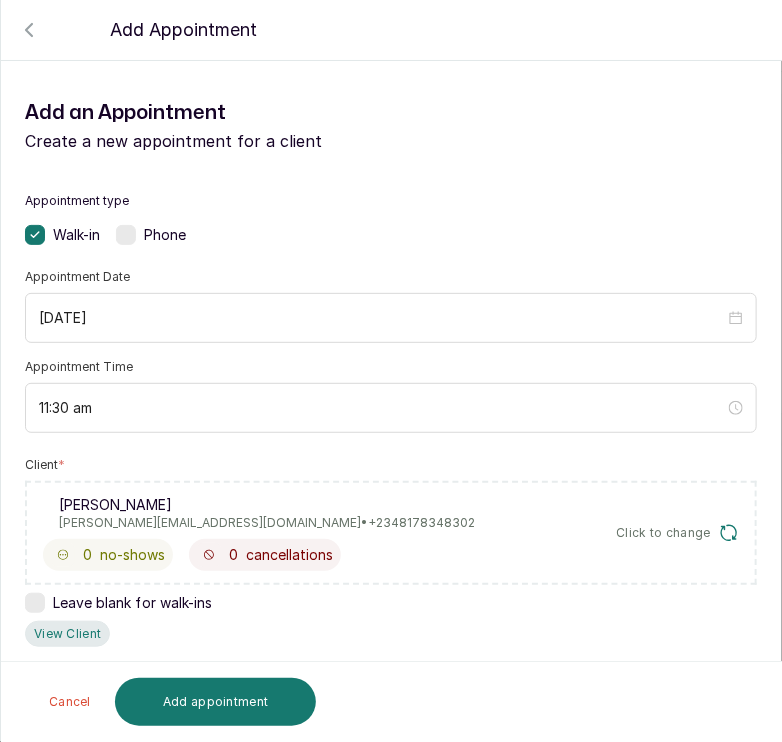 click on "View Client" at bounding box center (67, 634) 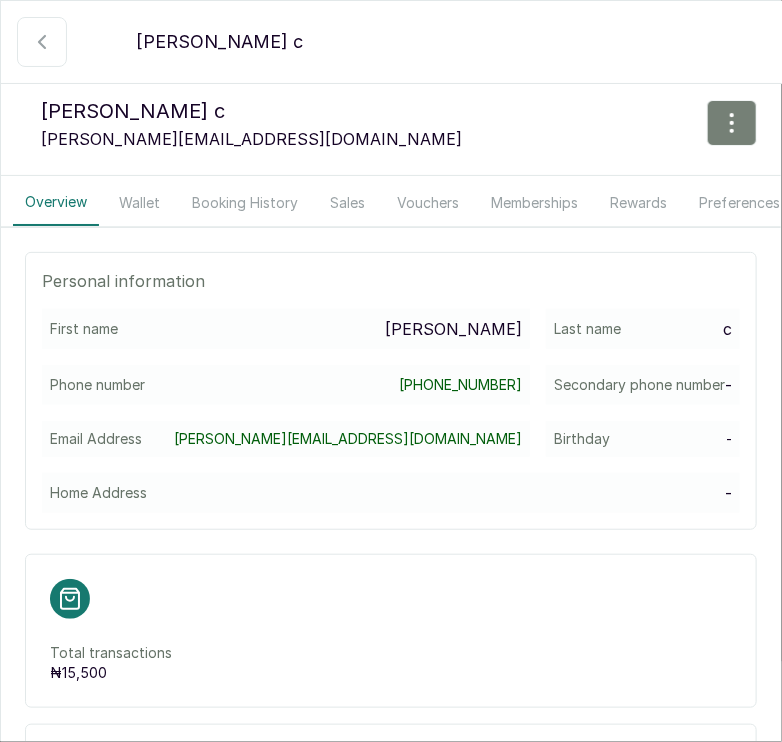 click 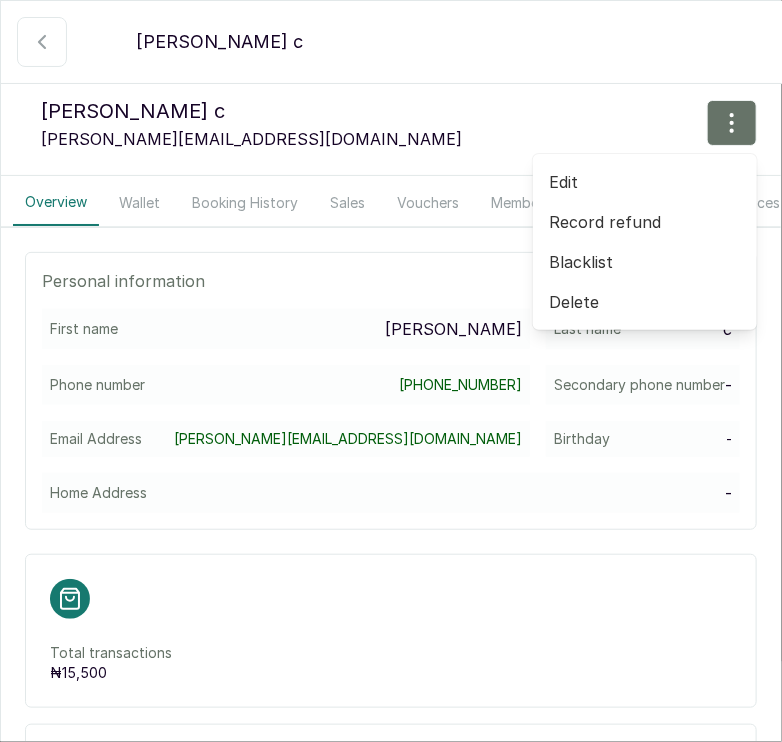 click on "Edit" at bounding box center (645, 182) 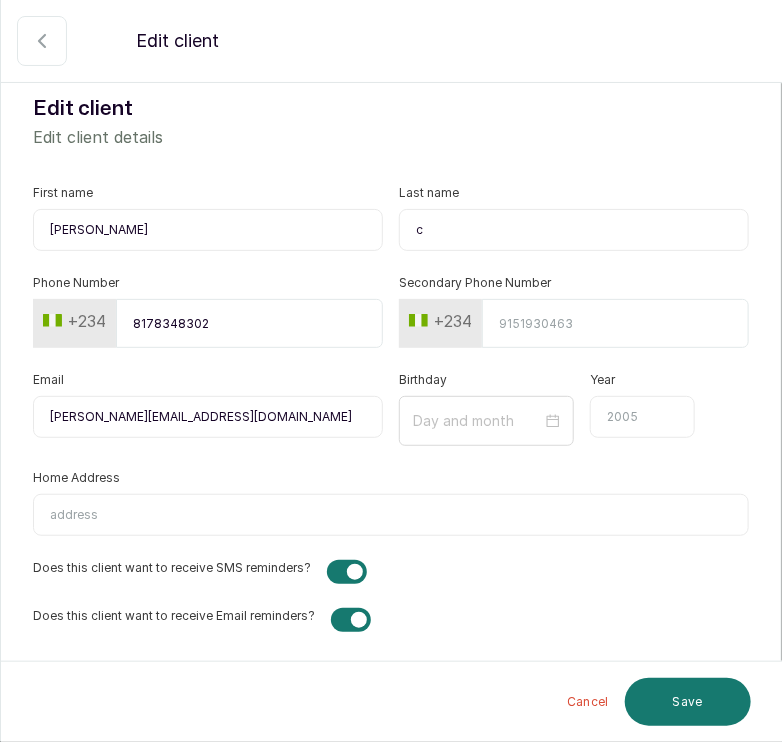 click on "c" at bounding box center [574, 230] 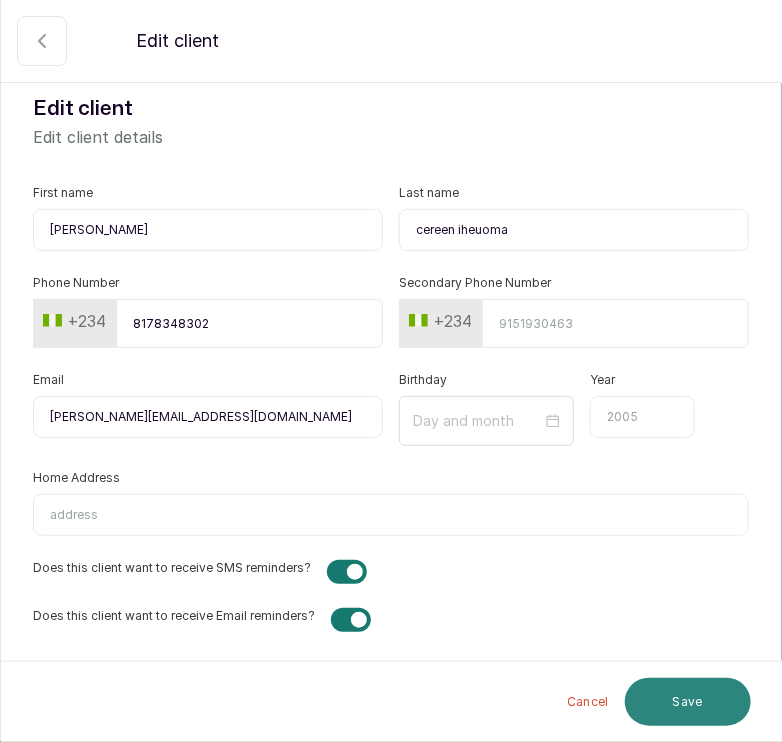 type on "cereen iheuoma" 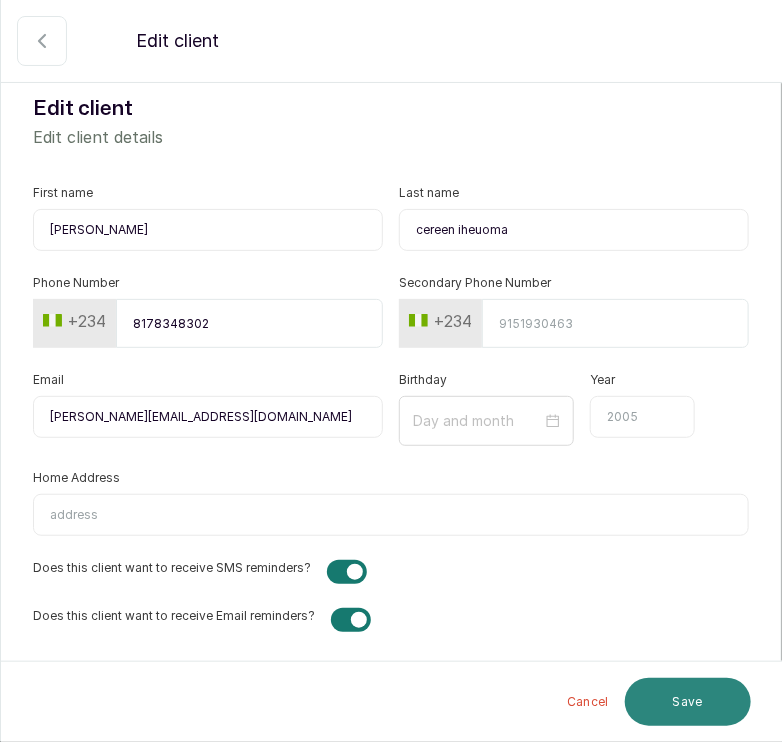 click on "Save" at bounding box center (688, 702) 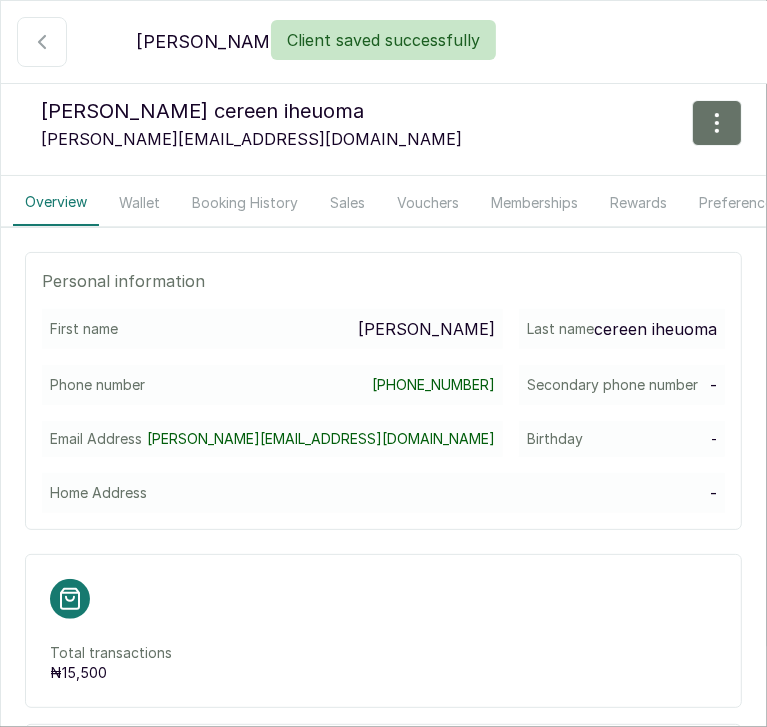 click on "Client saved successfully" at bounding box center (383, 40) 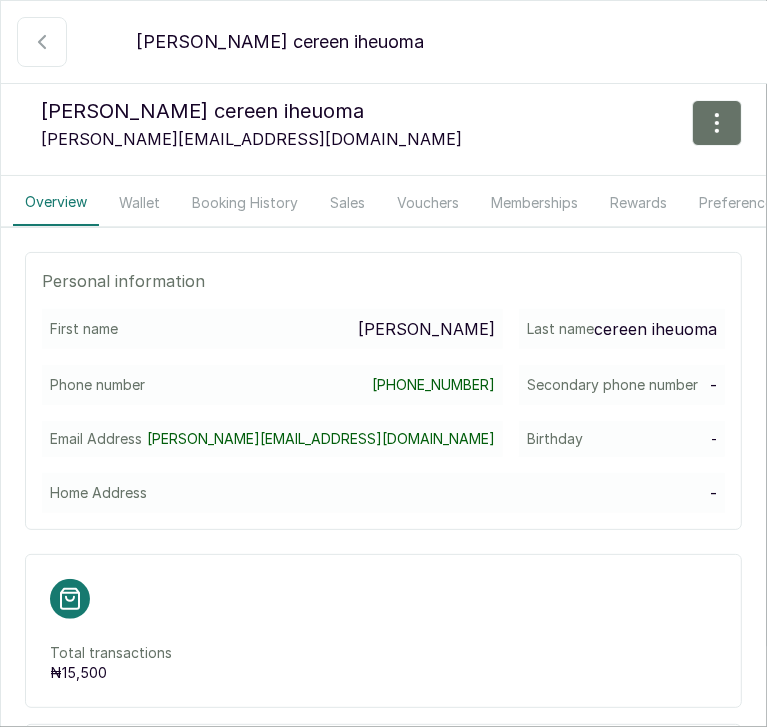 click 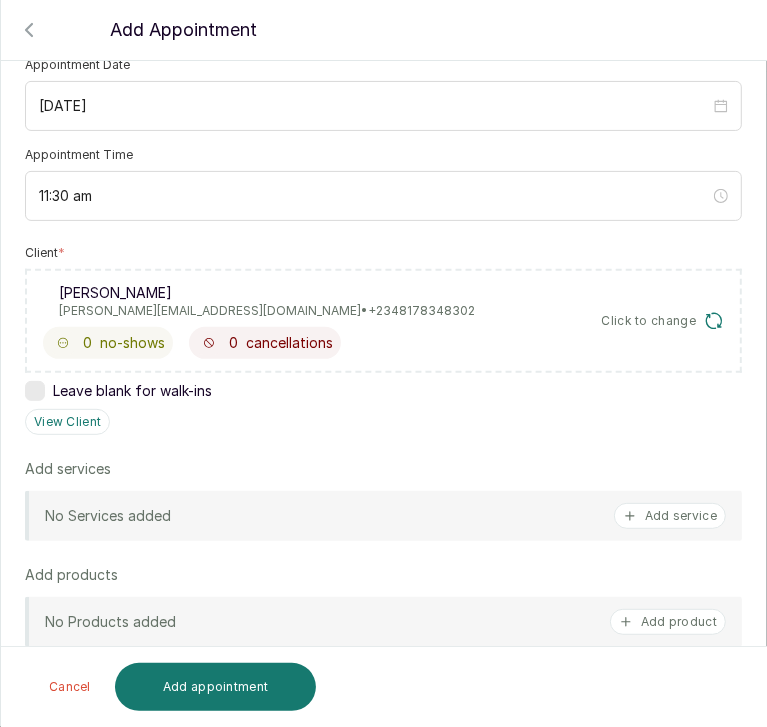 scroll, scrollTop: 212, scrollLeft: 0, axis: vertical 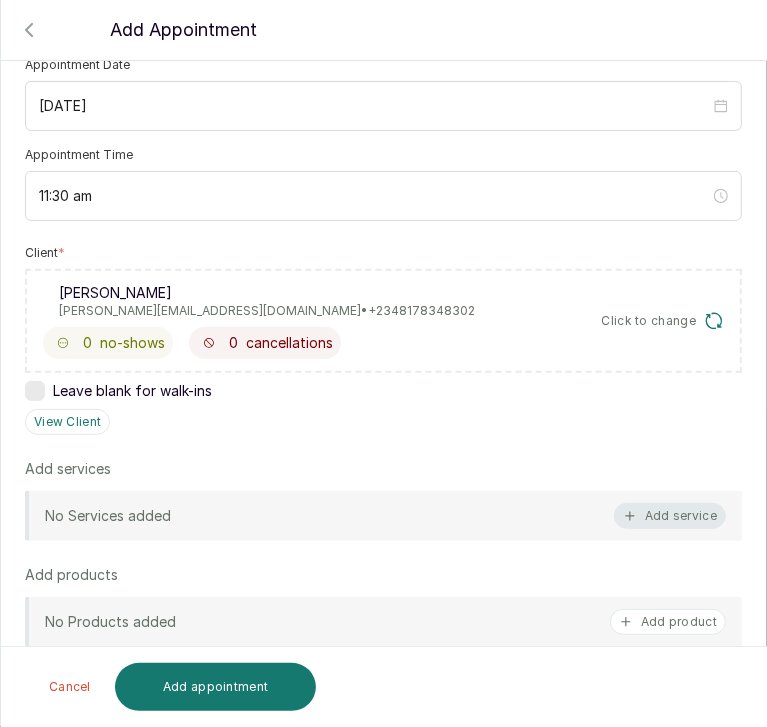 click on "Add service" at bounding box center (670, 516) 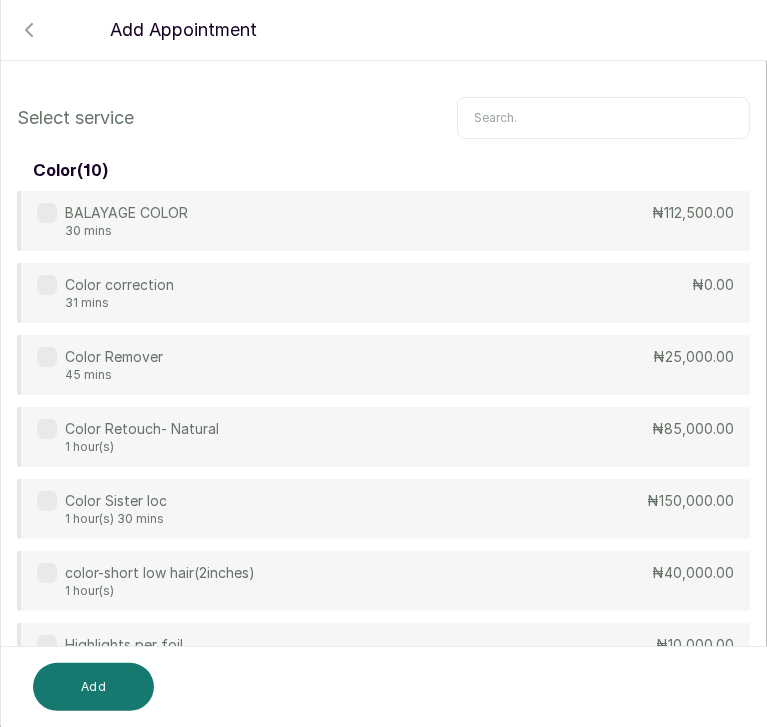 click at bounding box center (603, 118) 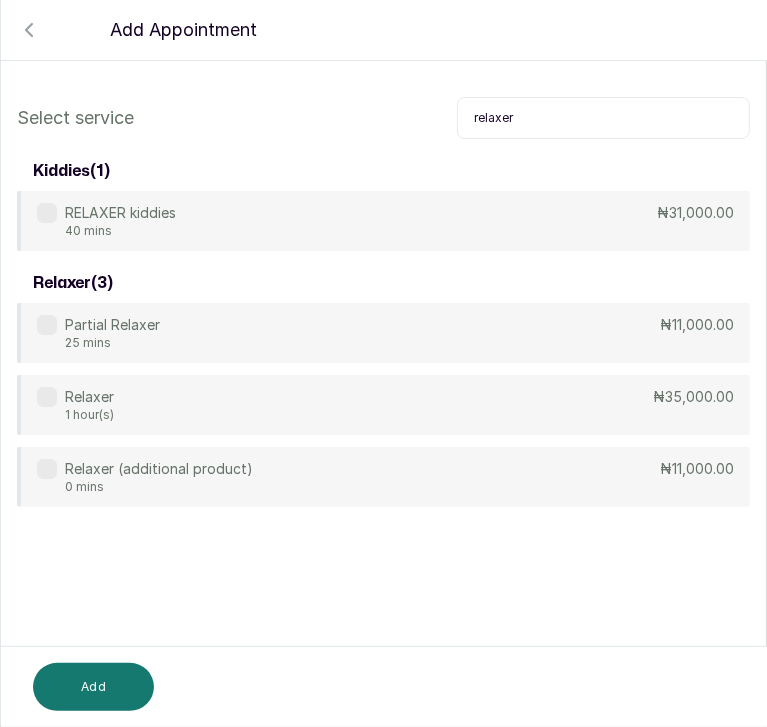 type on "relaxer" 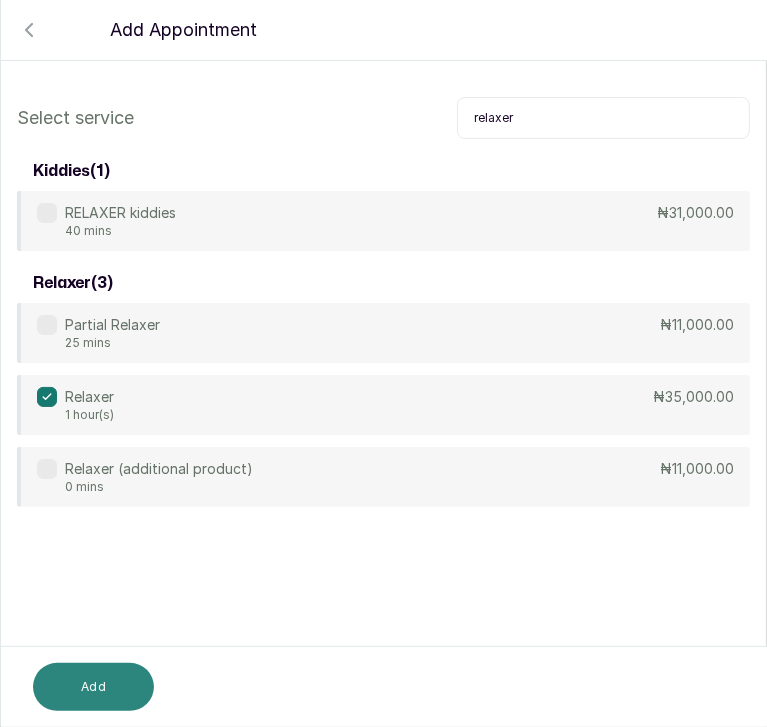 click on "Add" at bounding box center (93, 687) 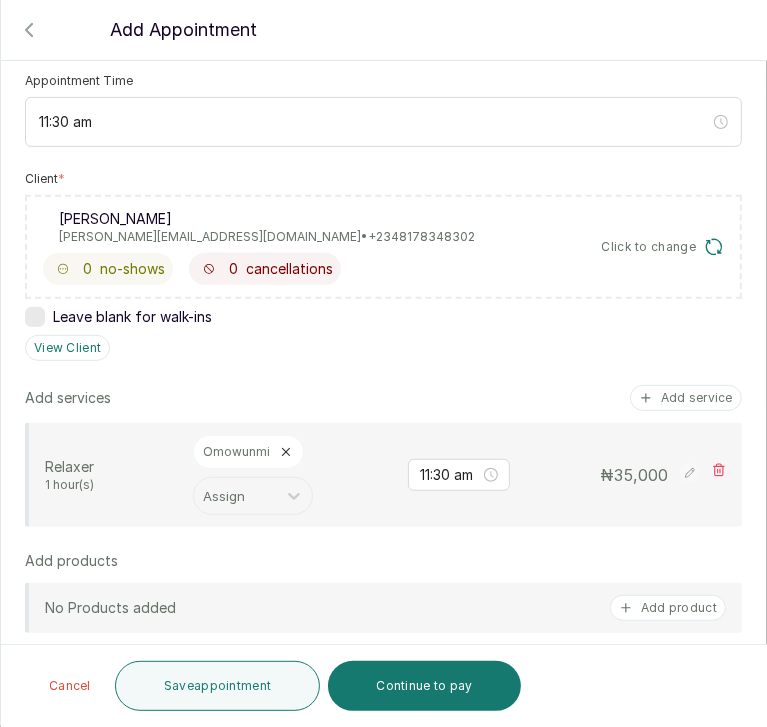 scroll, scrollTop: 300, scrollLeft: 0, axis: vertical 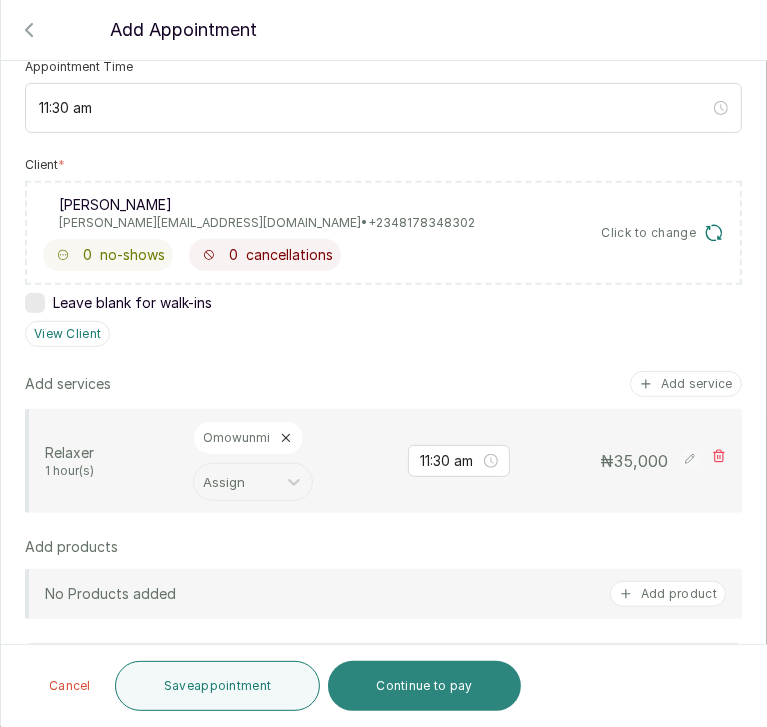 click on "Continue to pay" at bounding box center [424, 686] 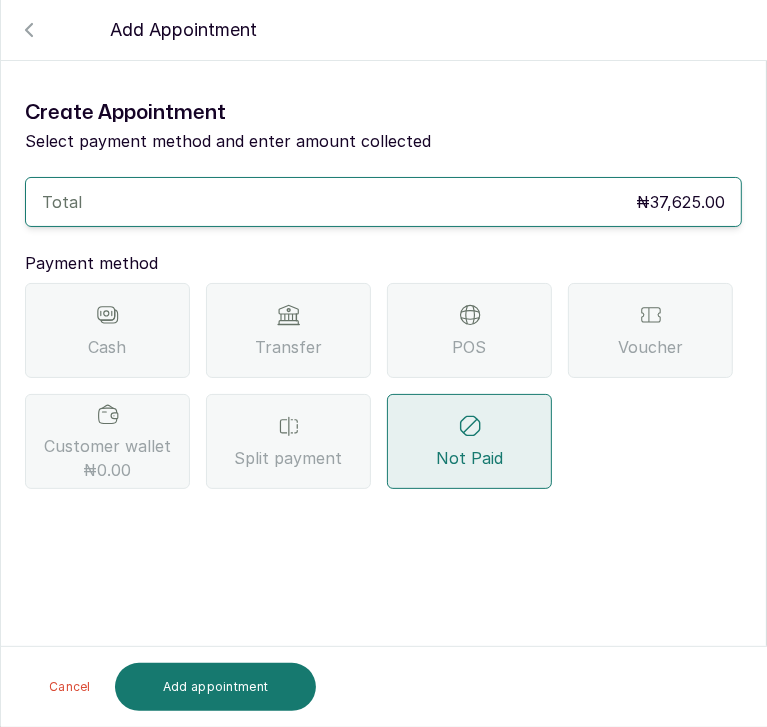 click on "Transfer" at bounding box center (288, 330) 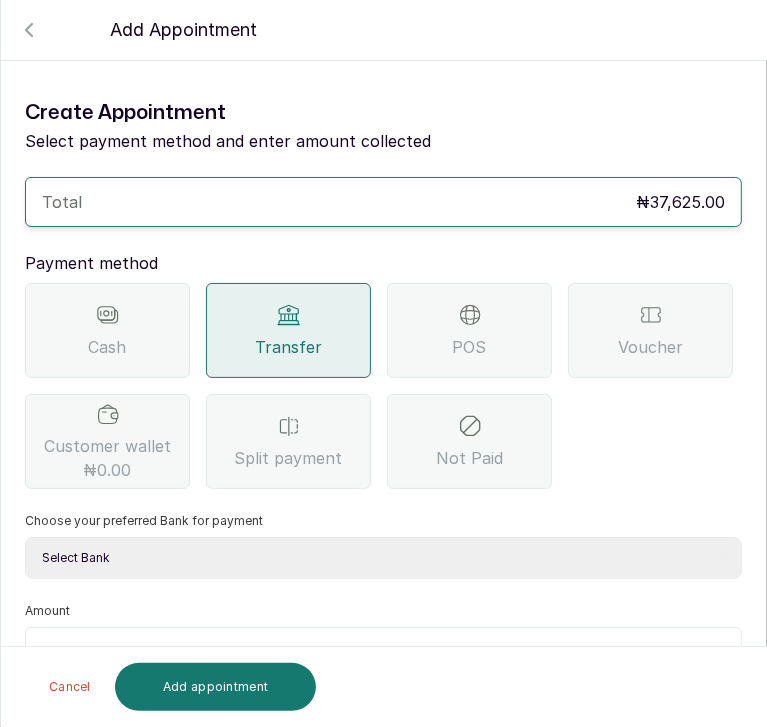 scroll, scrollTop: 144, scrollLeft: 0, axis: vertical 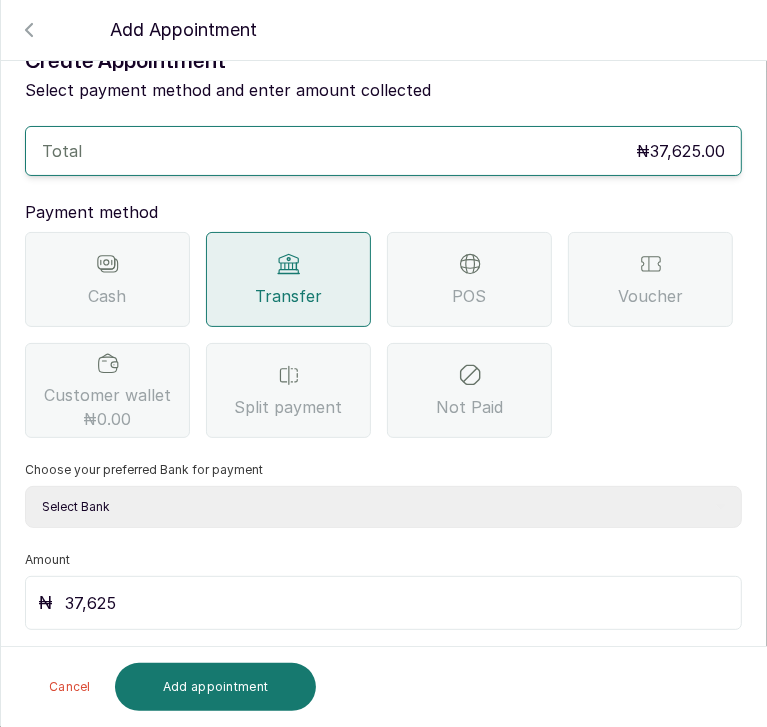 click on "Select Bank SBYWH ENTERPRISE Union Bank of Nigeria SBYWH ENTERPRISE Guaranty Trust Bank SANCTUARY BY WH LIMITED Providus Bank SBYWH ENTERPRISE First Bank of Nigeria" at bounding box center (383, 507) 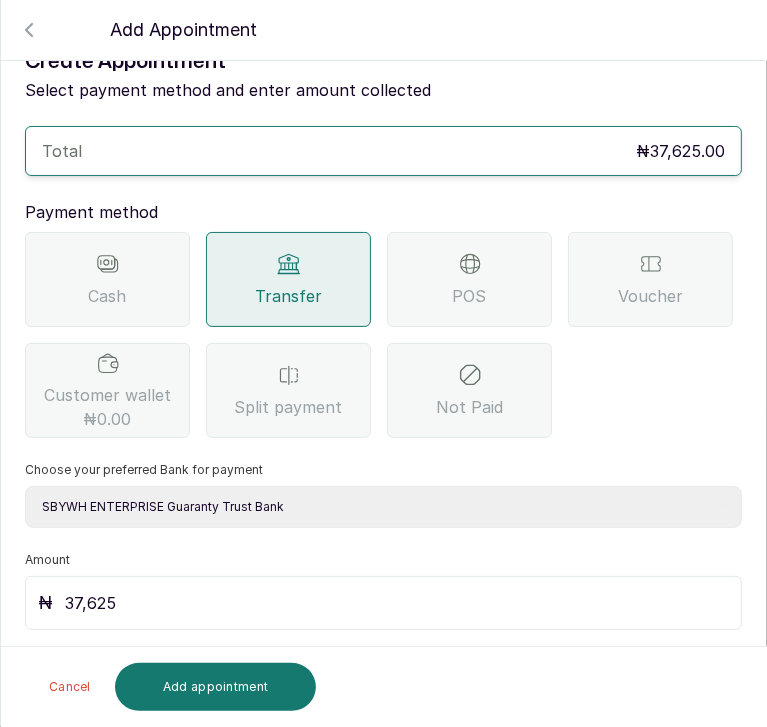click on "Select Bank SBYWH ENTERPRISE Union Bank of Nigeria SBYWH ENTERPRISE Guaranty Trust Bank SANCTUARY BY WH LIMITED Providus Bank SBYWH ENTERPRISE First Bank of Nigeria" at bounding box center (383, 507) 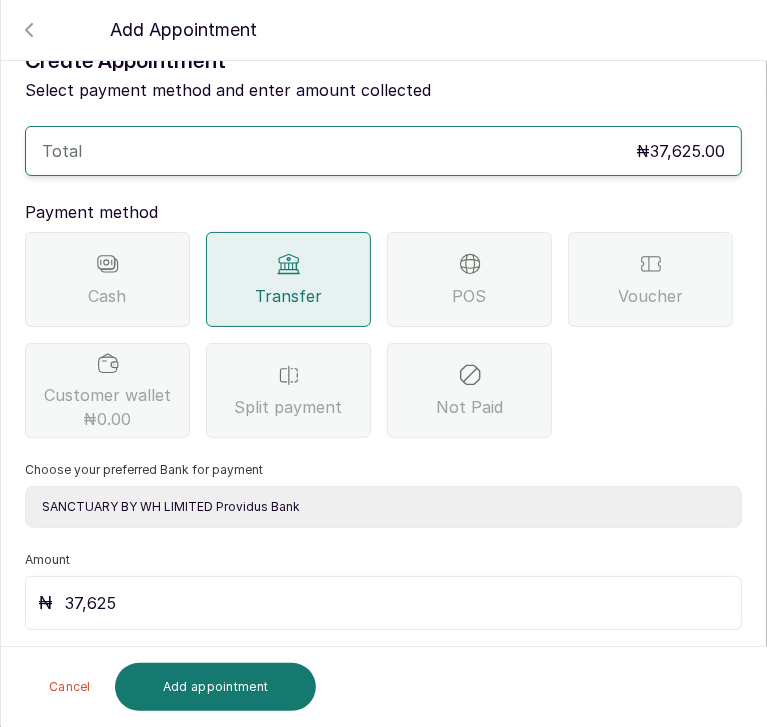 click on "Select Bank SBYWH ENTERPRISE Union Bank of Nigeria SBYWH ENTERPRISE Guaranty Trust Bank SANCTUARY BY WH LIMITED Providus Bank SBYWH ENTERPRISE First Bank of Nigeria" at bounding box center [383, 507] 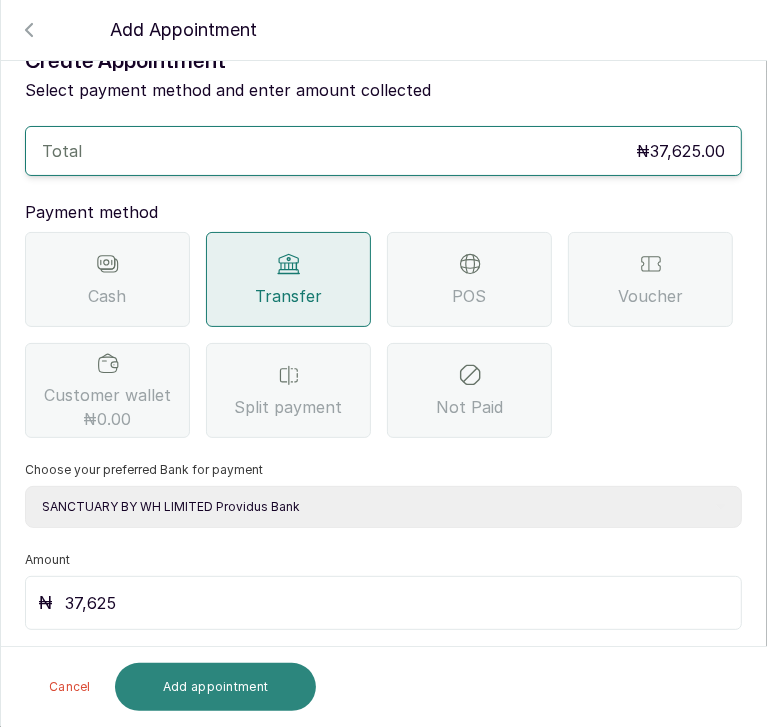 click on "Add appointment" at bounding box center [216, 687] 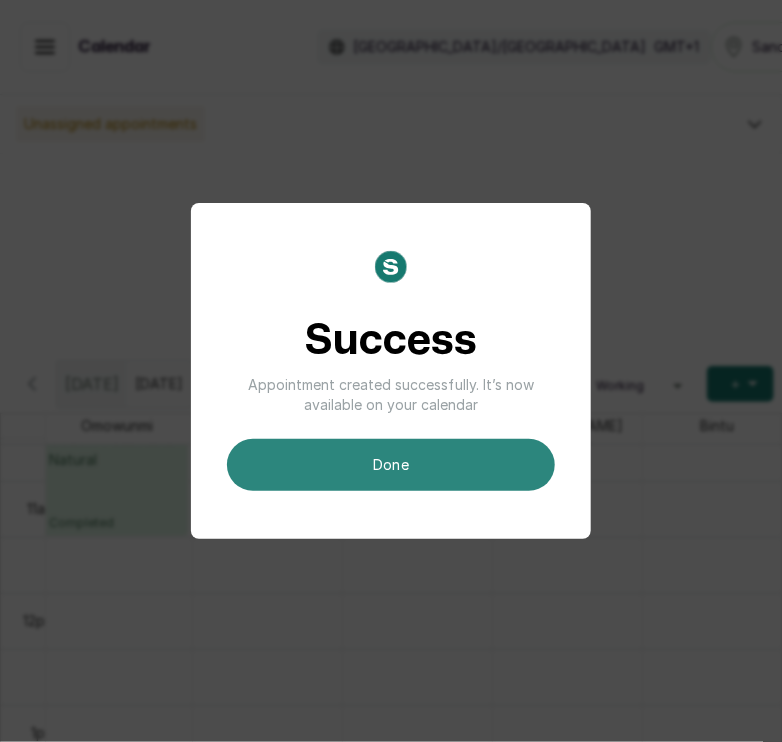 click on "done" at bounding box center [391, 465] 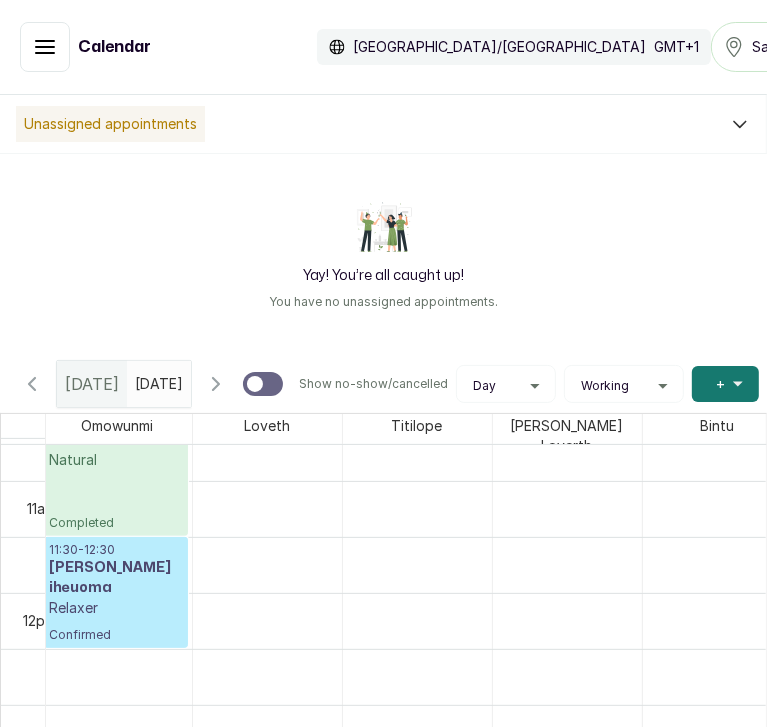 scroll, scrollTop: 975, scrollLeft: 4, axis: both 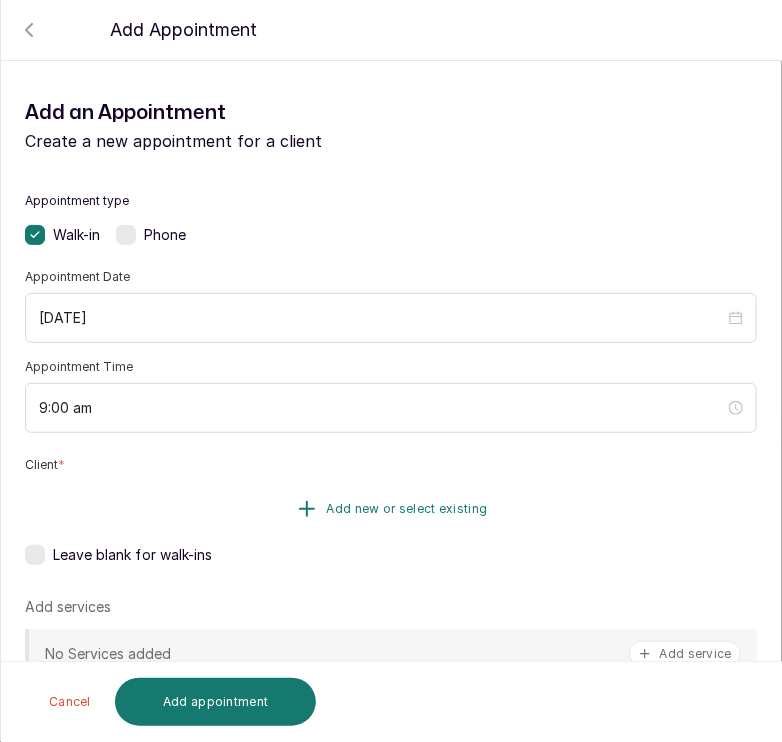 click on "Add new or select existing" at bounding box center [407, 509] 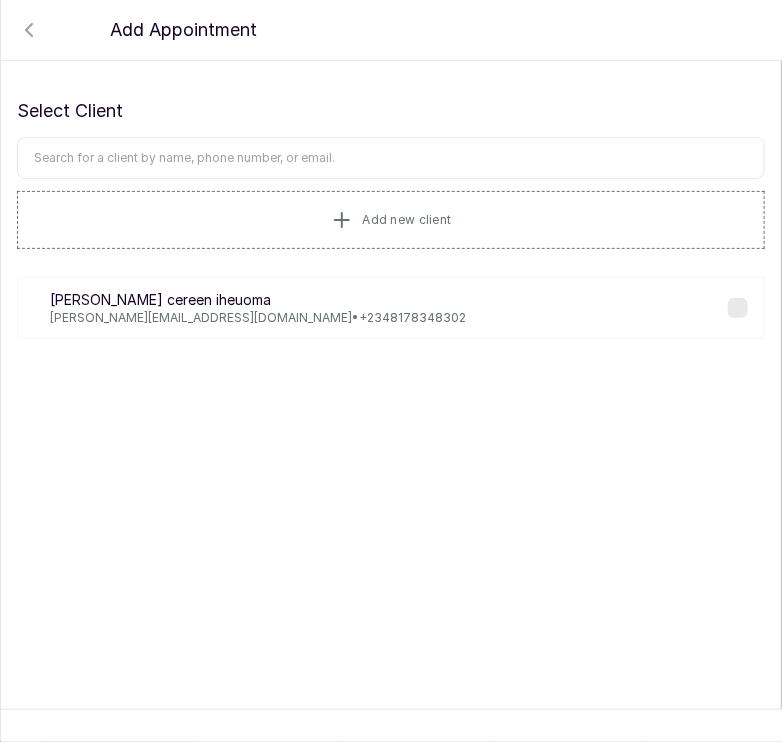 click at bounding box center [391, 158] 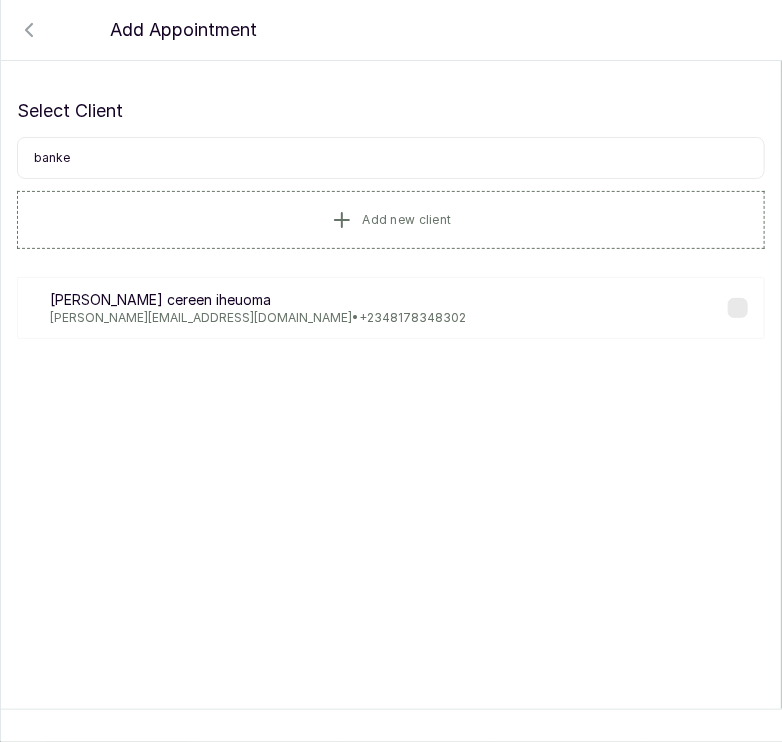 type on "banke" 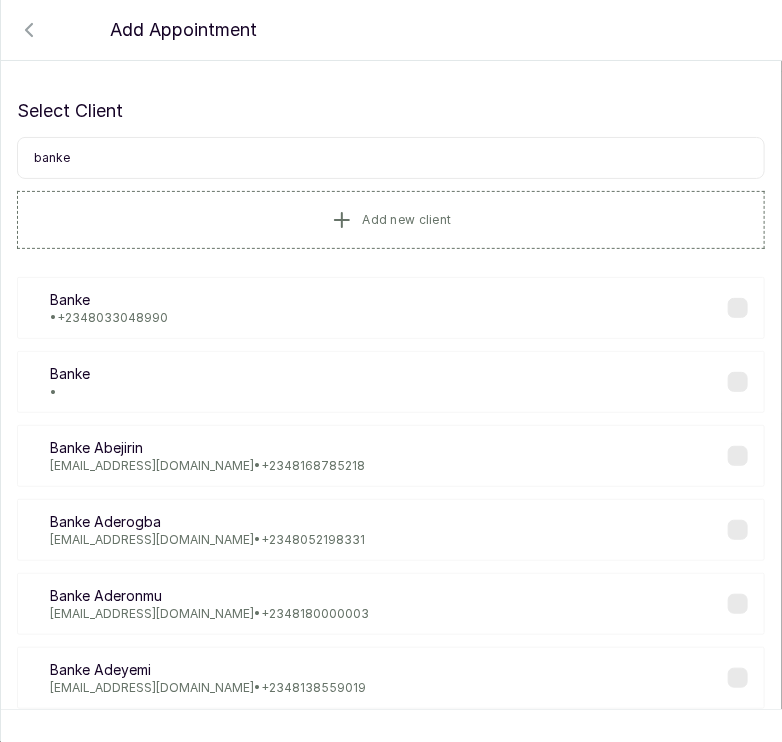 click on "[PERSON_NAME]   Aderonmu [EMAIL_ADDRESS][DOMAIN_NAME]  •  [PHONE_NUMBER]" at bounding box center (391, 604) 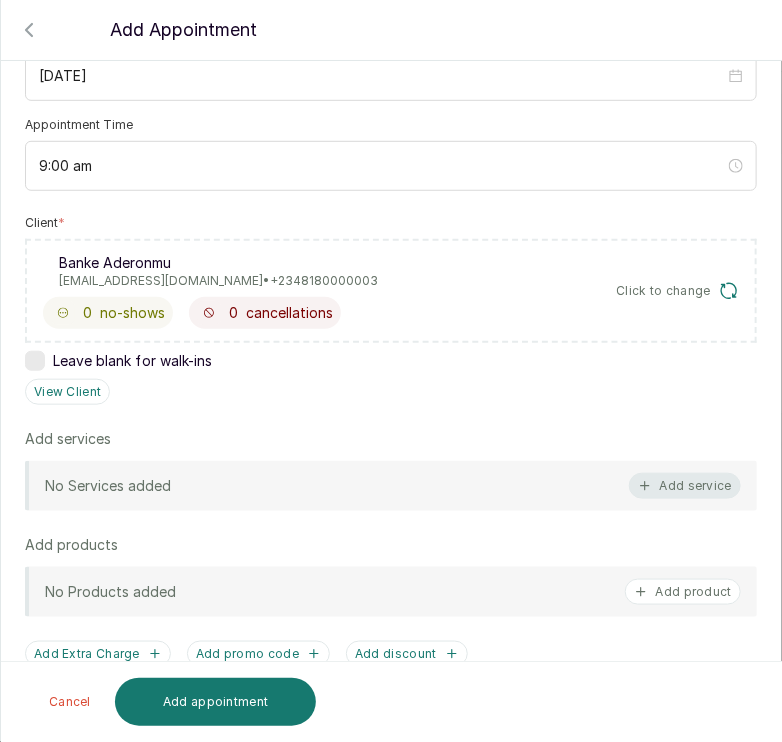 click on "Add service" at bounding box center (685, 486) 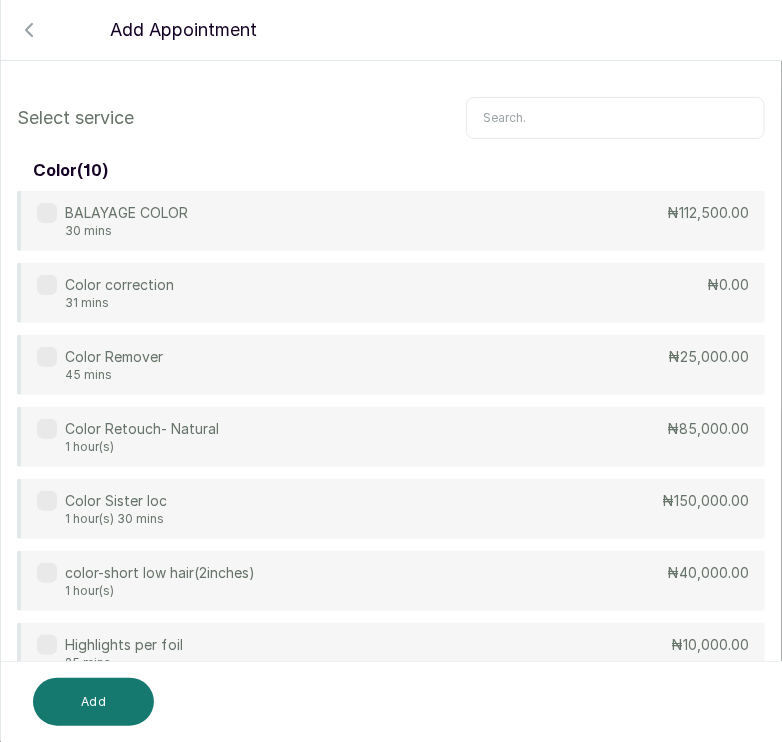 click at bounding box center [615, 118] 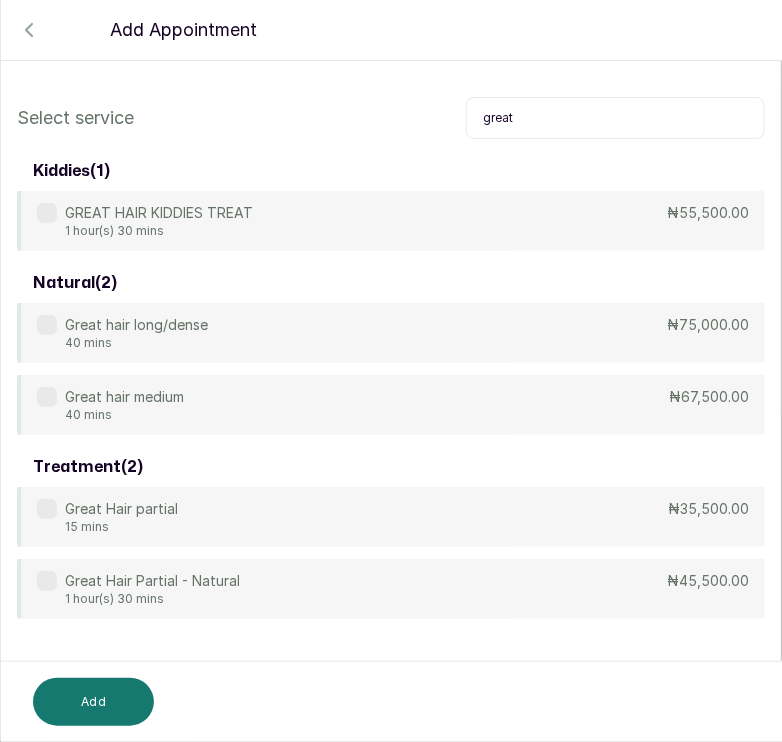 type on "great" 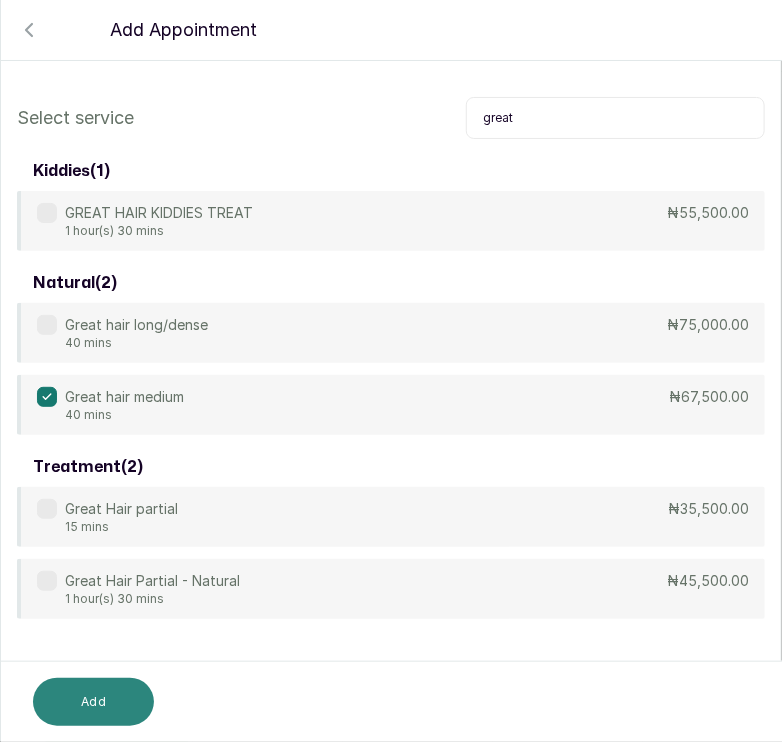 click on "Add" at bounding box center [93, 702] 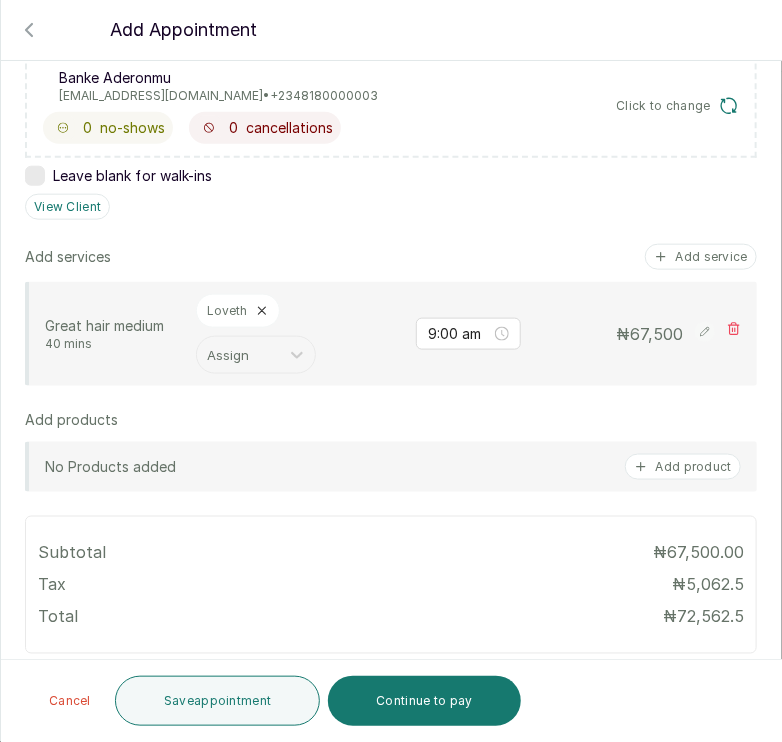 scroll, scrollTop: 516, scrollLeft: 0, axis: vertical 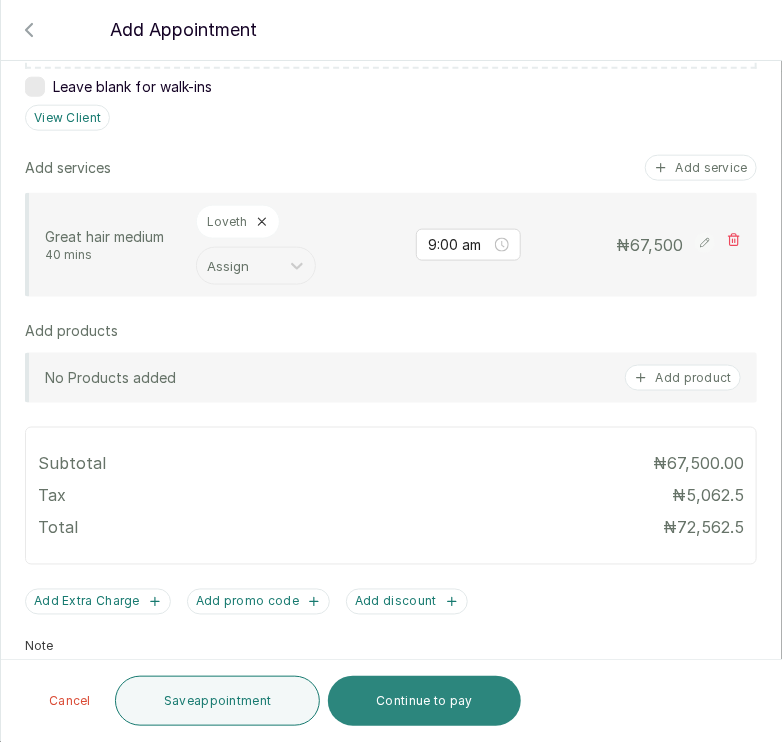 click on "Continue to pay" at bounding box center (424, 701) 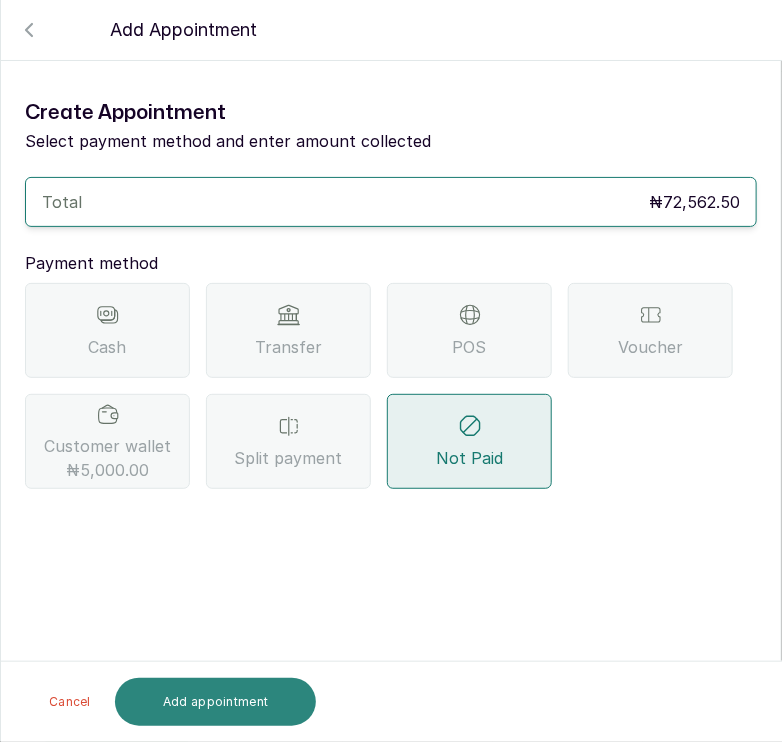 scroll, scrollTop: 0, scrollLeft: 0, axis: both 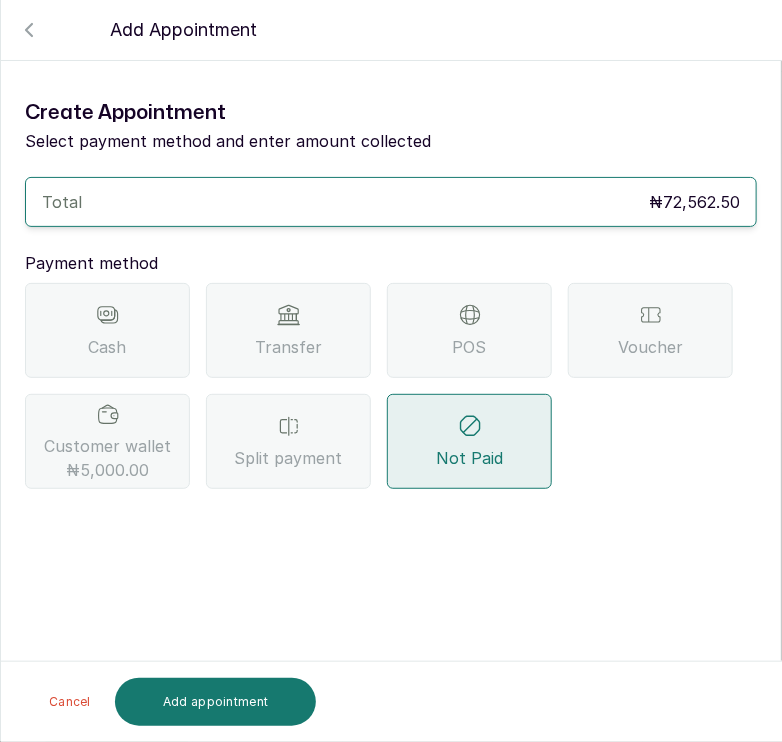 click on "POS" at bounding box center [470, 347] 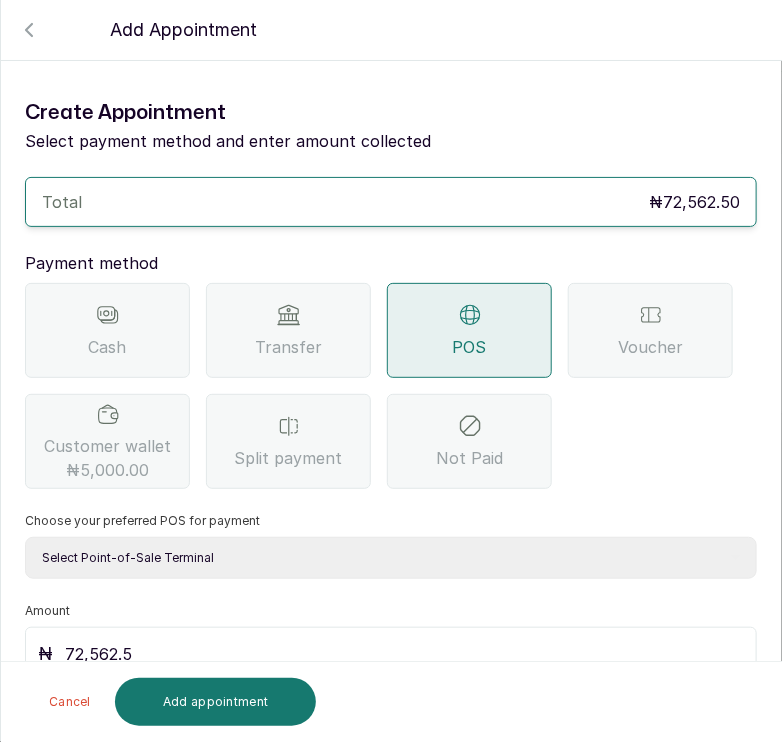 scroll, scrollTop: 34, scrollLeft: 0, axis: vertical 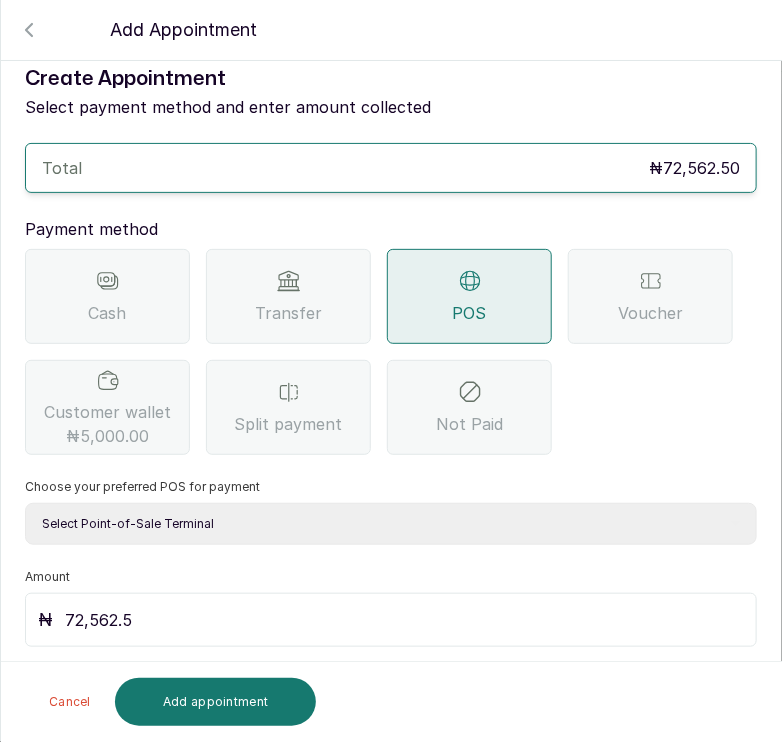 click on "Select Point-of-Sale Terminal s by wh enterprise Guaranty Trust Bank Union Bank POS Union Bank of Nigeria First Bank POS First Bank of Nigeria" at bounding box center [391, 524] 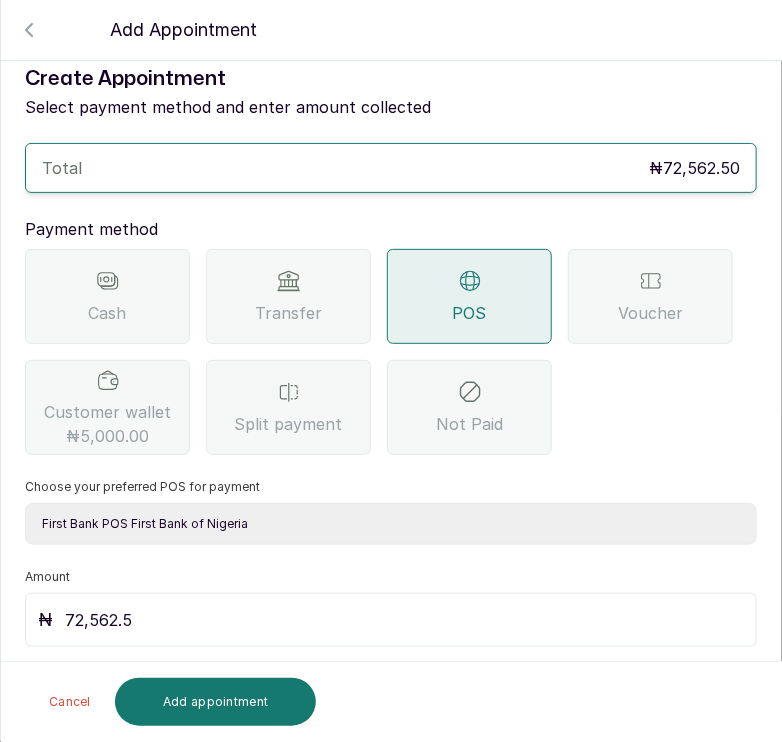 click on "Select Point-of-Sale Terminal s by wh enterprise Guaranty Trust Bank Union Bank POS Union Bank of Nigeria First Bank POS First Bank of Nigeria" at bounding box center [391, 524] 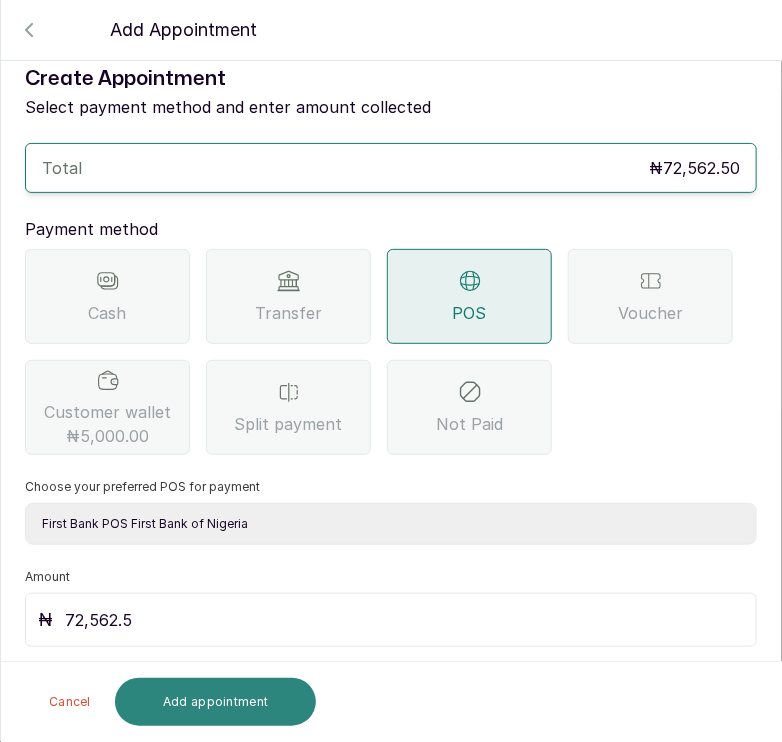 click on "Add appointment" at bounding box center [216, 702] 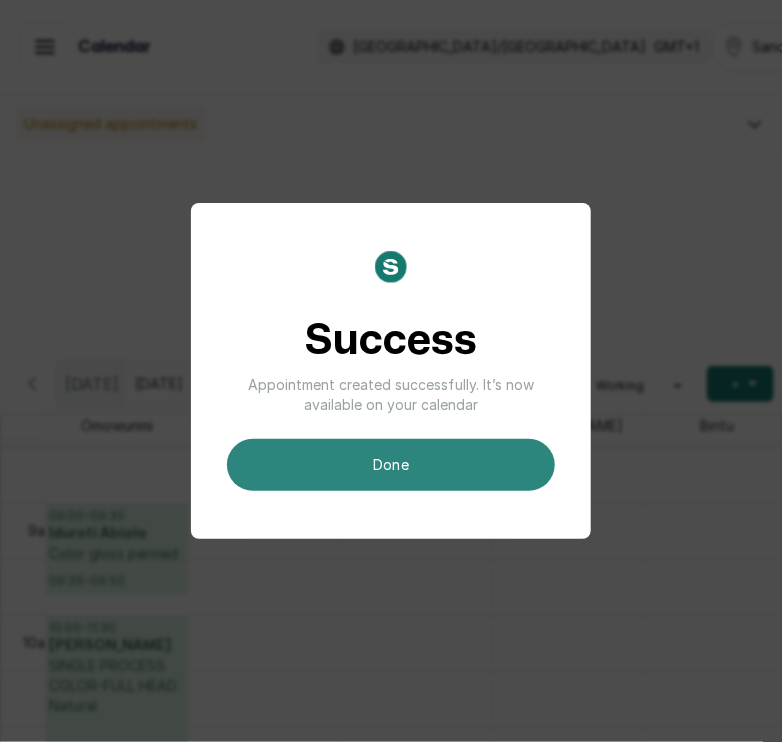 click on "done" at bounding box center (391, 465) 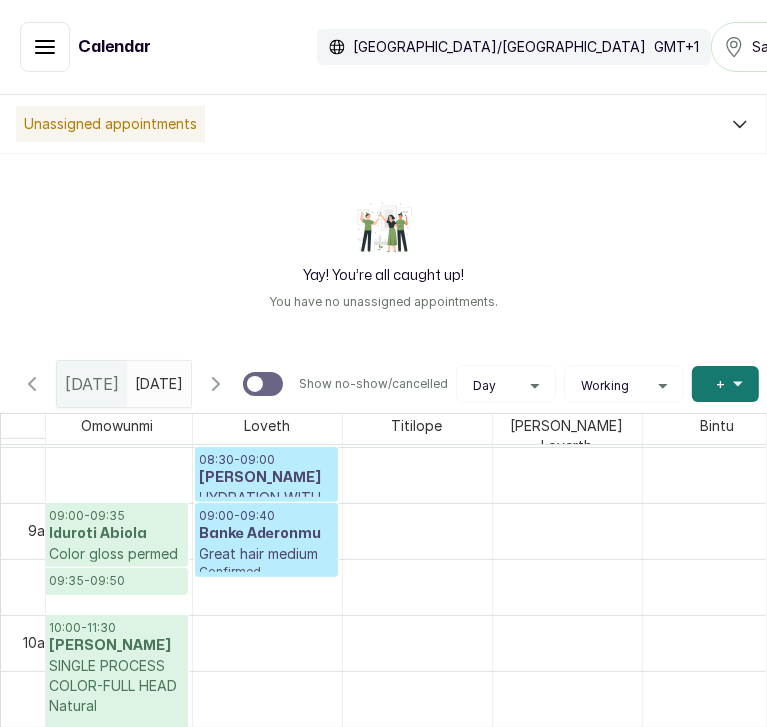 click on "[PERSON_NAME]" at bounding box center [266, 478] 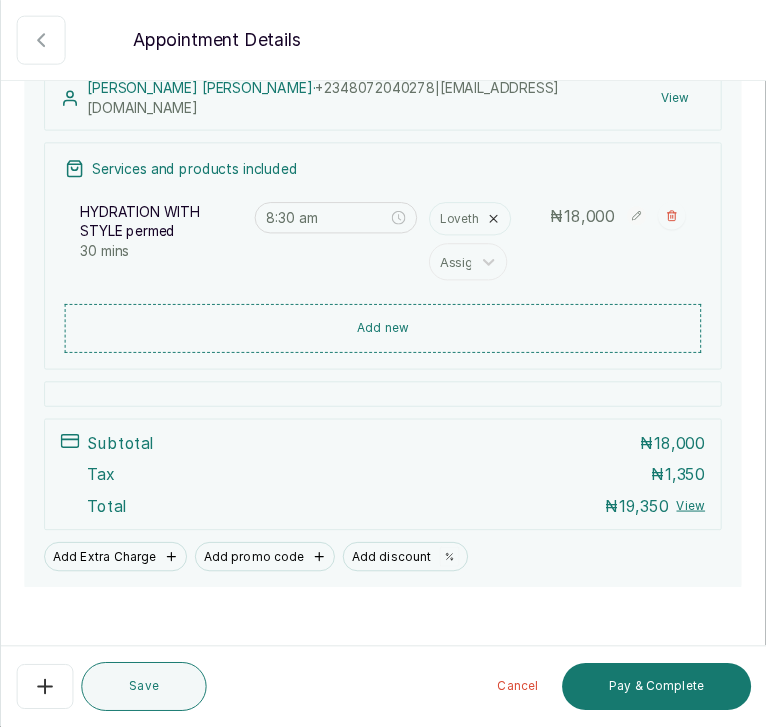 scroll, scrollTop: 226, scrollLeft: 0, axis: vertical 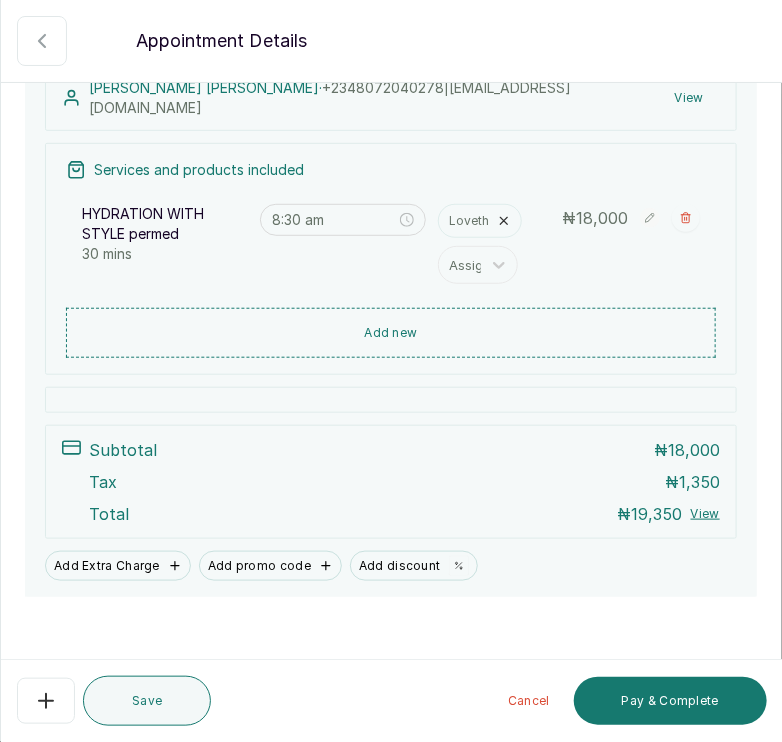 click 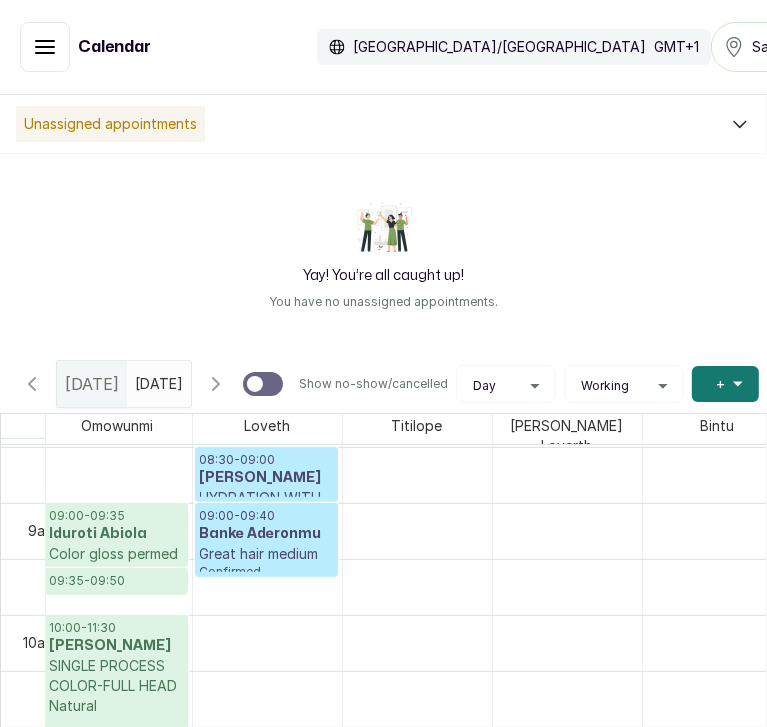 scroll, scrollTop: 1143, scrollLeft: 4, axis: both 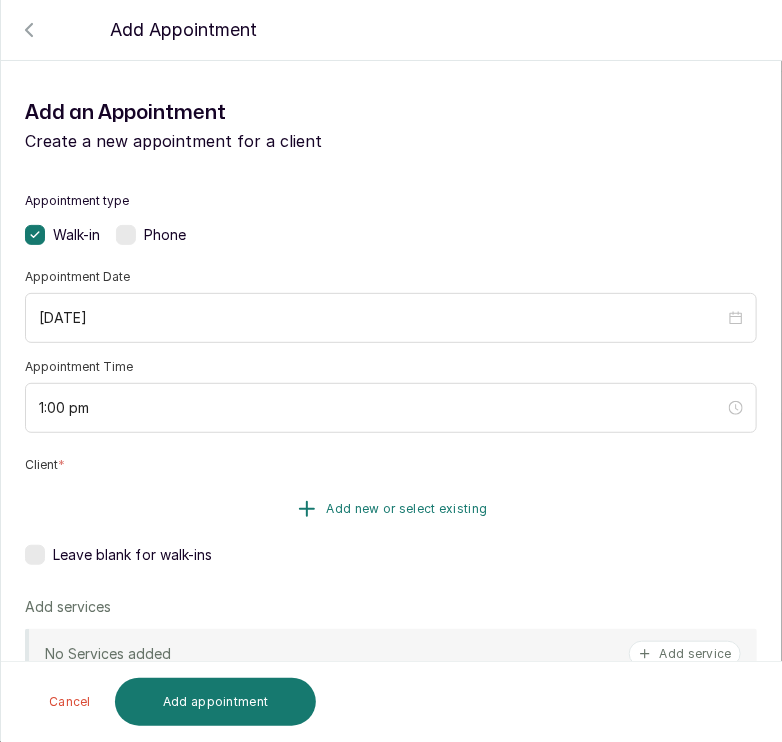 click on "Add new or select existing" at bounding box center [407, 509] 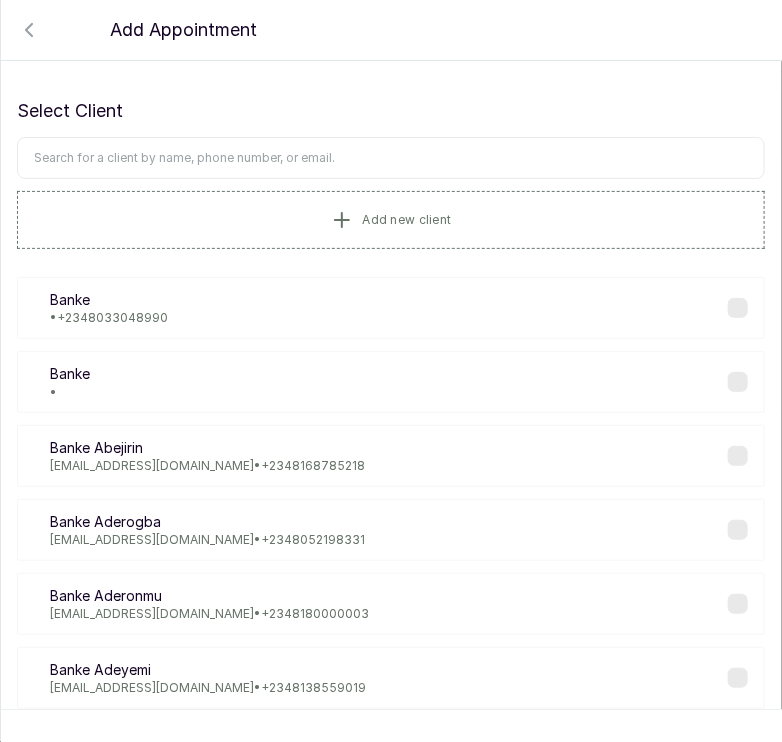 click at bounding box center [391, 158] 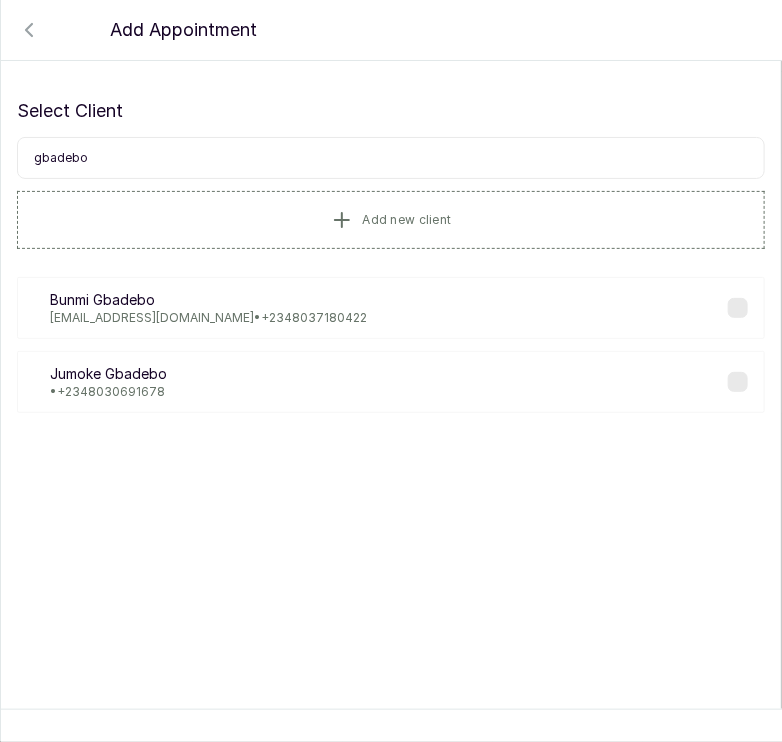 type on "gbadebo" 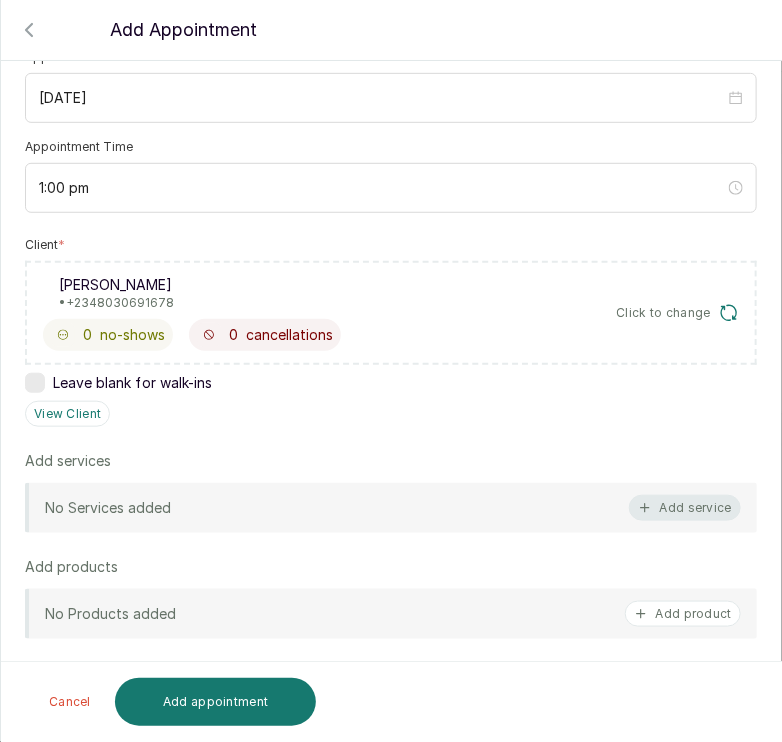 click on "Add service" at bounding box center (685, 508) 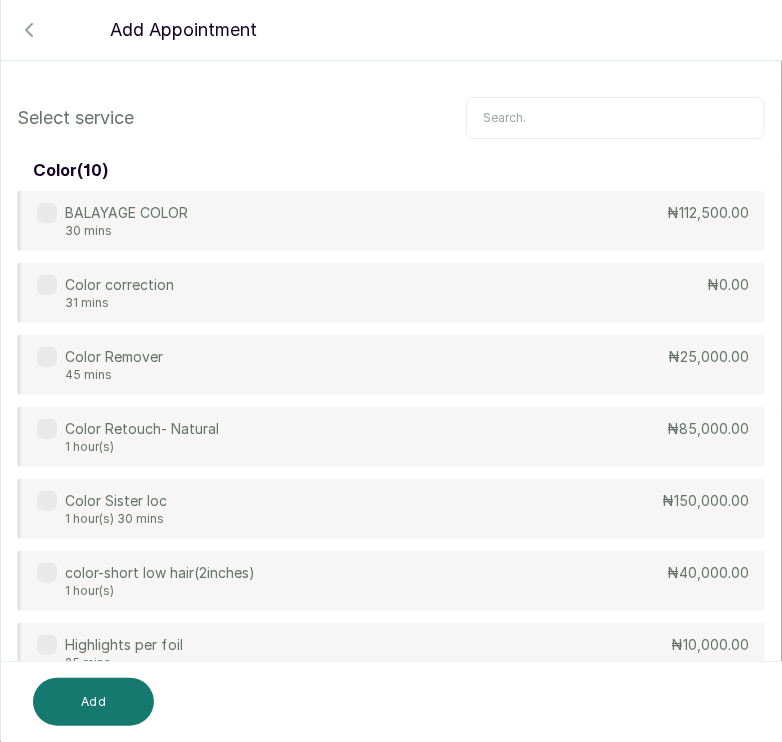 click at bounding box center (615, 118) 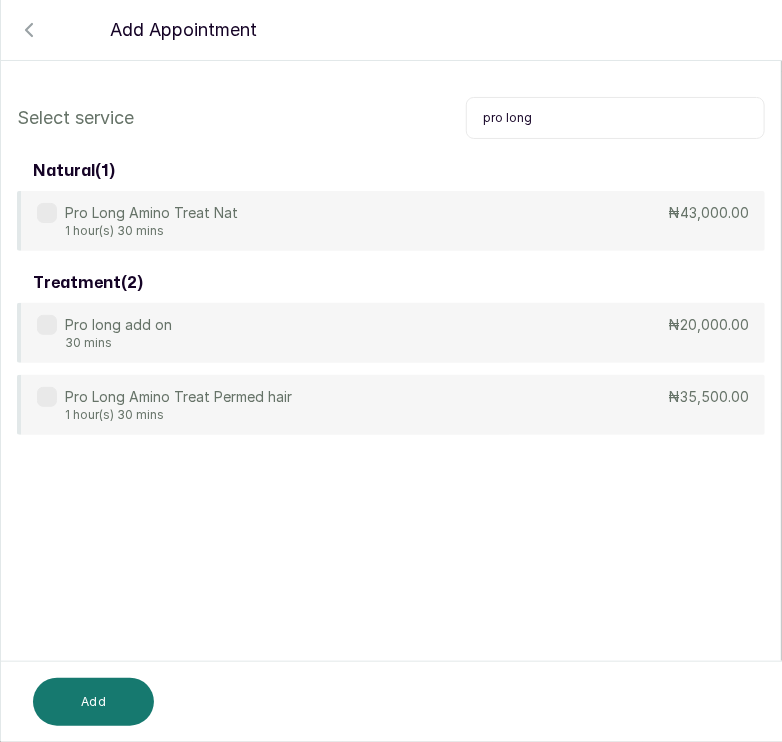 click on "Pro Long Amino Treat Nat 1 hour(s) 30 mins ₦43,000.00" at bounding box center [391, 221] 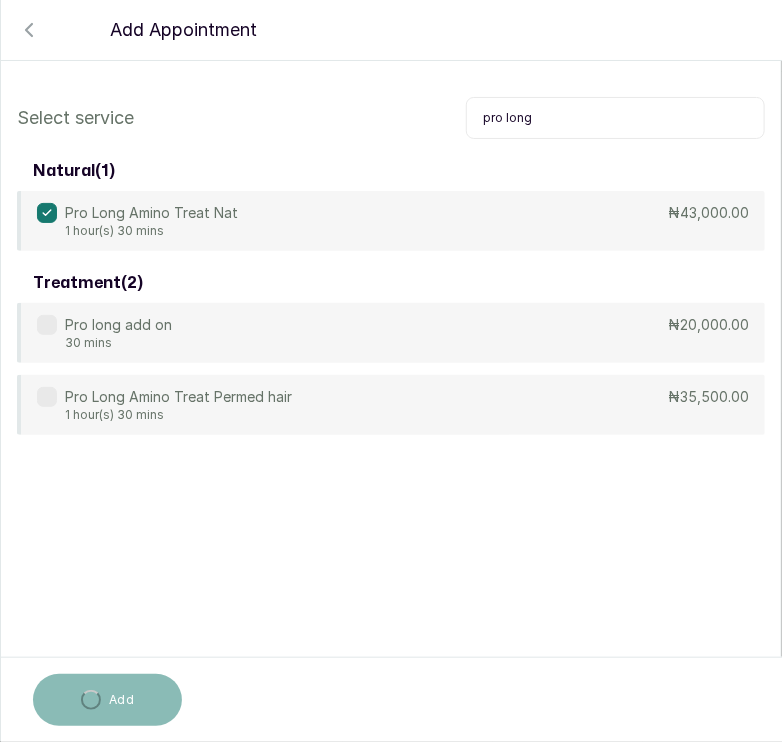 click on "pro long" at bounding box center (615, 118) 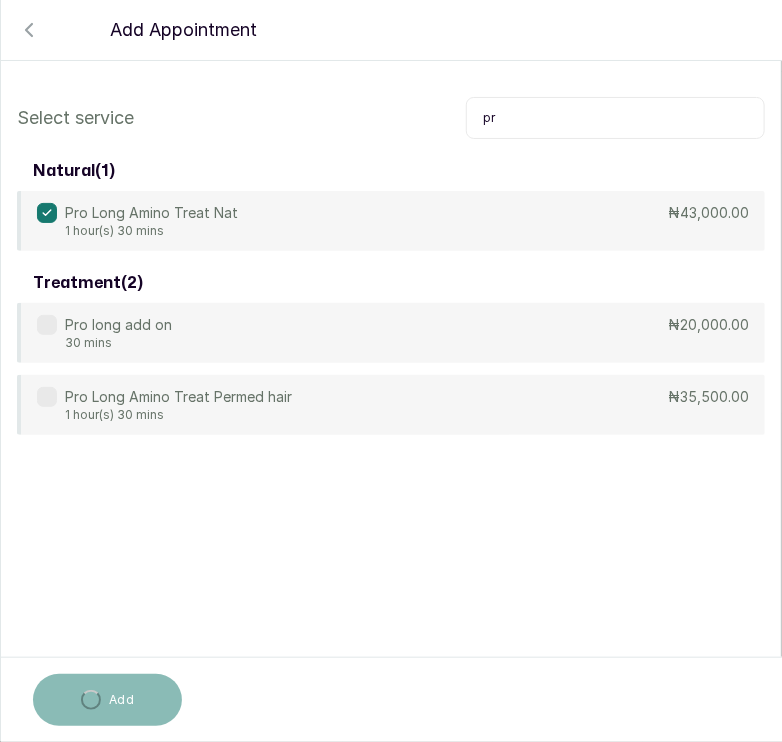 type on "p" 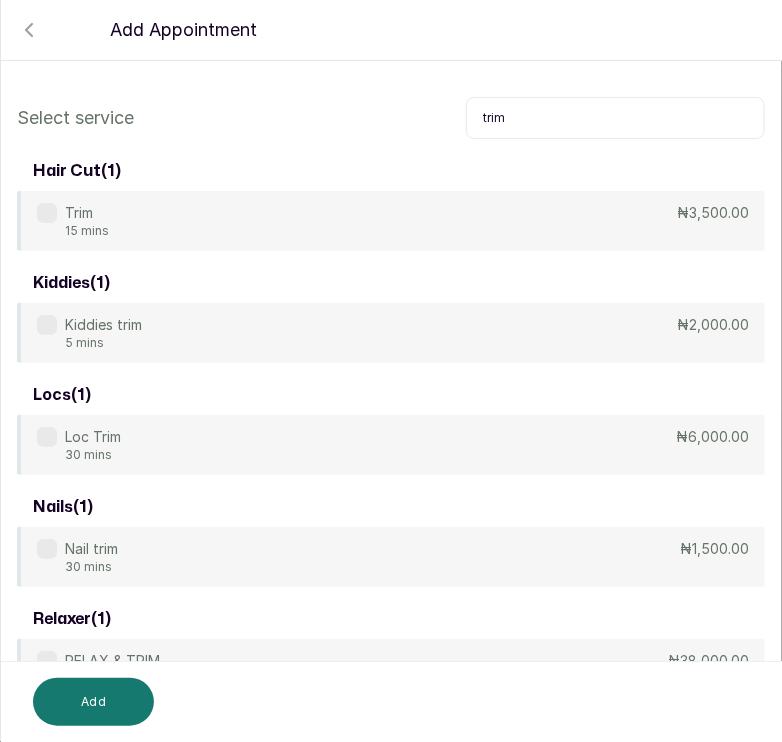 type on "trim" 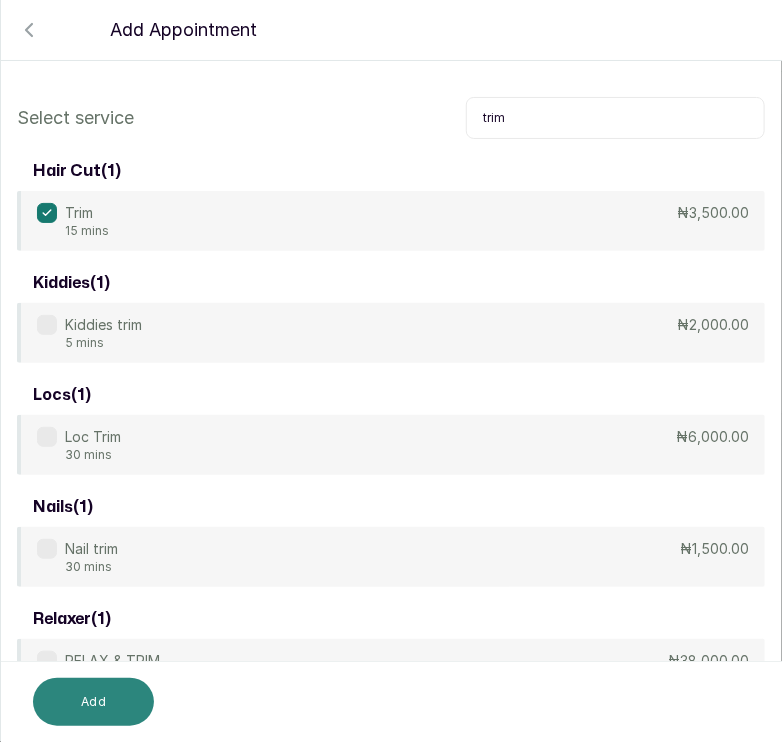 click on "Add" at bounding box center [93, 702] 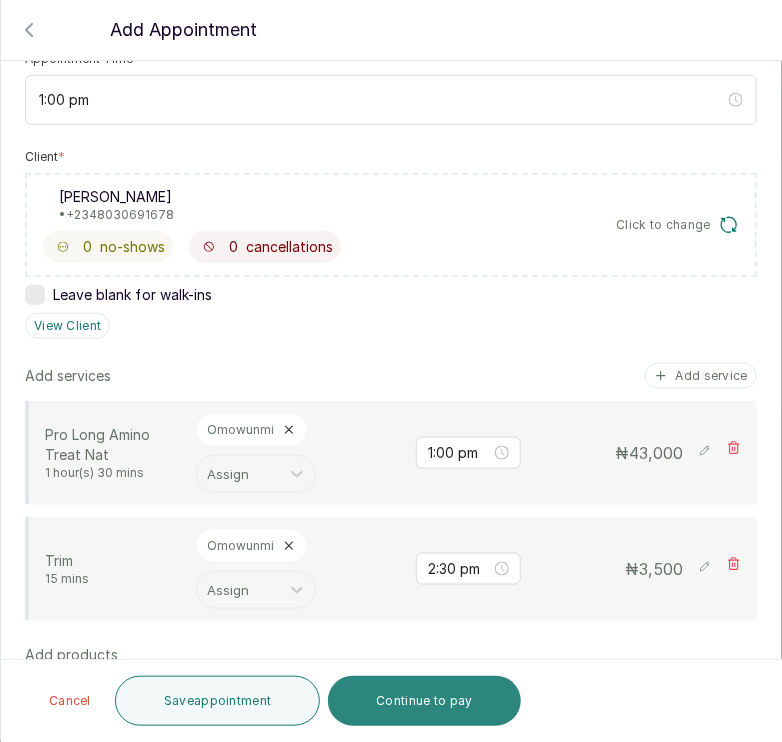 click on "Continue to pay" at bounding box center (424, 701) 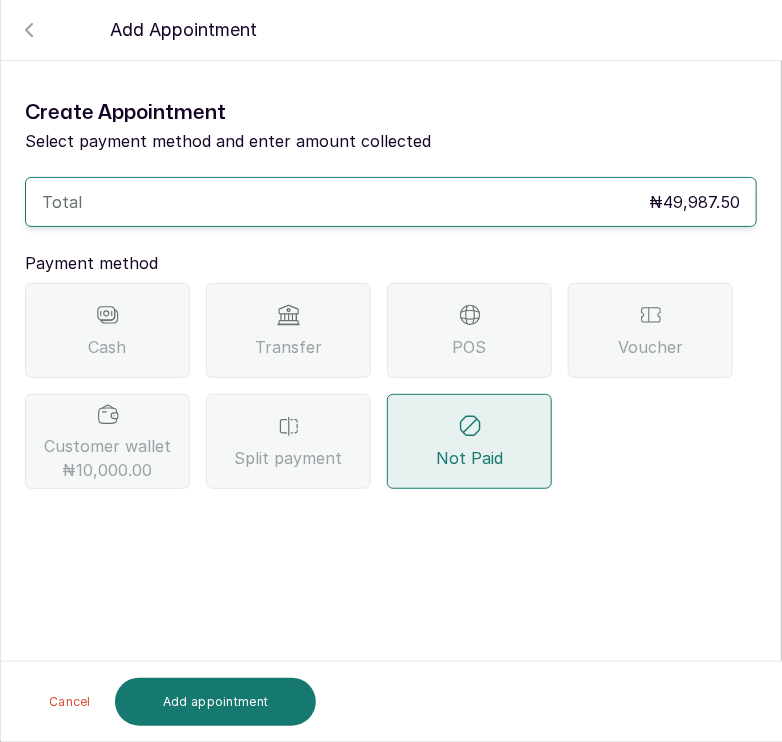 click on "POS" at bounding box center (470, 347) 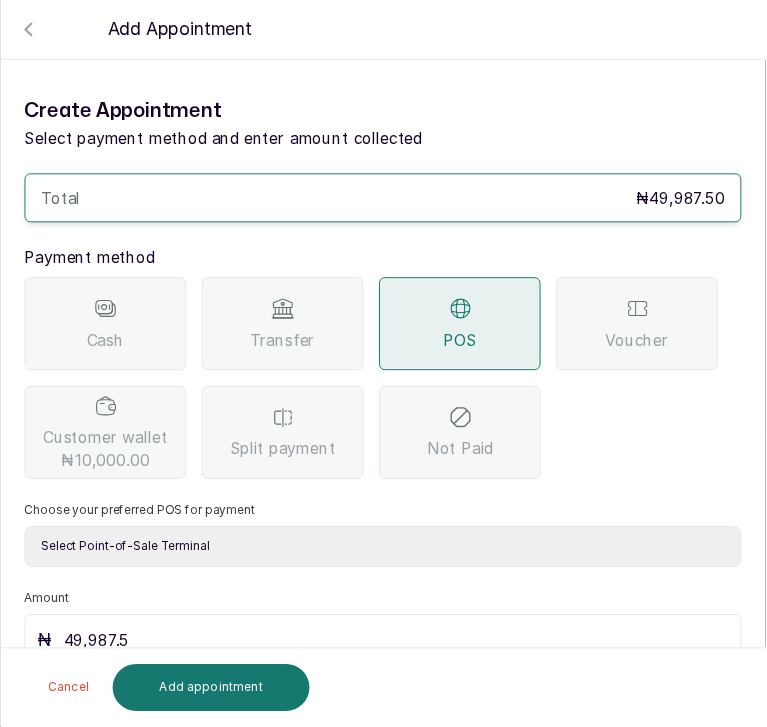 scroll, scrollTop: 34, scrollLeft: 0, axis: vertical 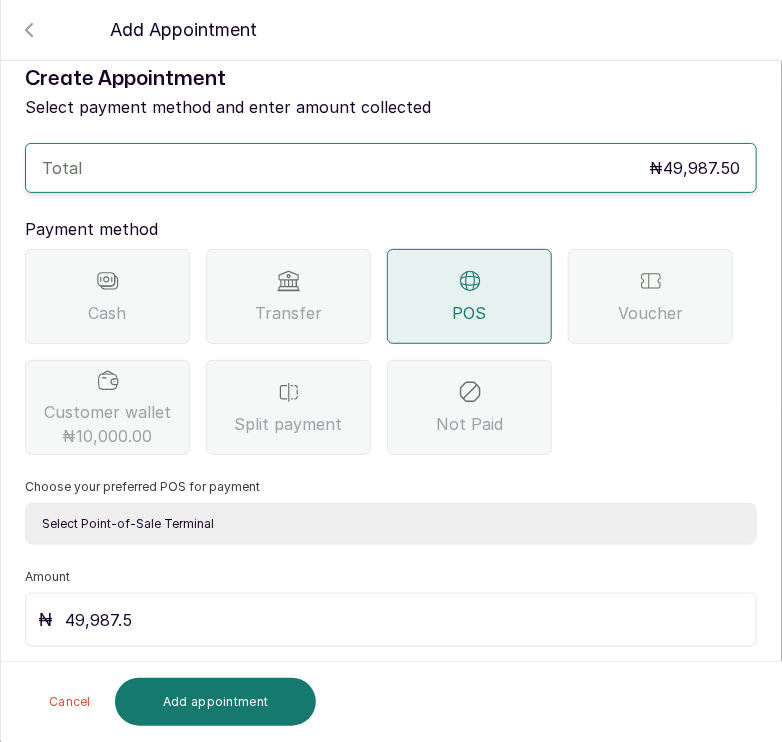 click on "Select Point-of-Sale Terminal s by wh enterprise Guaranty Trust Bank Union Bank POS Union Bank of Nigeria First Bank POS First Bank of Nigeria" at bounding box center [391, 524] 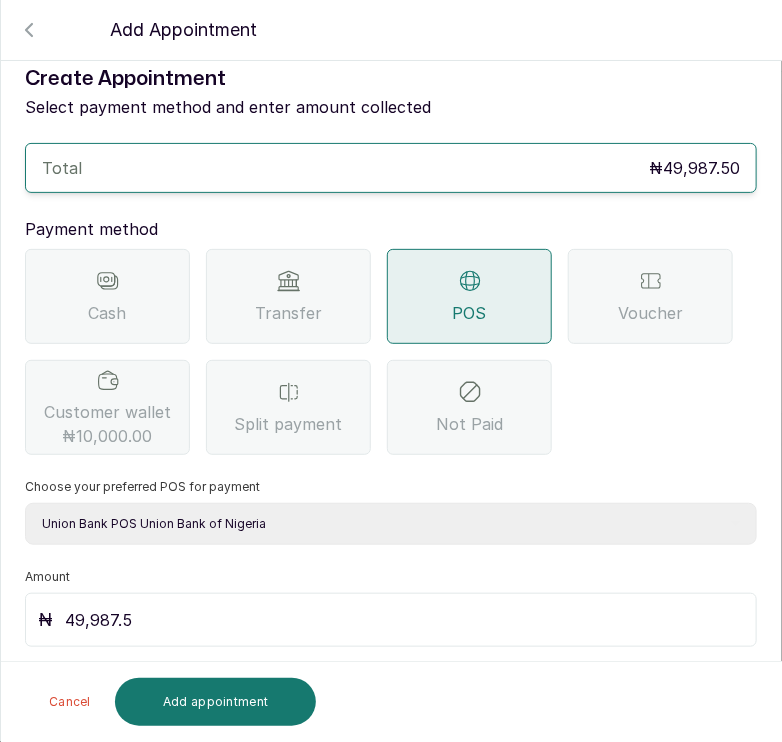 click on "Select Point-of-Sale Terminal s by wh enterprise Guaranty Trust Bank Union Bank POS Union Bank of Nigeria First Bank POS First Bank of Nigeria" at bounding box center [391, 524] 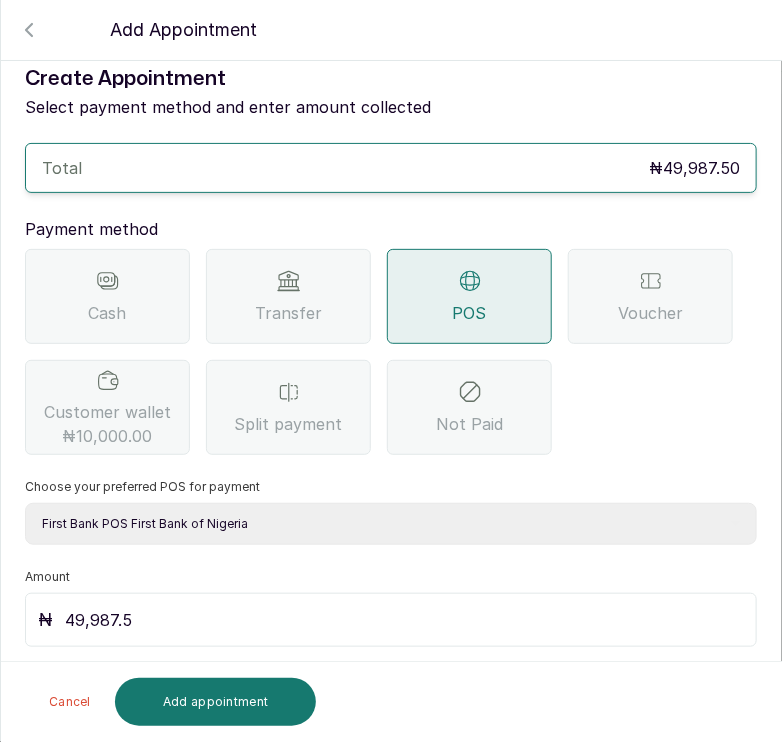 click on "Select Point-of-Sale Terminal s by wh enterprise Guaranty Trust Bank Union Bank POS Union Bank of Nigeria First Bank POS First Bank of Nigeria" at bounding box center (391, 524) 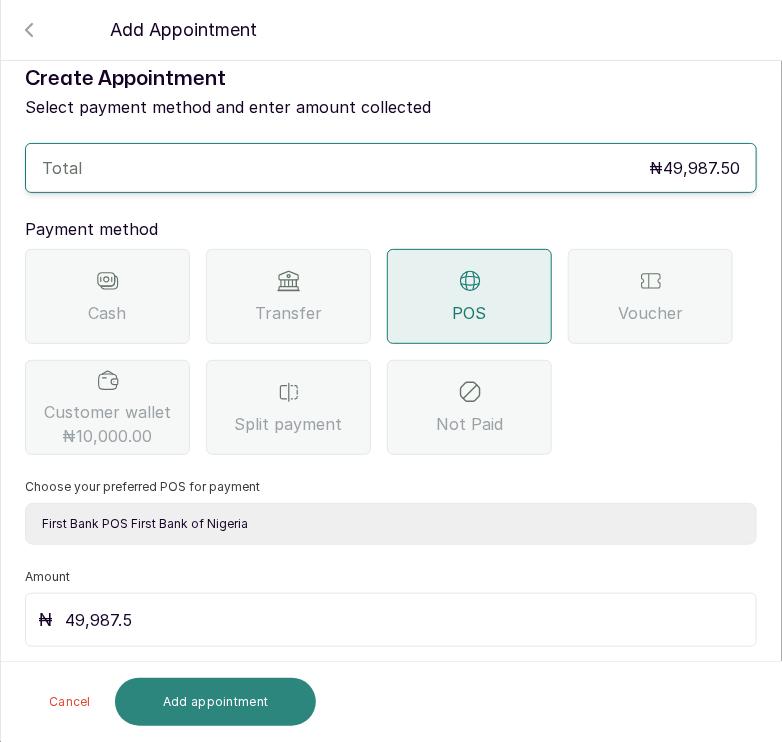 click on "Add appointment" at bounding box center (216, 702) 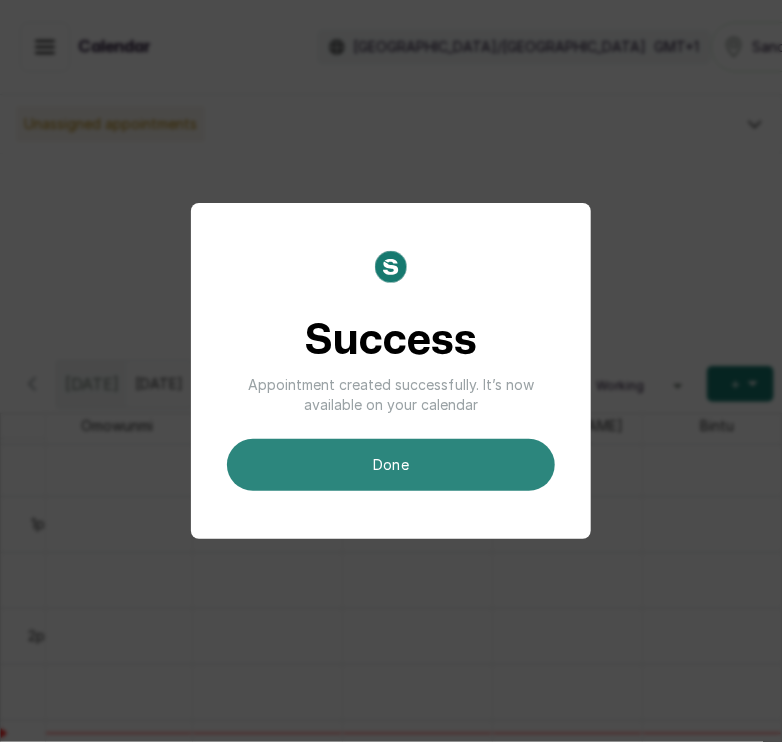 click on "done" at bounding box center [391, 465] 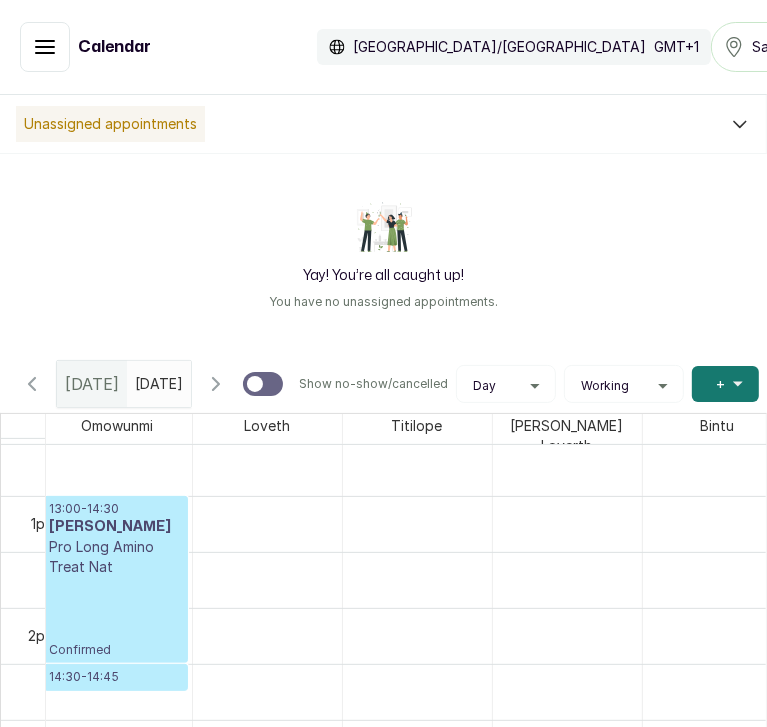 scroll, scrollTop: 1312, scrollLeft: 4, axis: both 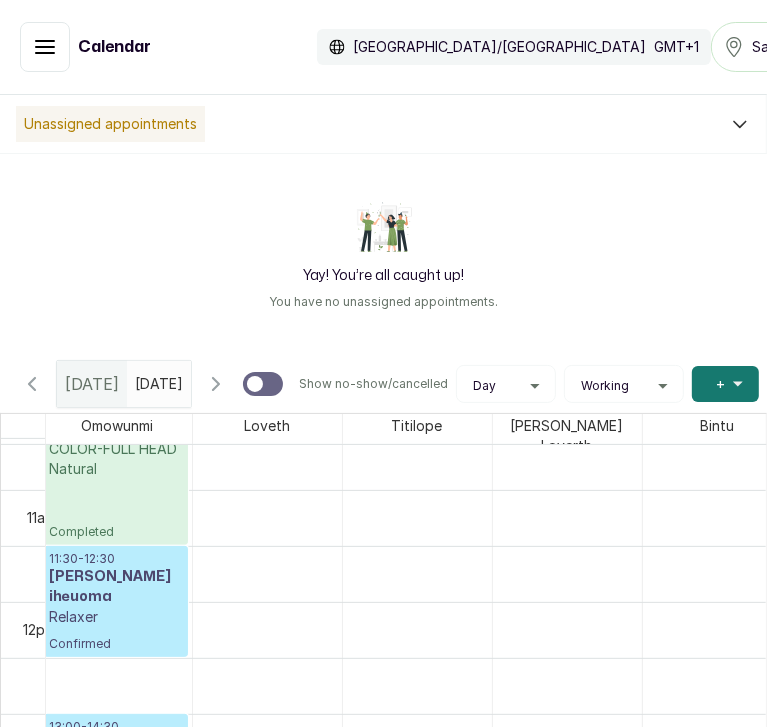 click on "[PERSON_NAME] iheuoma" at bounding box center (116, 587) 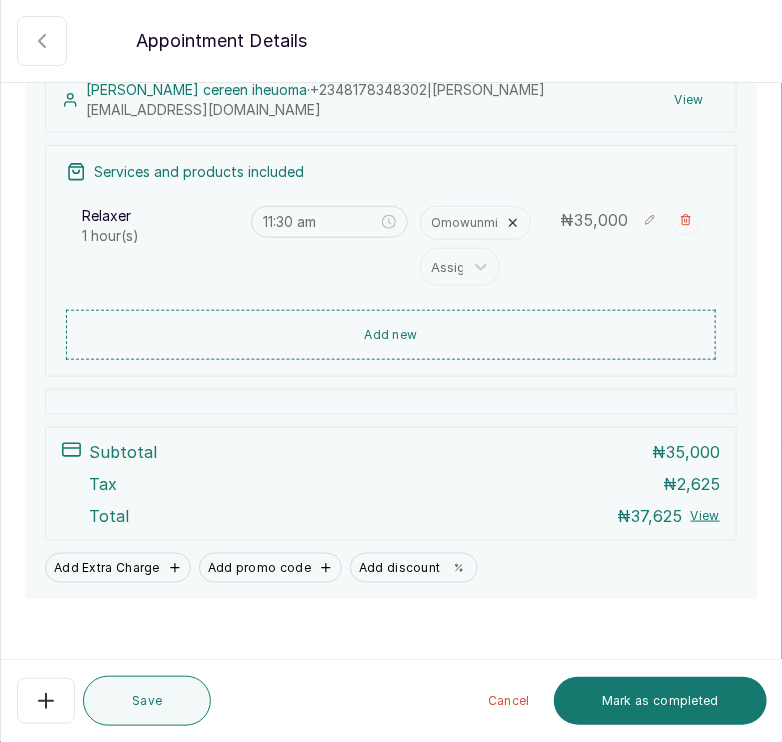 scroll, scrollTop: 306, scrollLeft: 0, axis: vertical 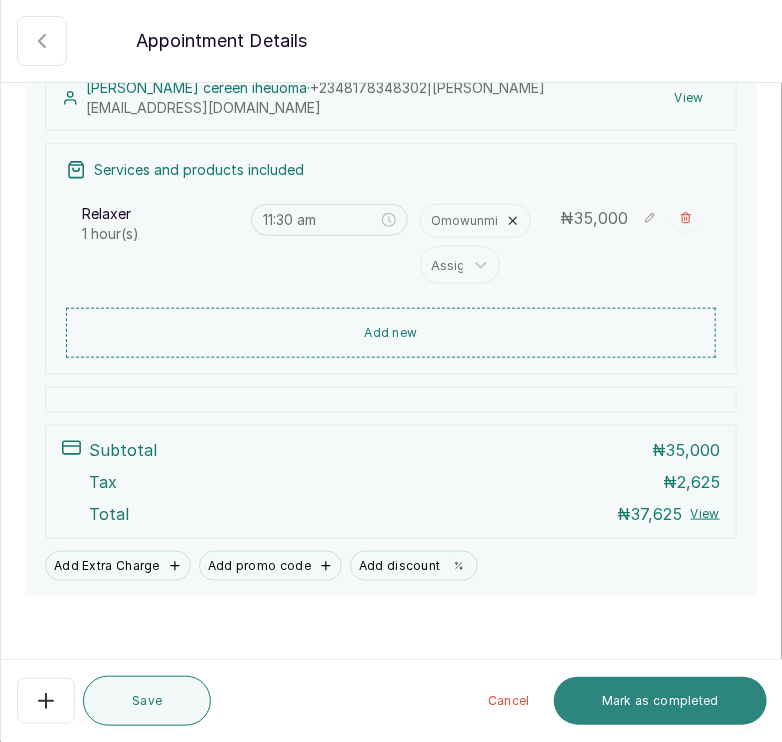 click on "Mark as completed" at bounding box center (660, 701) 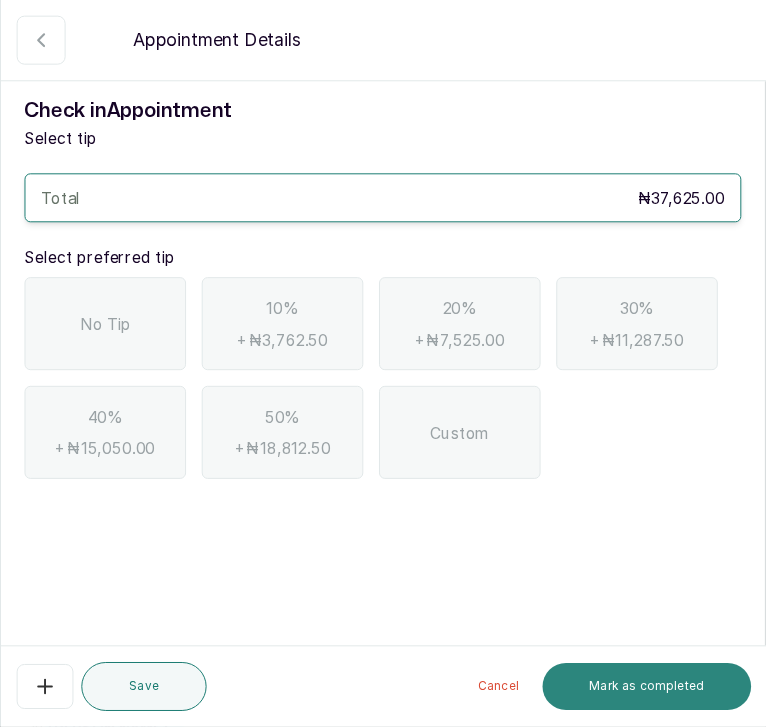 scroll, scrollTop: 0, scrollLeft: 0, axis: both 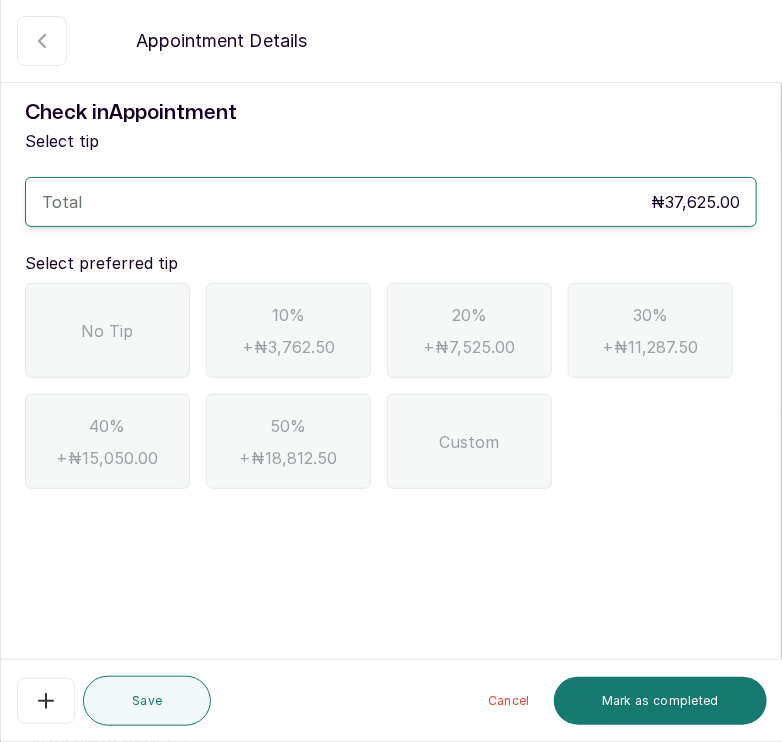 click on "No Tip" at bounding box center (108, 331) 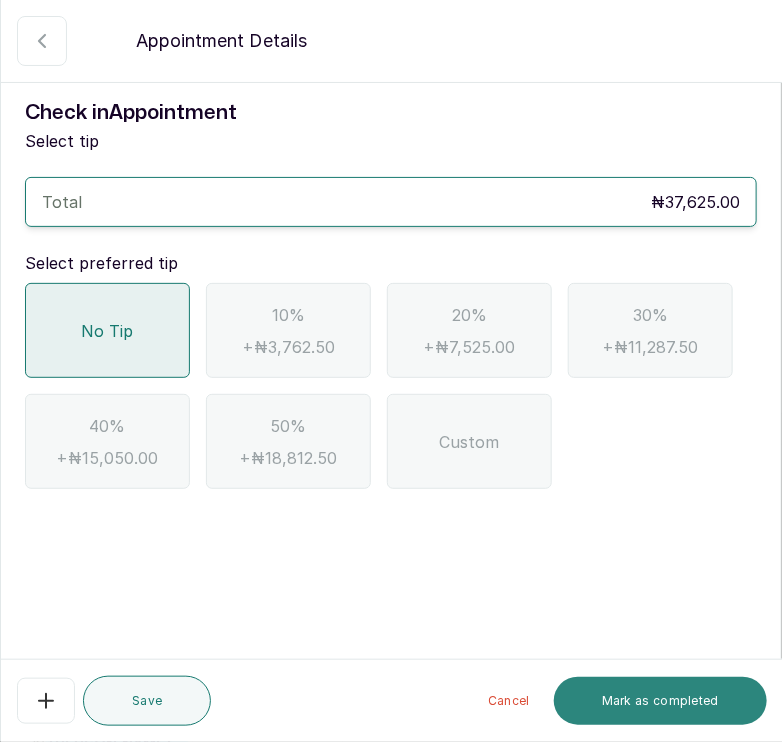 click on "Mark as completed" at bounding box center [660, 701] 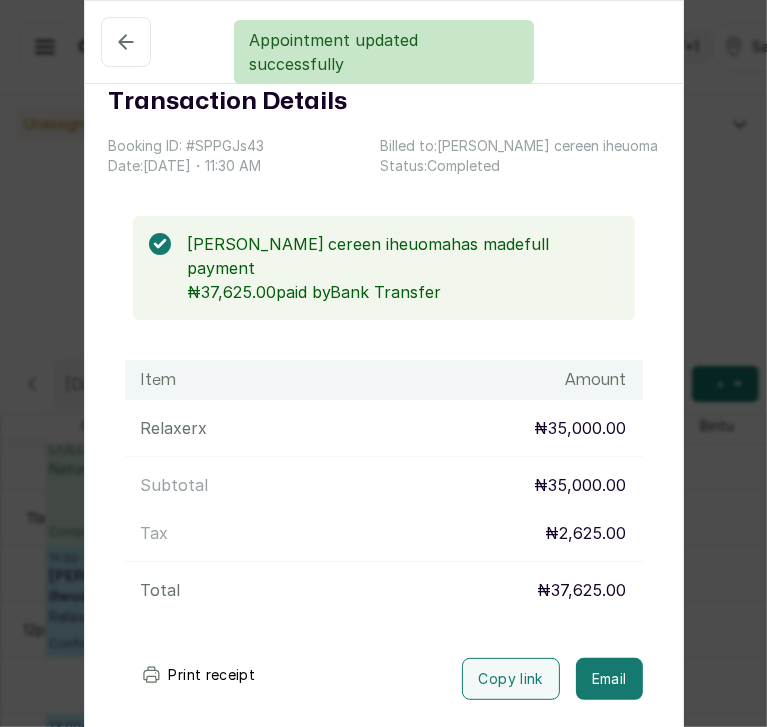 click on "Transaction Details Booking ID: # SPPGJs43 Date:  [DATE]  ・  11:30 AM Billed to:  [PERSON_NAME] iheuoma Status:  Completed [PERSON_NAME] iheuoma  has made  full payment ₦37,625.00  paid by  Bank Transfer Item Amount Relaxer  x ₦35,000.00 Subtotal ₦35,000.00 Tax ₦2,625.00 Total ₦37,625.00  Print receipt Copy link Email Cancel Rebook appointment" at bounding box center (383, 363) 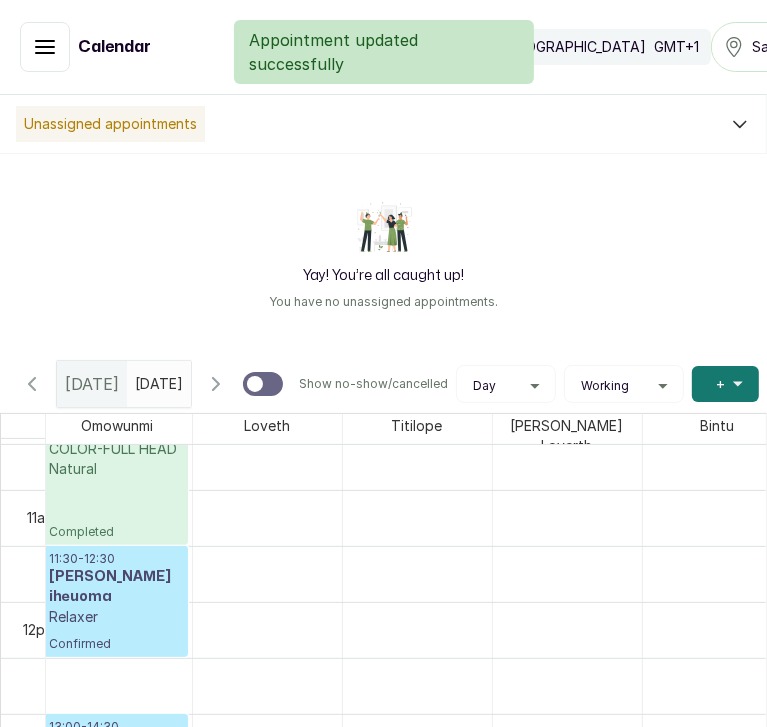 scroll, scrollTop: 1362, scrollLeft: 4, axis: both 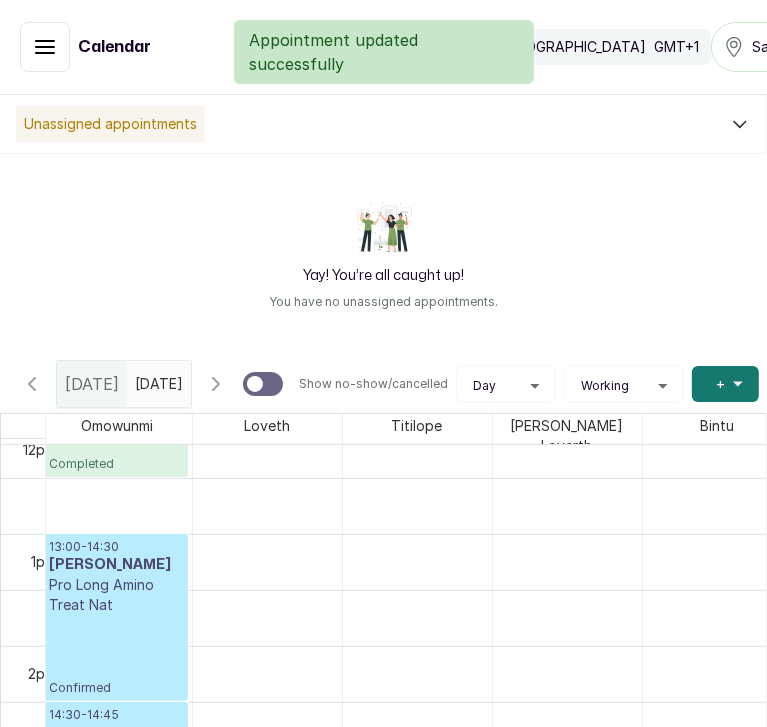 click on "13:00  -  14:30 [PERSON_NAME] Pro Long Amino Treat Nat Confirmed" at bounding box center (116, 617) 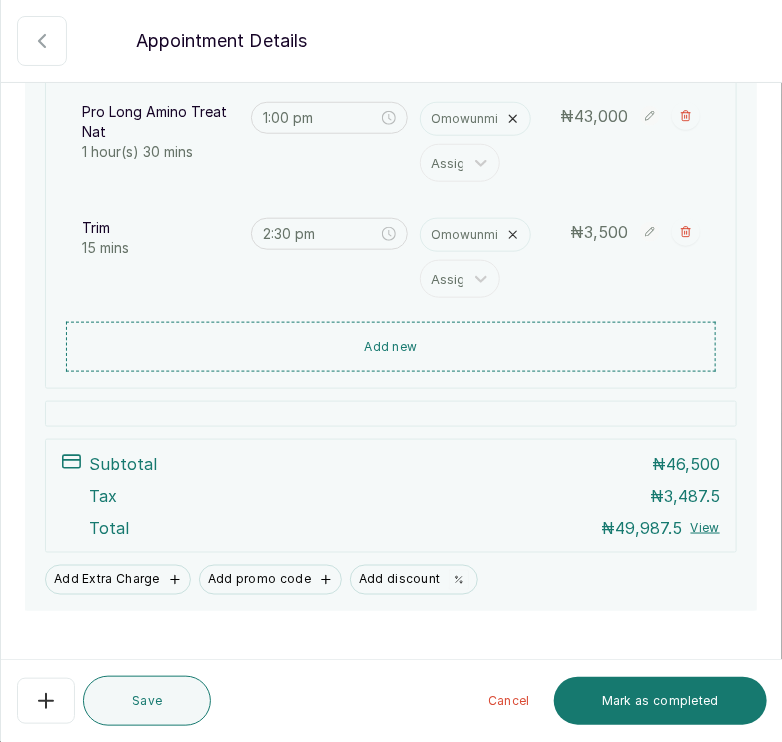 scroll, scrollTop: 421, scrollLeft: 0, axis: vertical 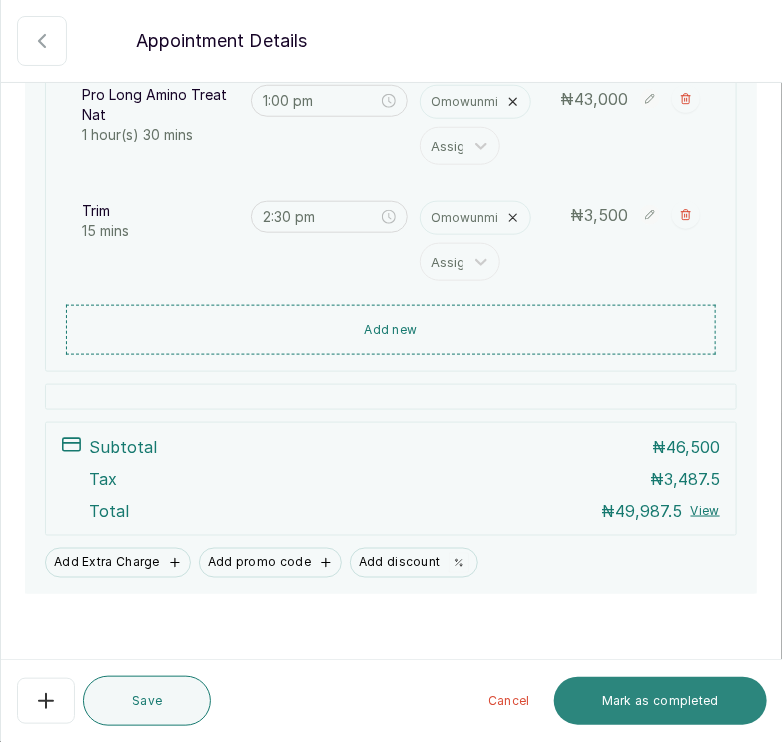 click on "Mark as completed" at bounding box center (660, 701) 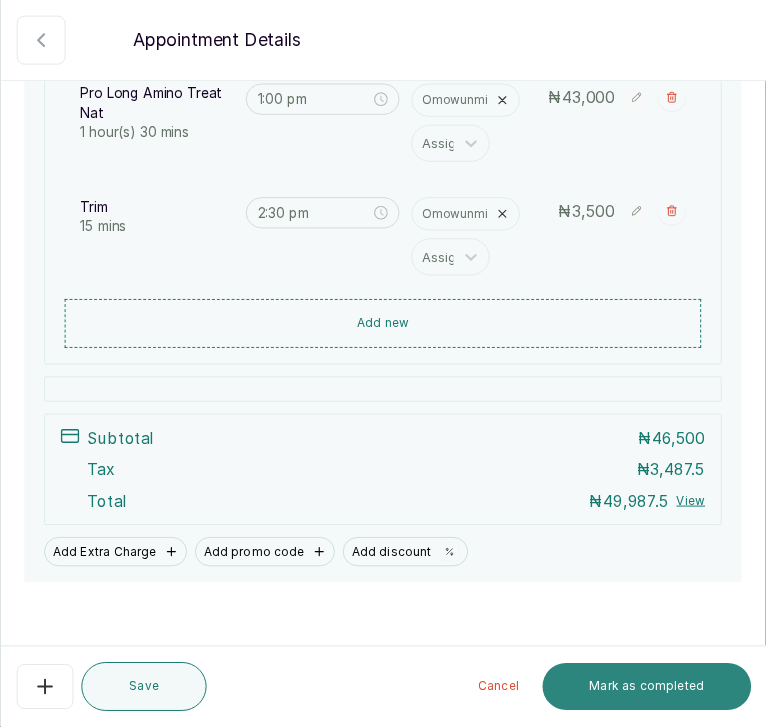 scroll, scrollTop: 0, scrollLeft: 0, axis: both 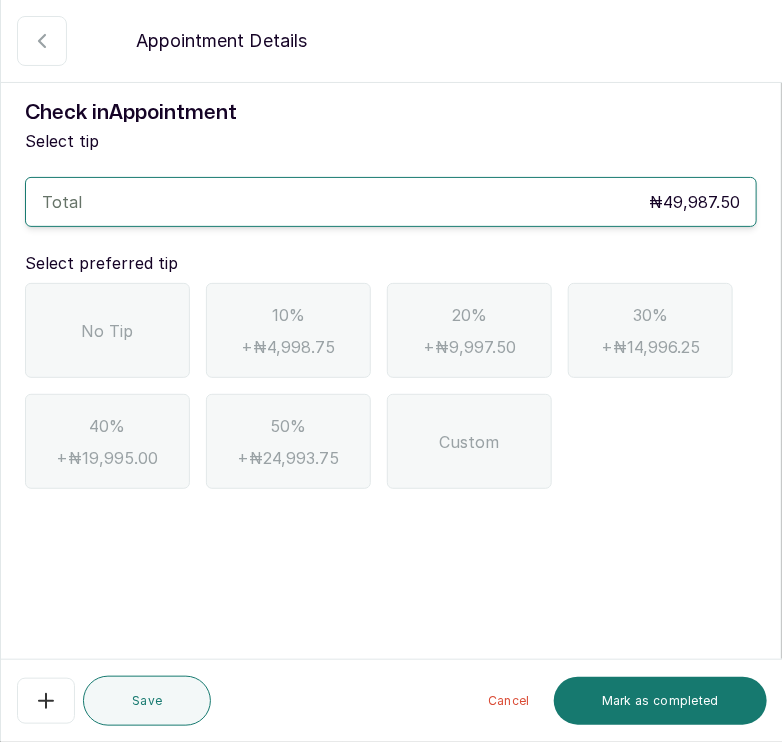 click on "No Tip" at bounding box center (108, 331) 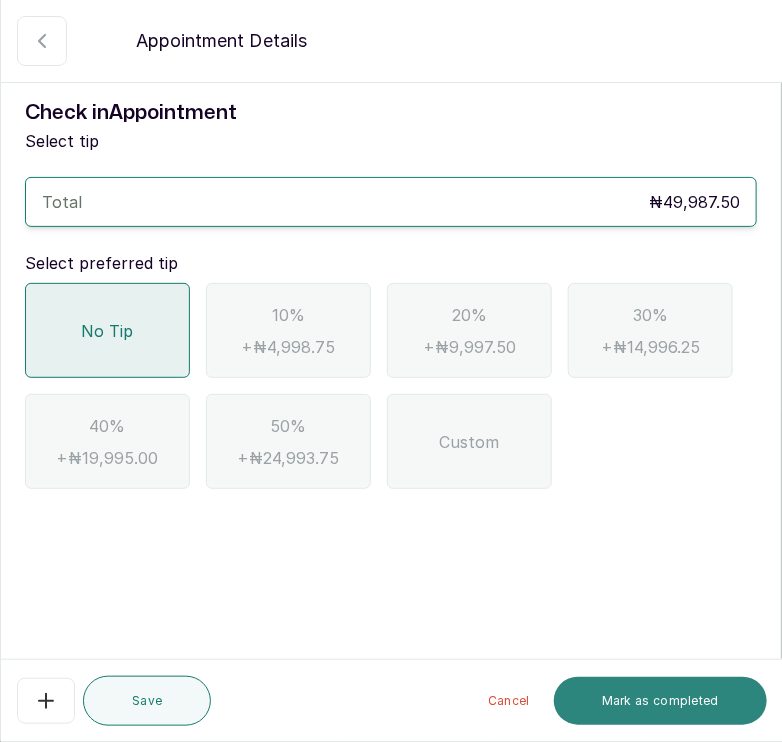 click on "Mark as completed" at bounding box center (660, 701) 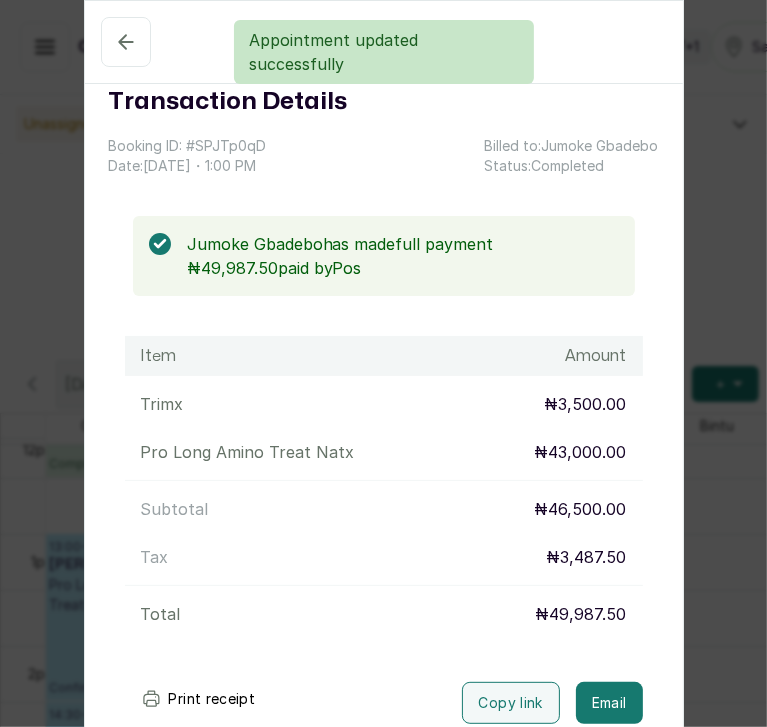 click on "Transaction Details Booking ID: # SPJTp0qD Date:  [DATE]  ・  1:00 PM Billed to:  [PERSON_NAME] Status:  Completed [PERSON_NAME]  has made  full payment ₦49,987.50  paid by  Pos Item Amount Trim  x ₦3,500.00 Pro Long Amino Treat Nat  x ₦43,000.00 Subtotal ₦46,500.00 Tax ₦3,487.50 Total ₦49,987.50  Print receipt Copy link Email Cancel Rebook appointment" at bounding box center (383, 363) 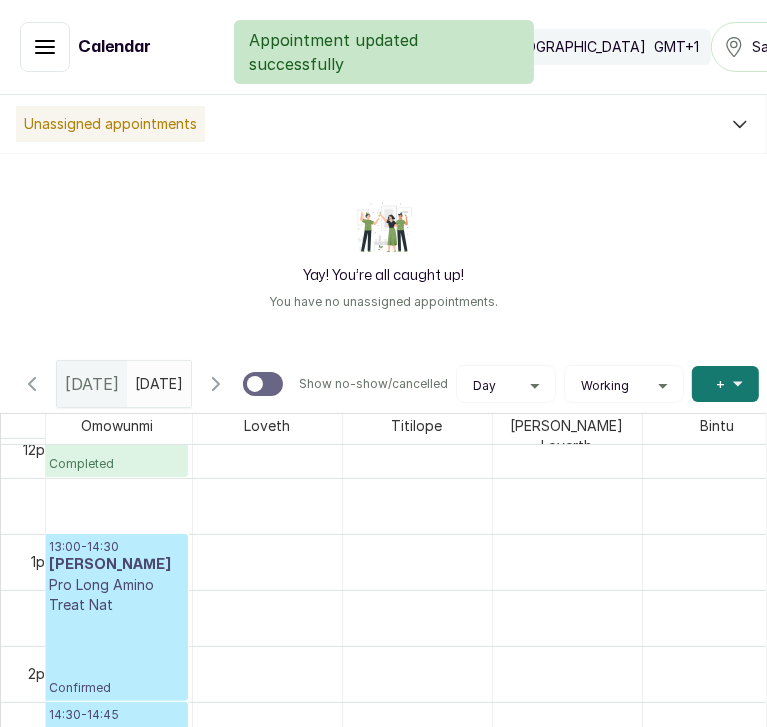 scroll, scrollTop: 1489, scrollLeft: 4, axis: both 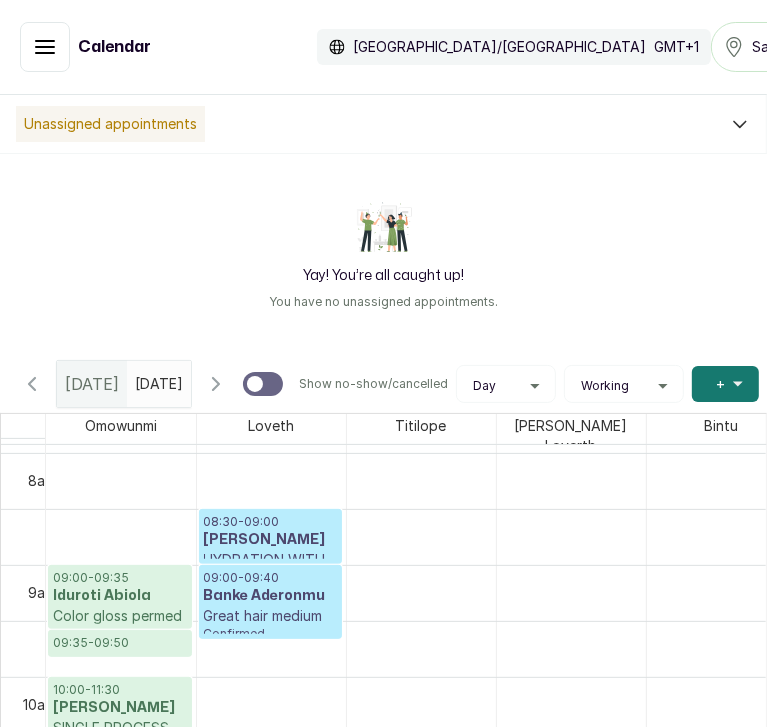 click on "Banke Aderonmu" at bounding box center (270, 596) 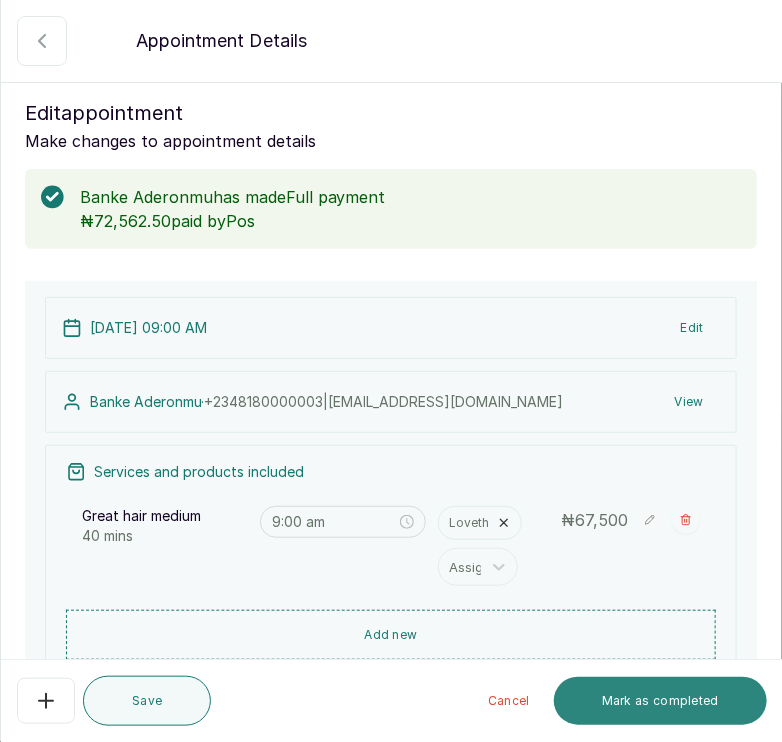 click on "Mark as completed" at bounding box center (660, 701) 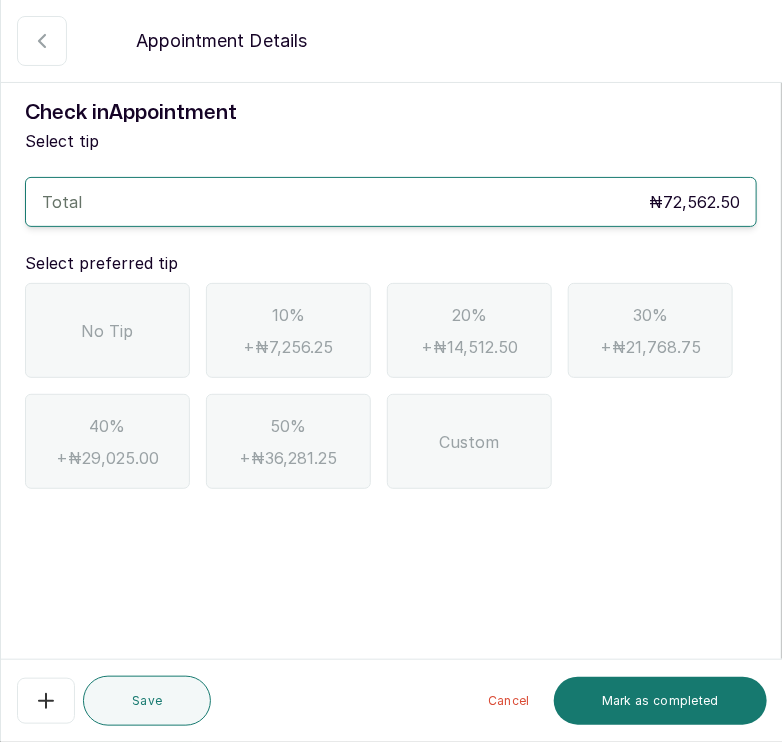 click on "No Tip" at bounding box center [108, 331] 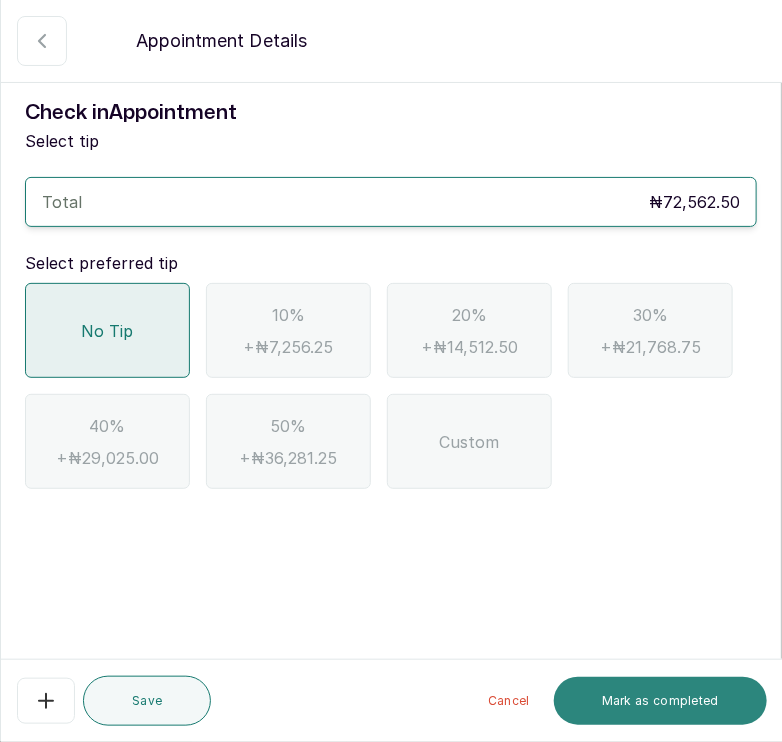 click on "Mark as completed" at bounding box center [660, 701] 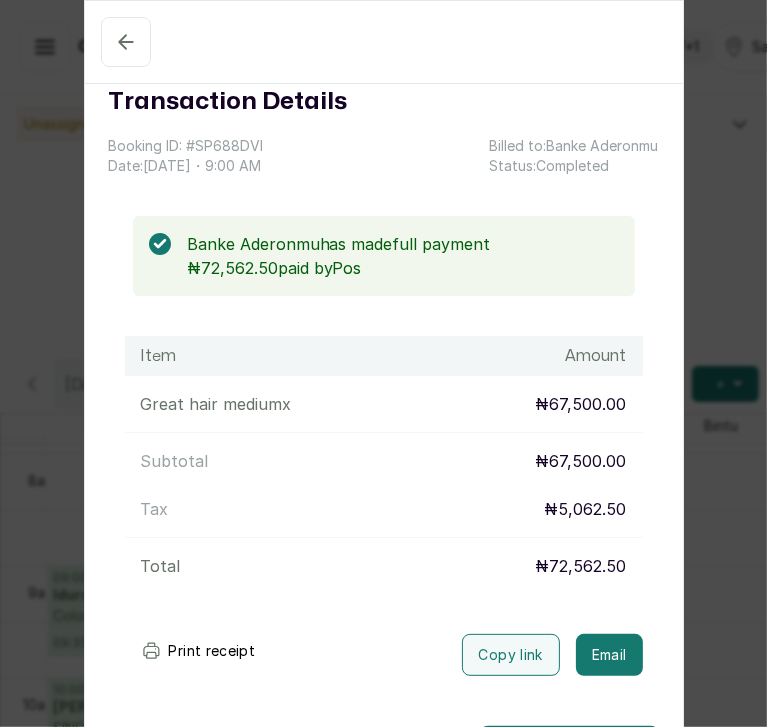 click on "Transaction Details Booking ID: # SP688DVl Date:  [DATE]  ・  9:00 AM Billed to:  Banke   Aderonmu Status:  Completed Banke   Aderonmu  has made  full payment ₦72,562.50  paid by  Pos Item Amount Great hair medium  x ₦67,500.00 Subtotal ₦67,500.00 Tax ₦5,062.50 Total ₦72,562.50  Print receipt Copy link Email Cancel Rebook appointment" at bounding box center (383, 363) 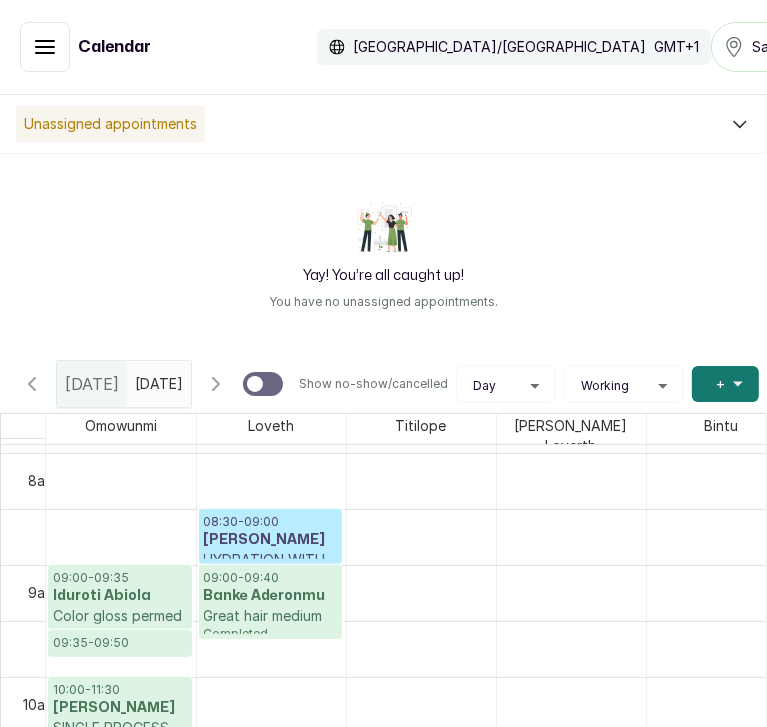 scroll, scrollTop: 1044, scrollLeft: 0, axis: vertical 